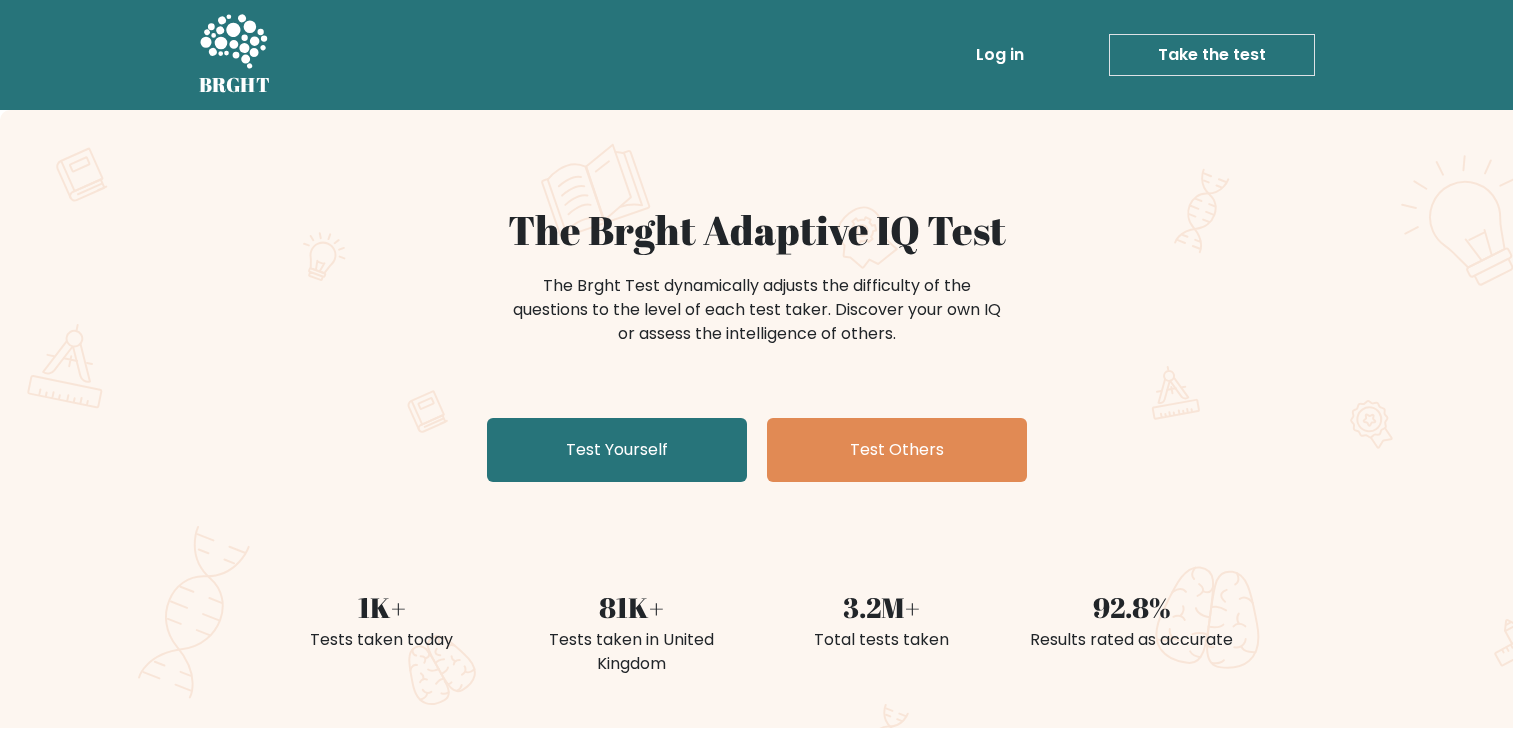 scroll, scrollTop: 0, scrollLeft: 0, axis: both 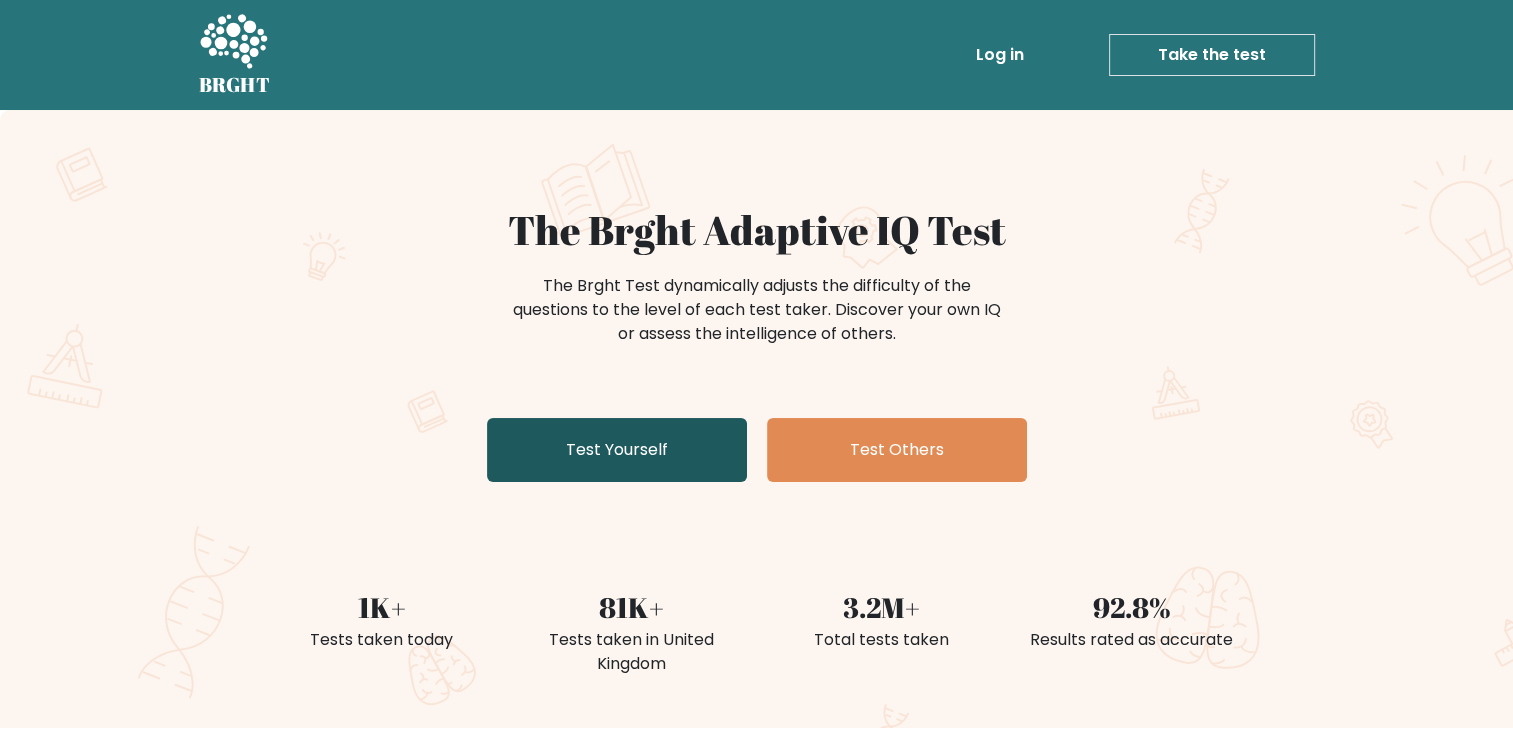 click on "Test Yourself" at bounding box center [617, 450] 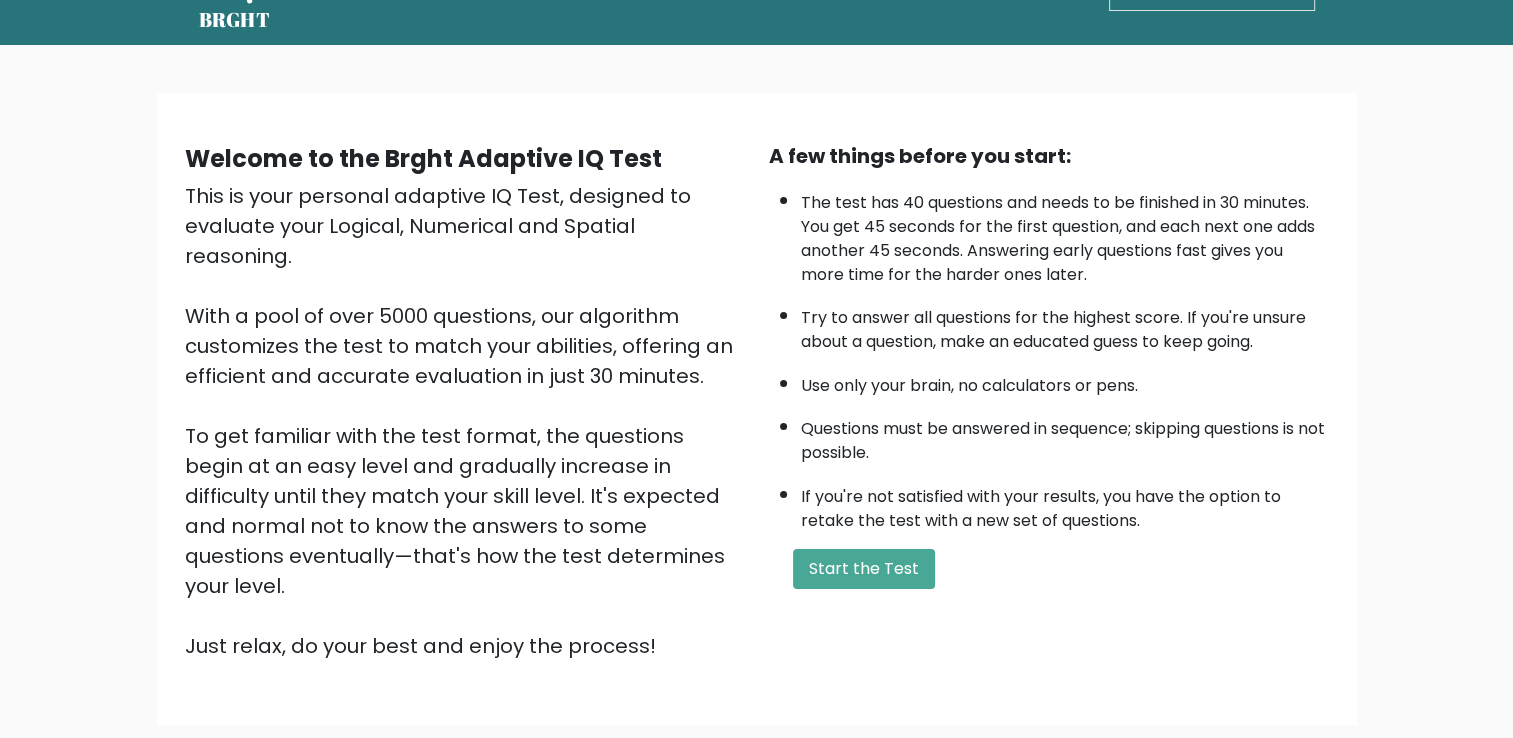 scroll, scrollTop: 100, scrollLeft: 0, axis: vertical 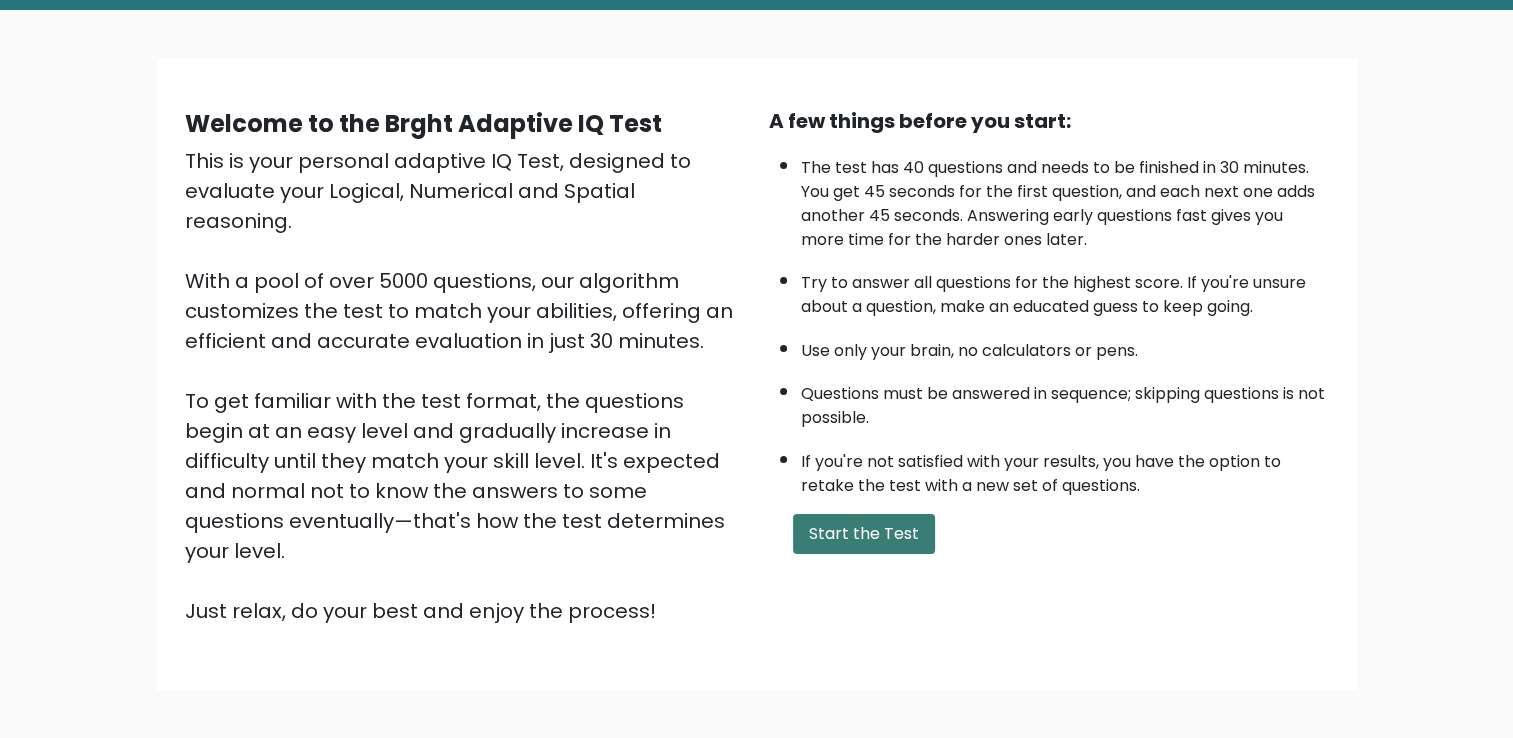 click on "Start the Test" at bounding box center [864, 534] 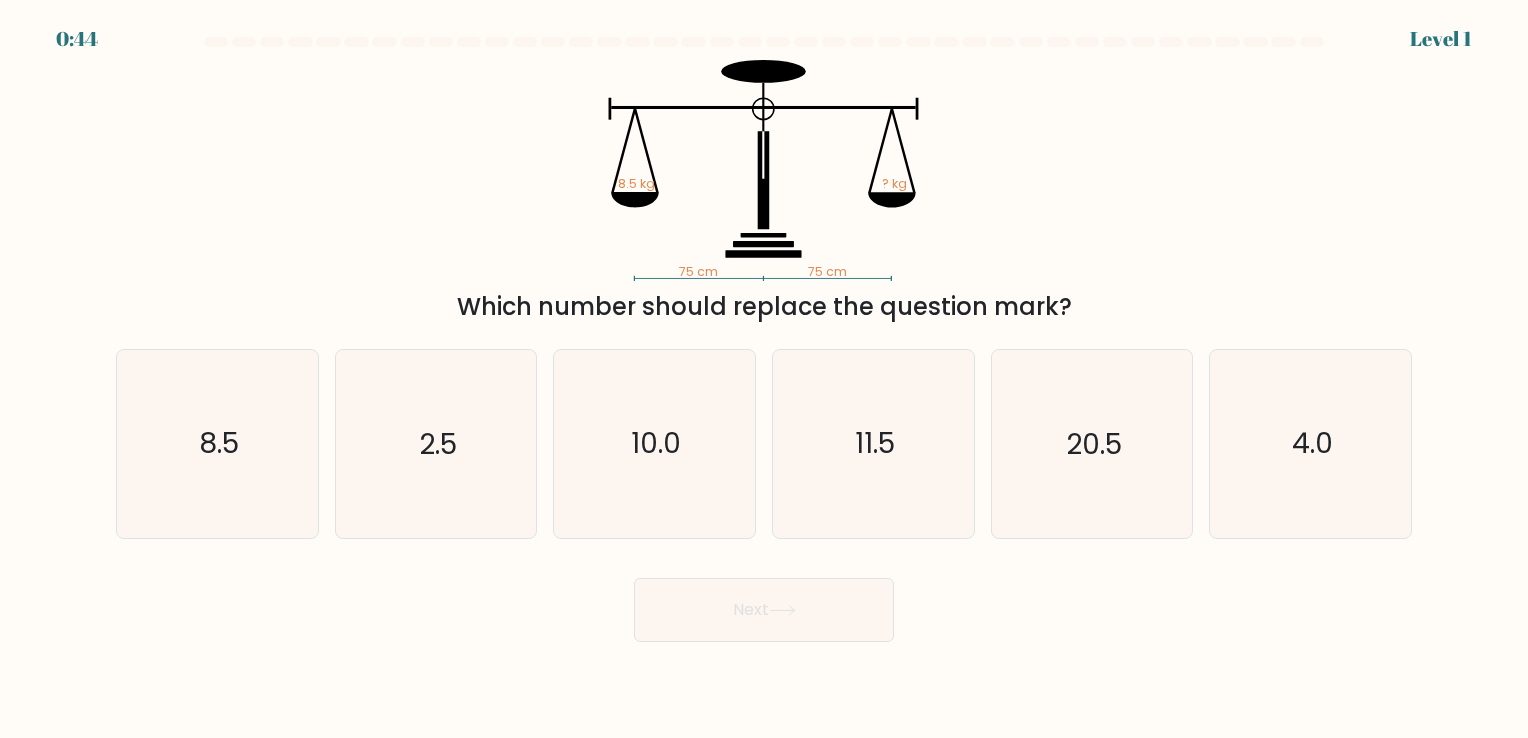 scroll, scrollTop: 0, scrollLeft: 0, axis: both 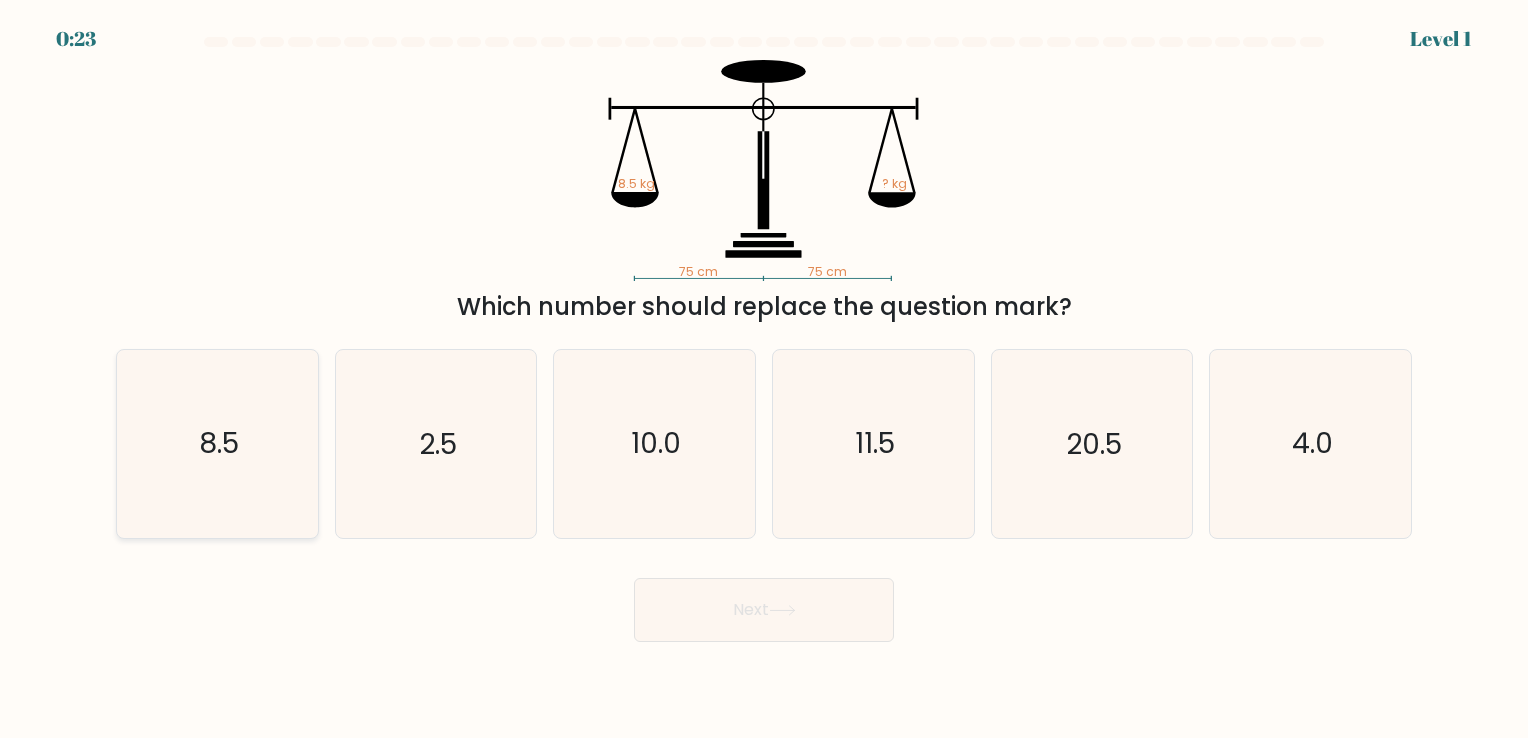 click on "8.5" 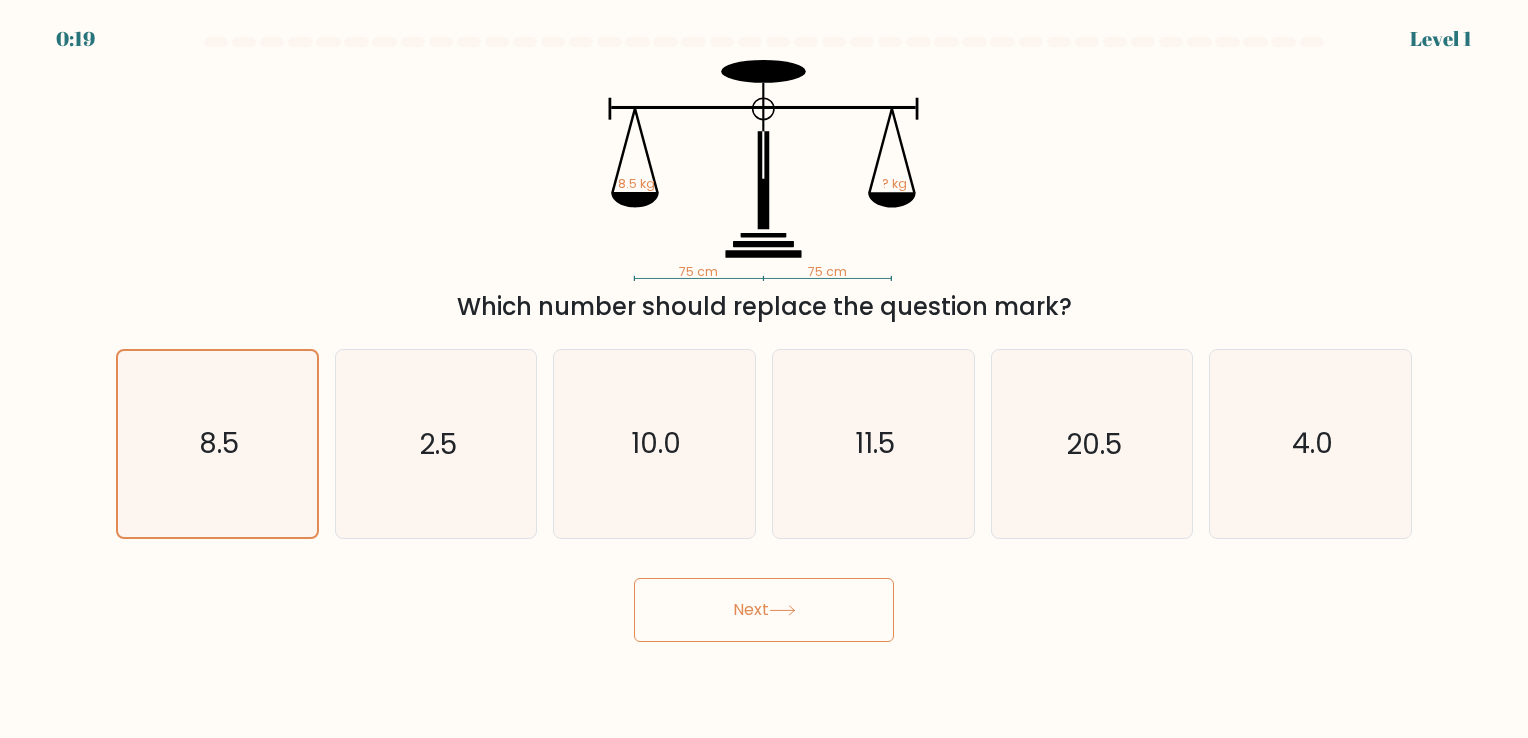 click on "Next" at bounding box center [764, 610] 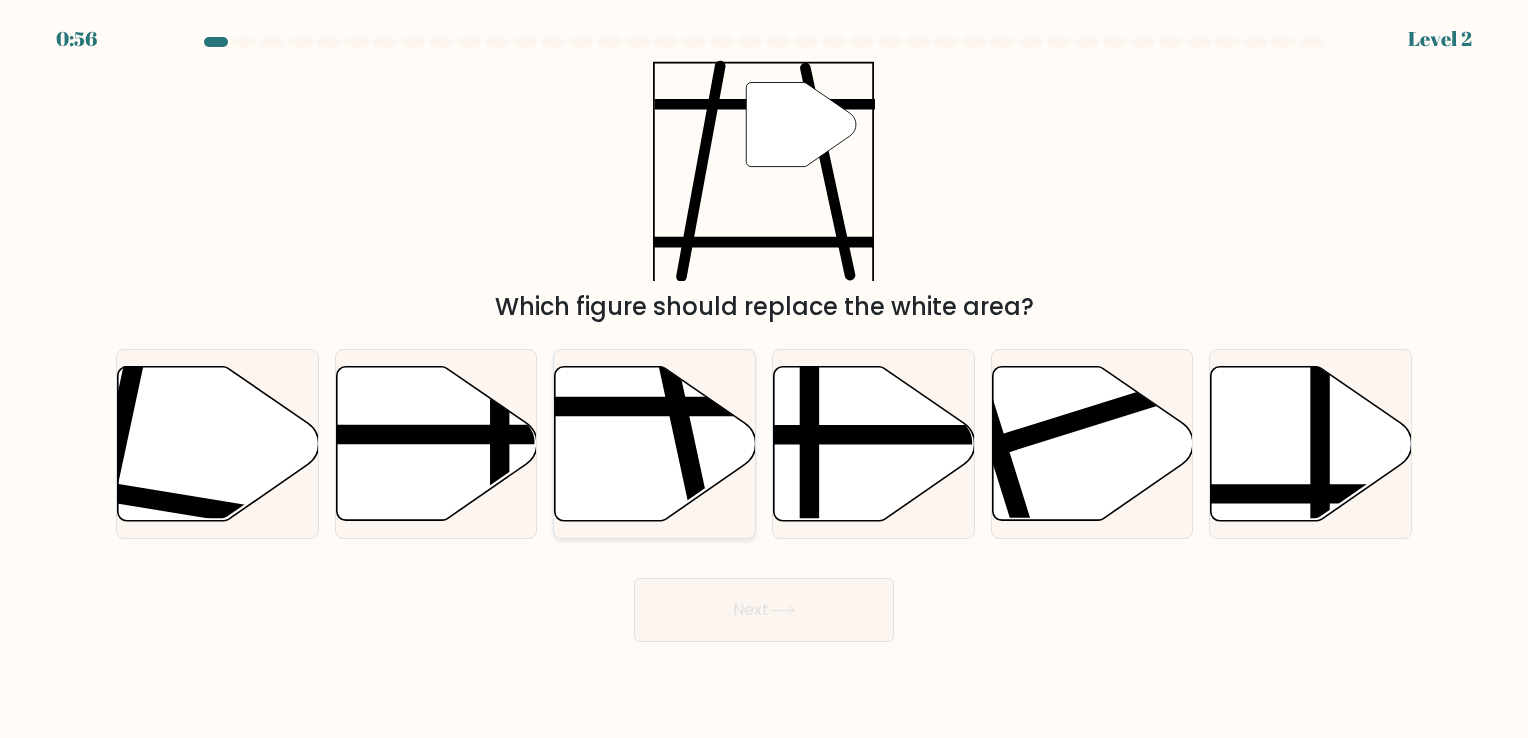 click 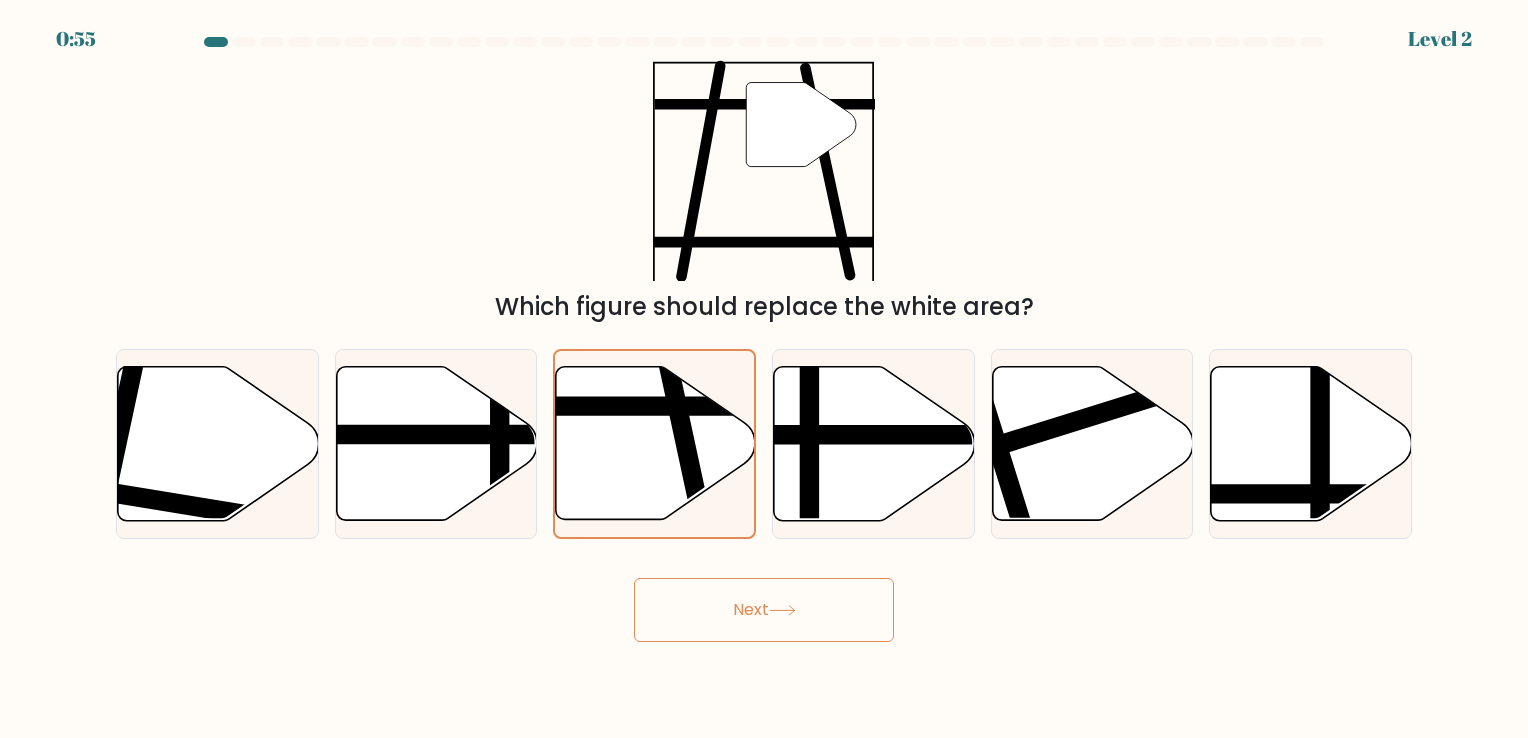 click on "Next" at bounding box center [764, 610] 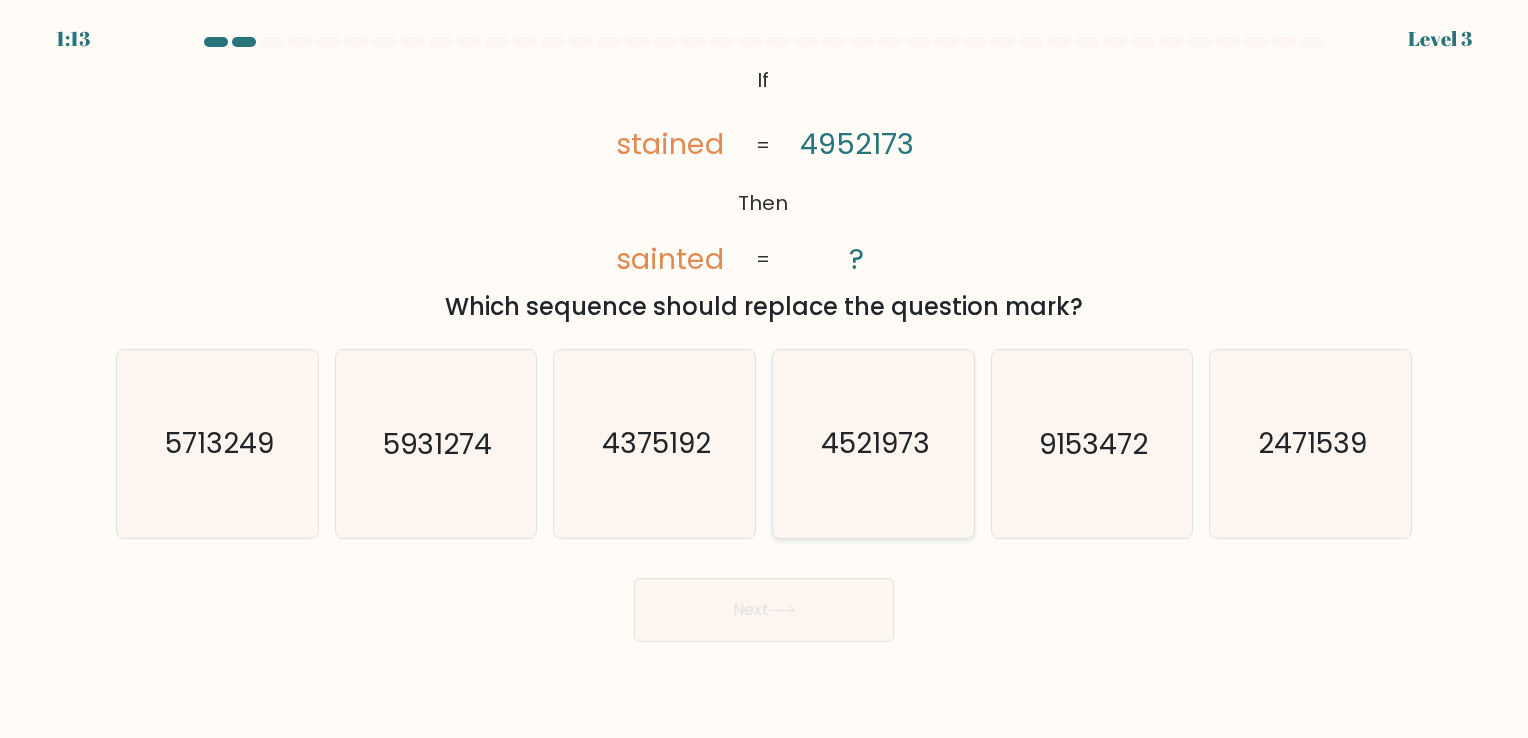 click on "4521973" 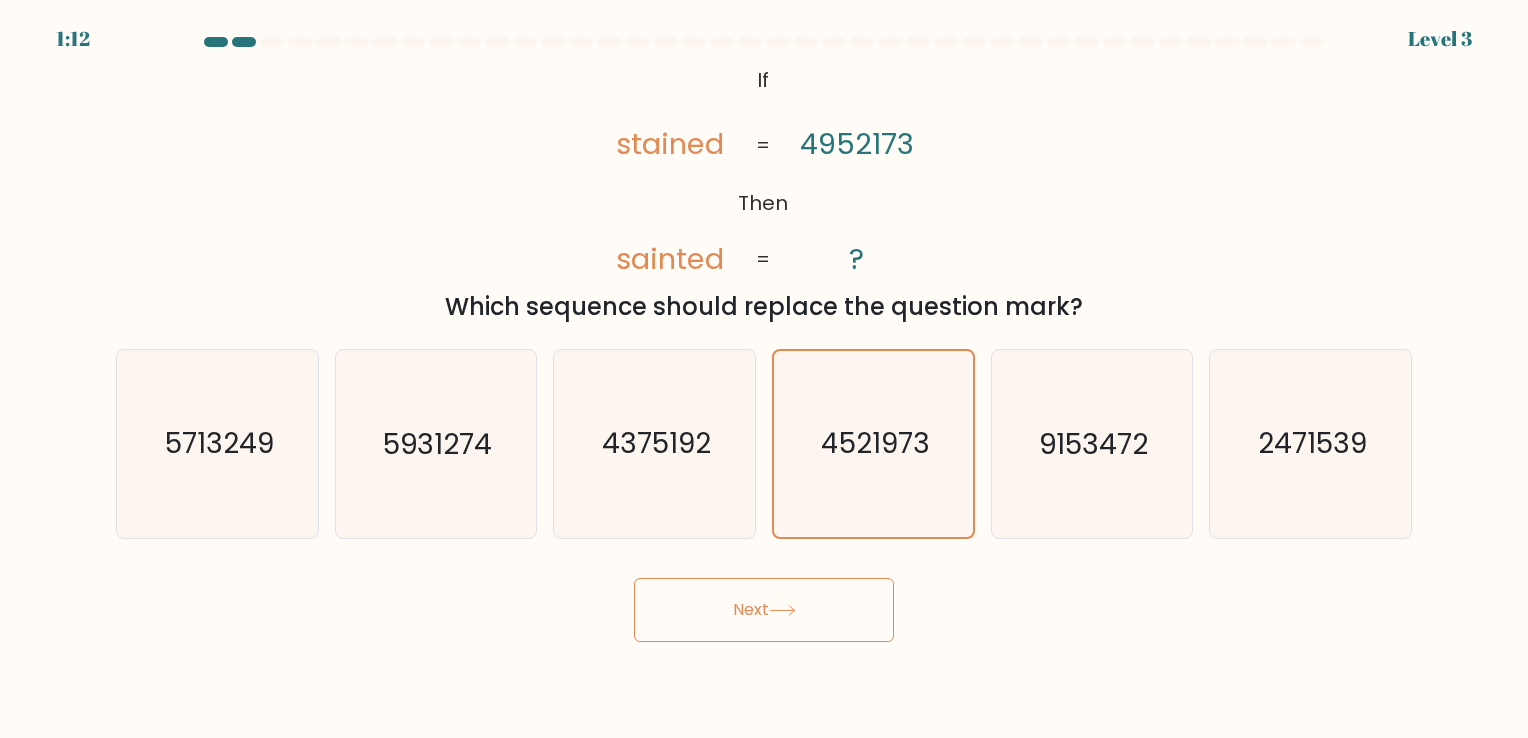 click on "Next" at bounding box center (764, 610) 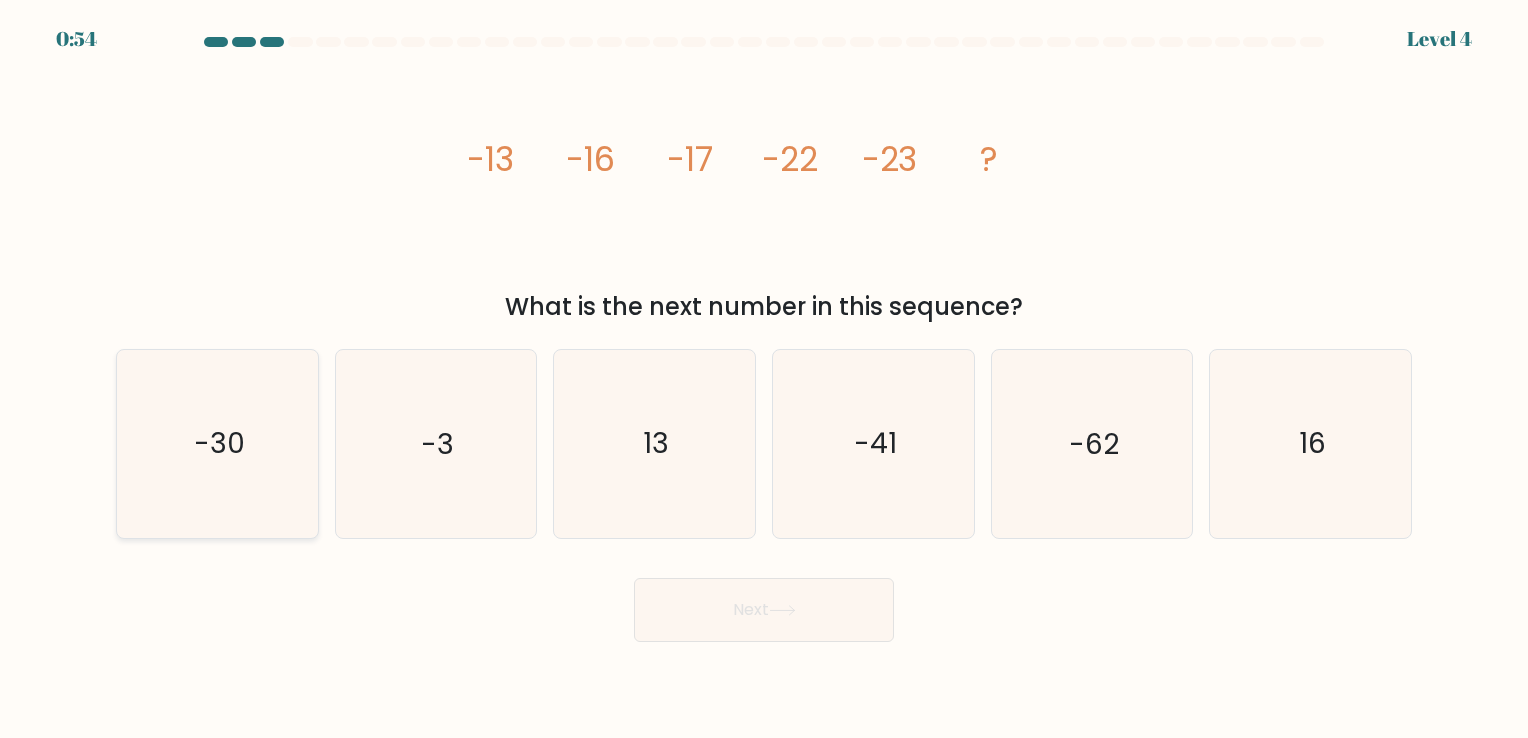click on "-30" 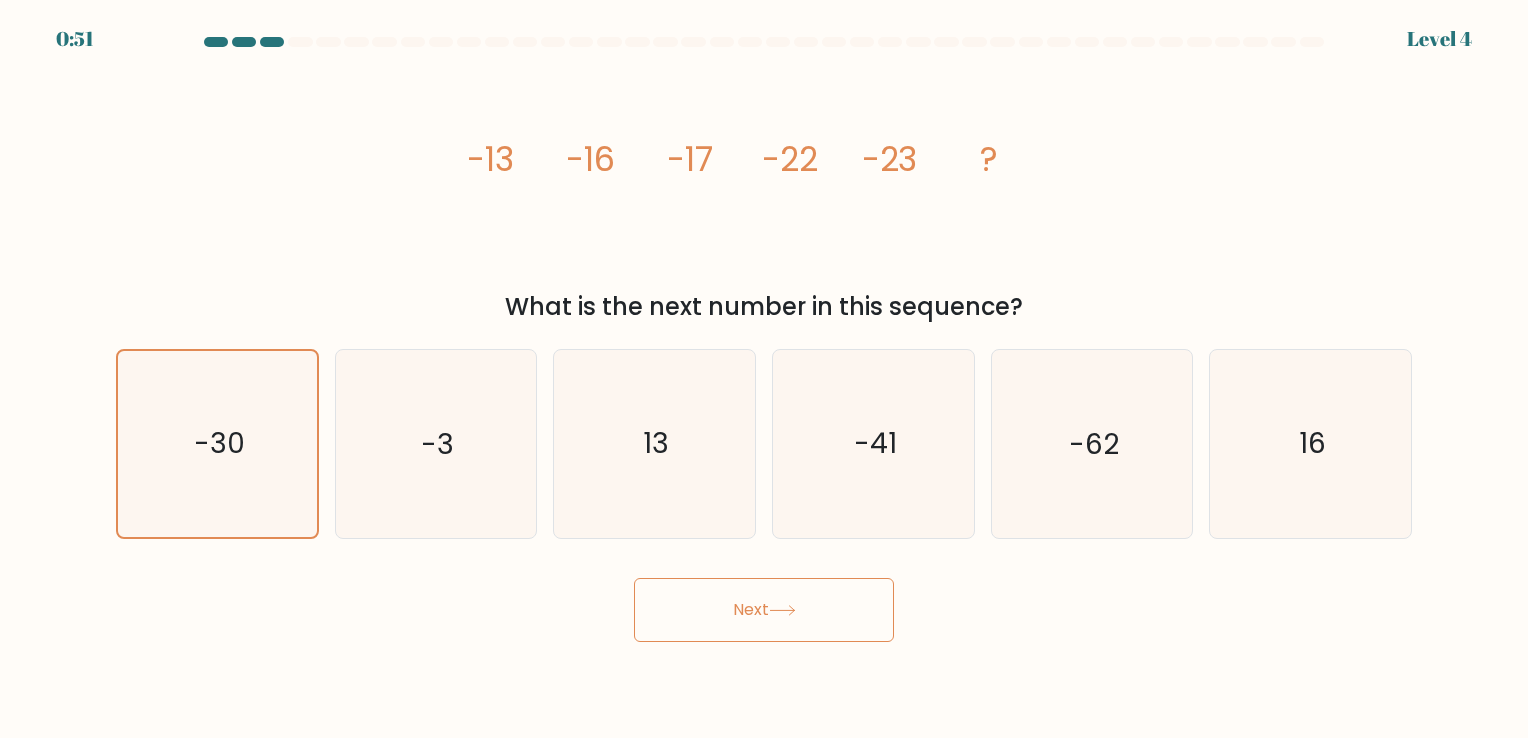 click on "Next" at bounding box center (764, 610) 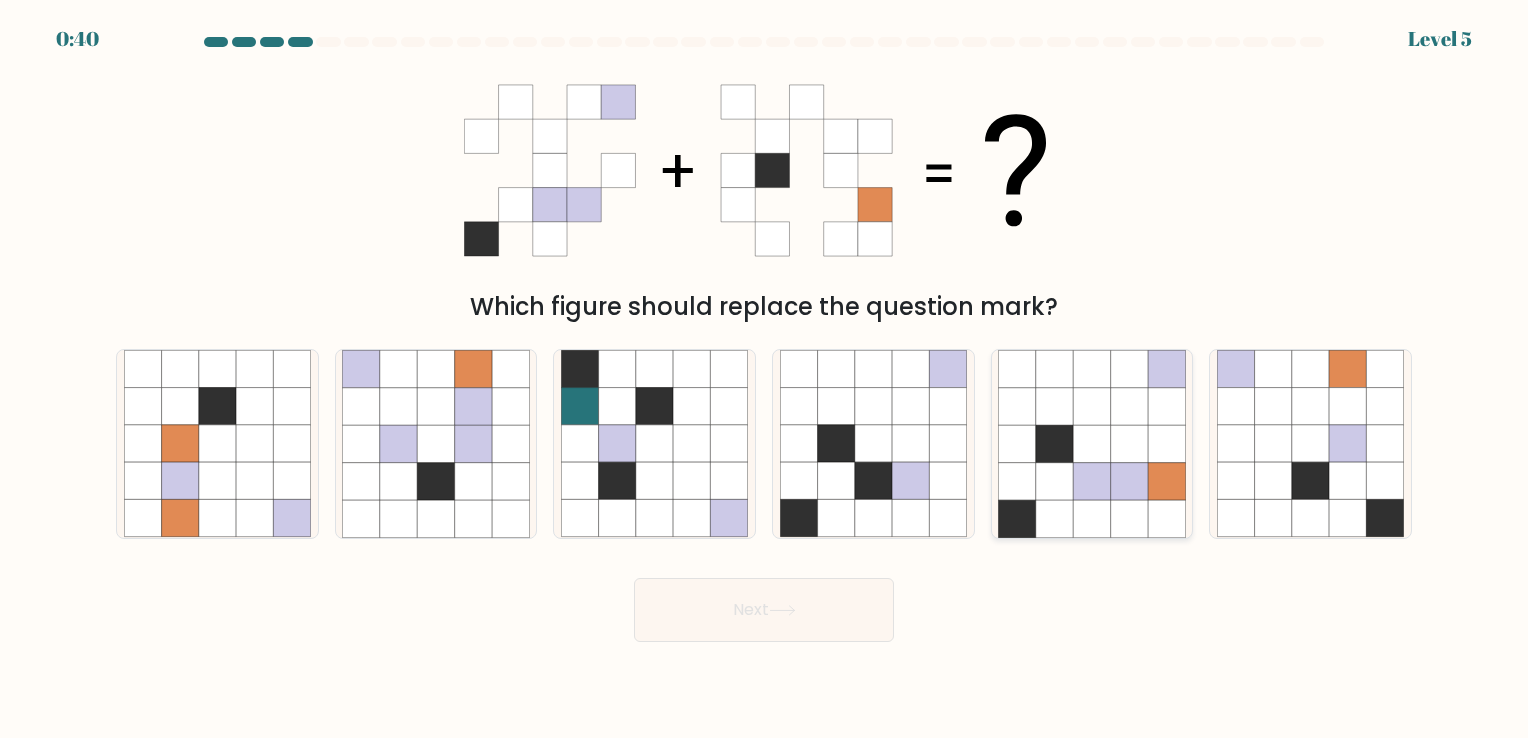click 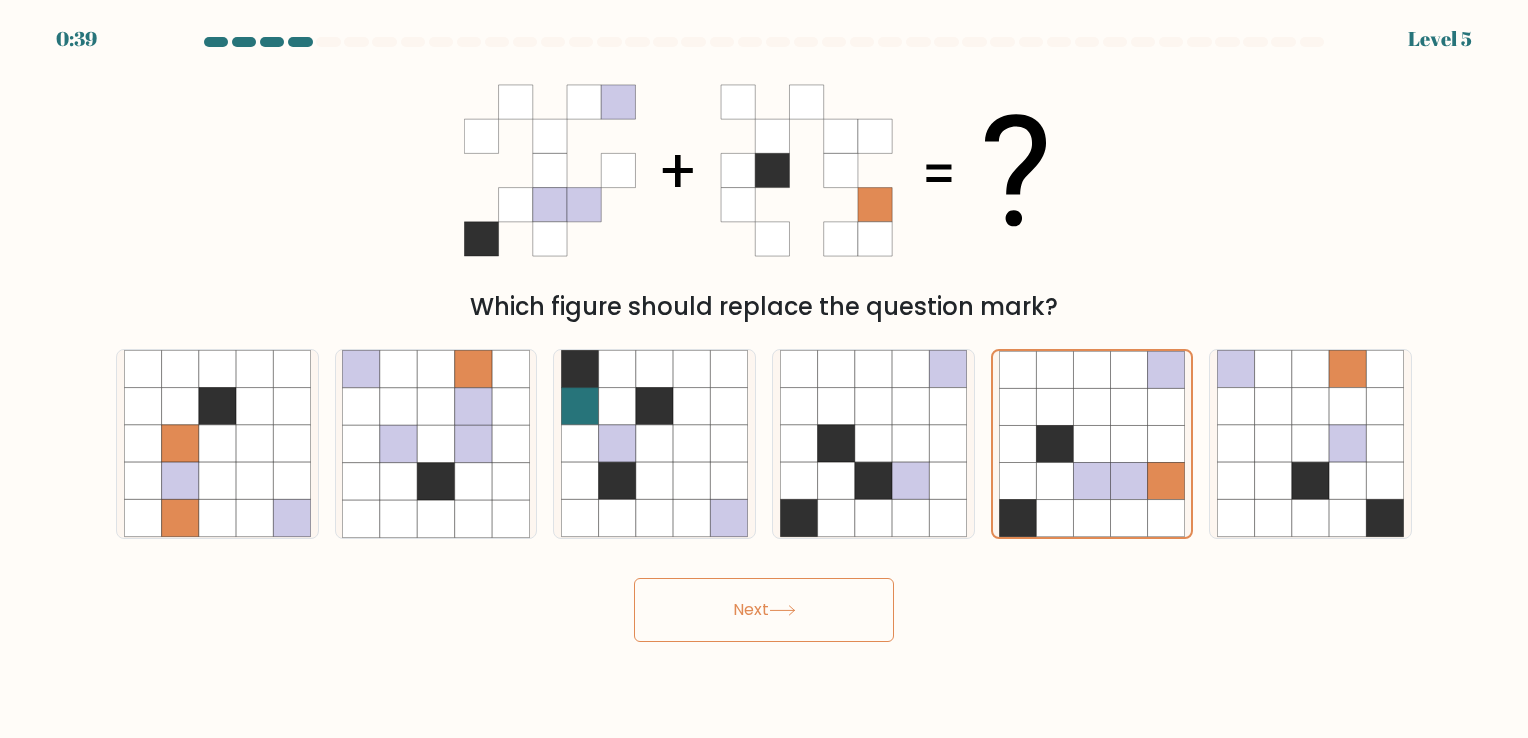 click 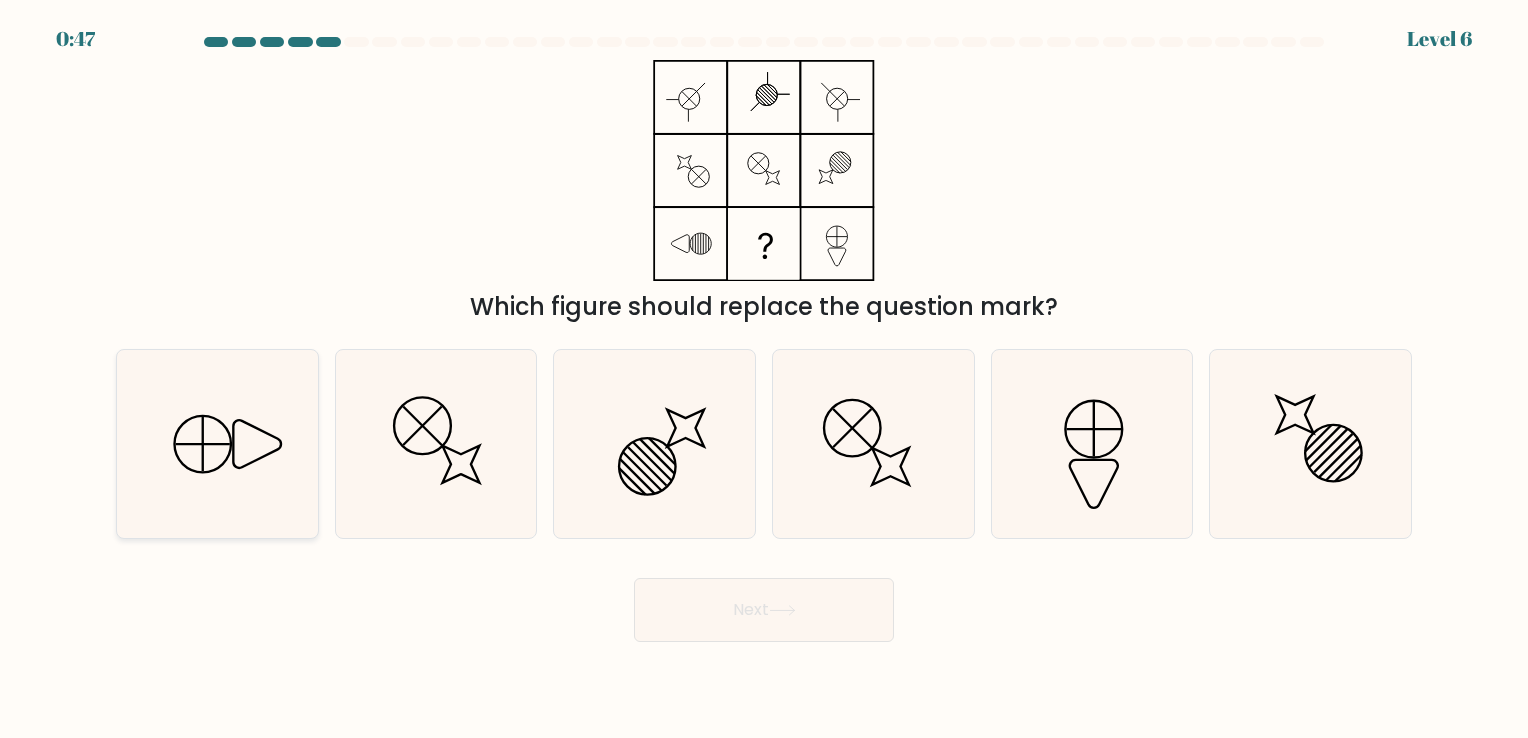 click 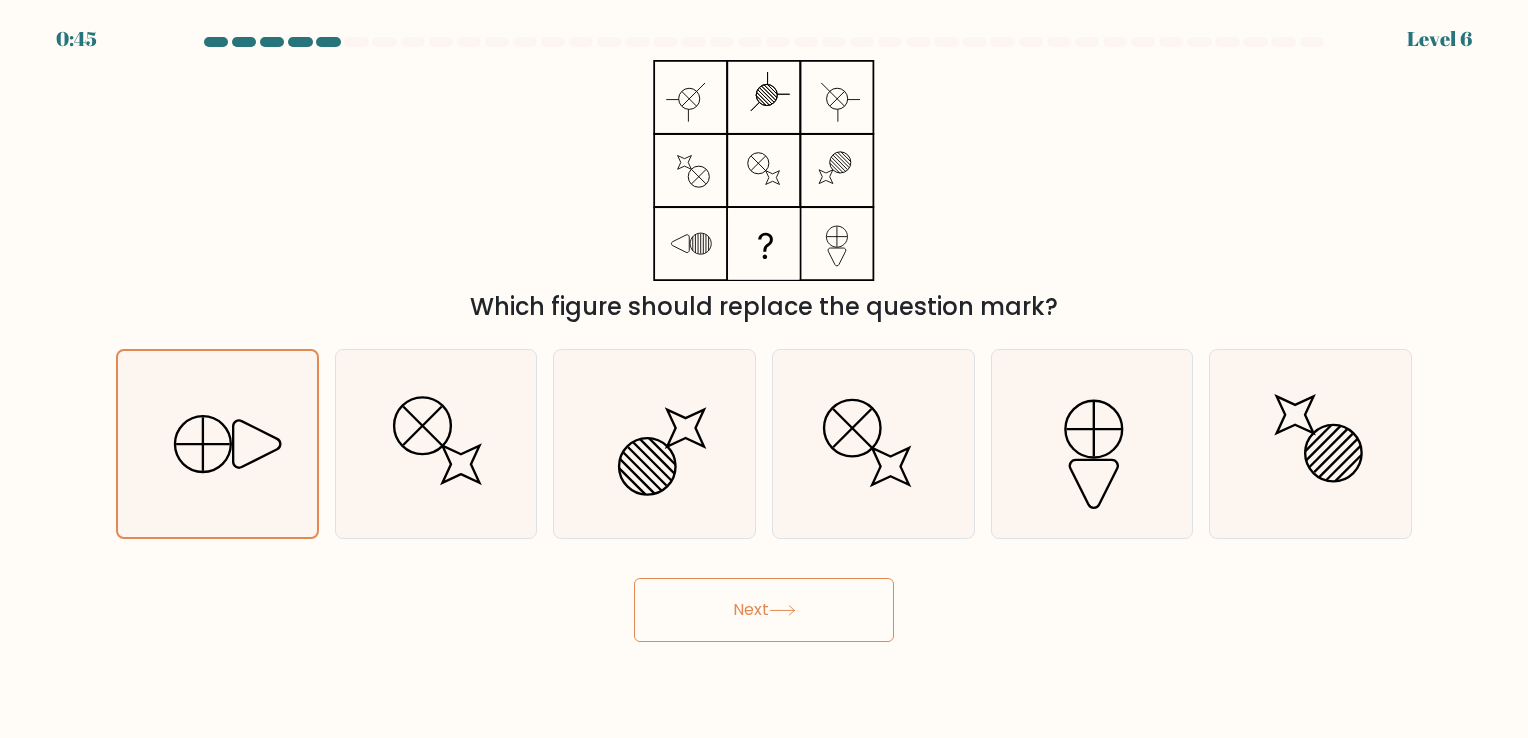 click on "Next" at bounding box center [764, 610] 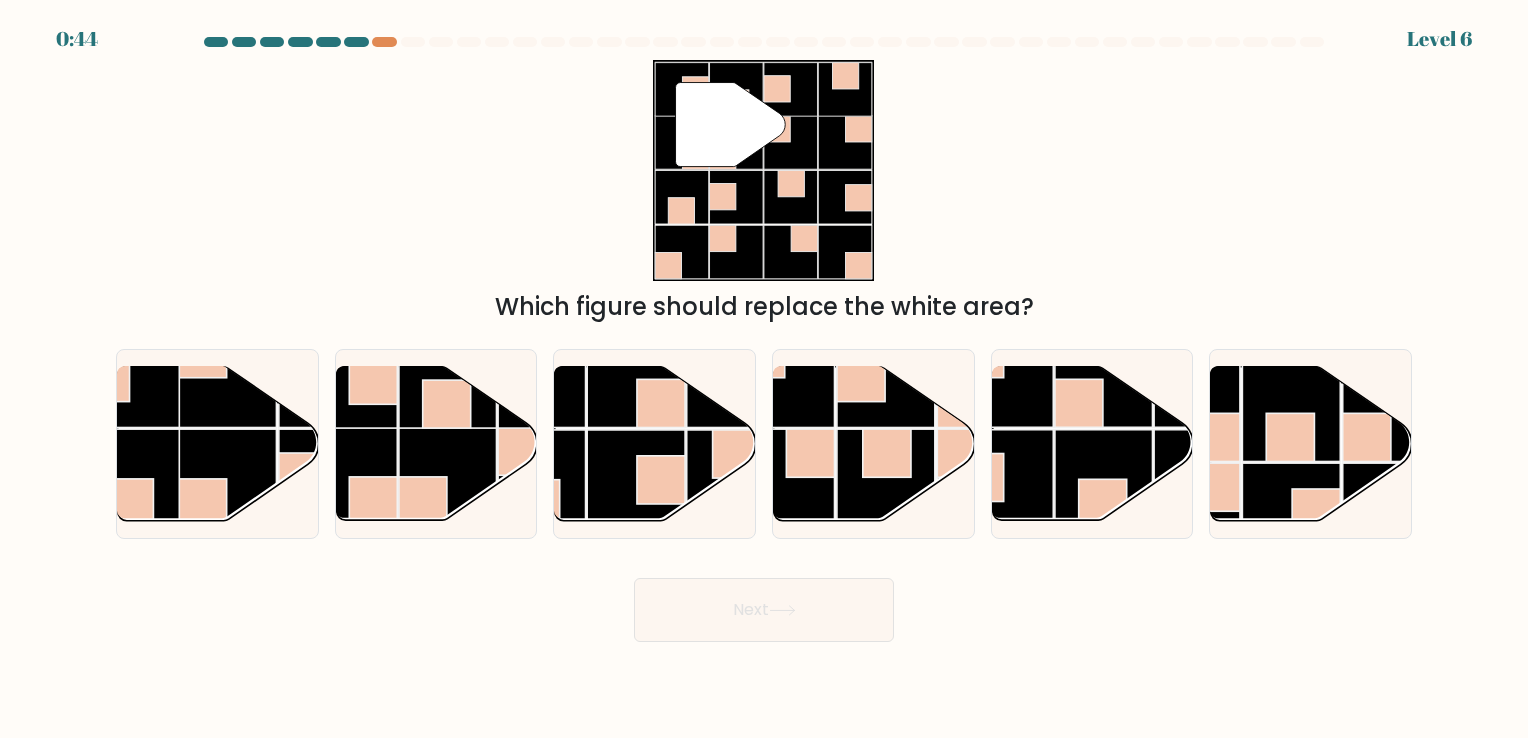 scroll, scrollTop: 0, scrollLeft: 0, axis: both 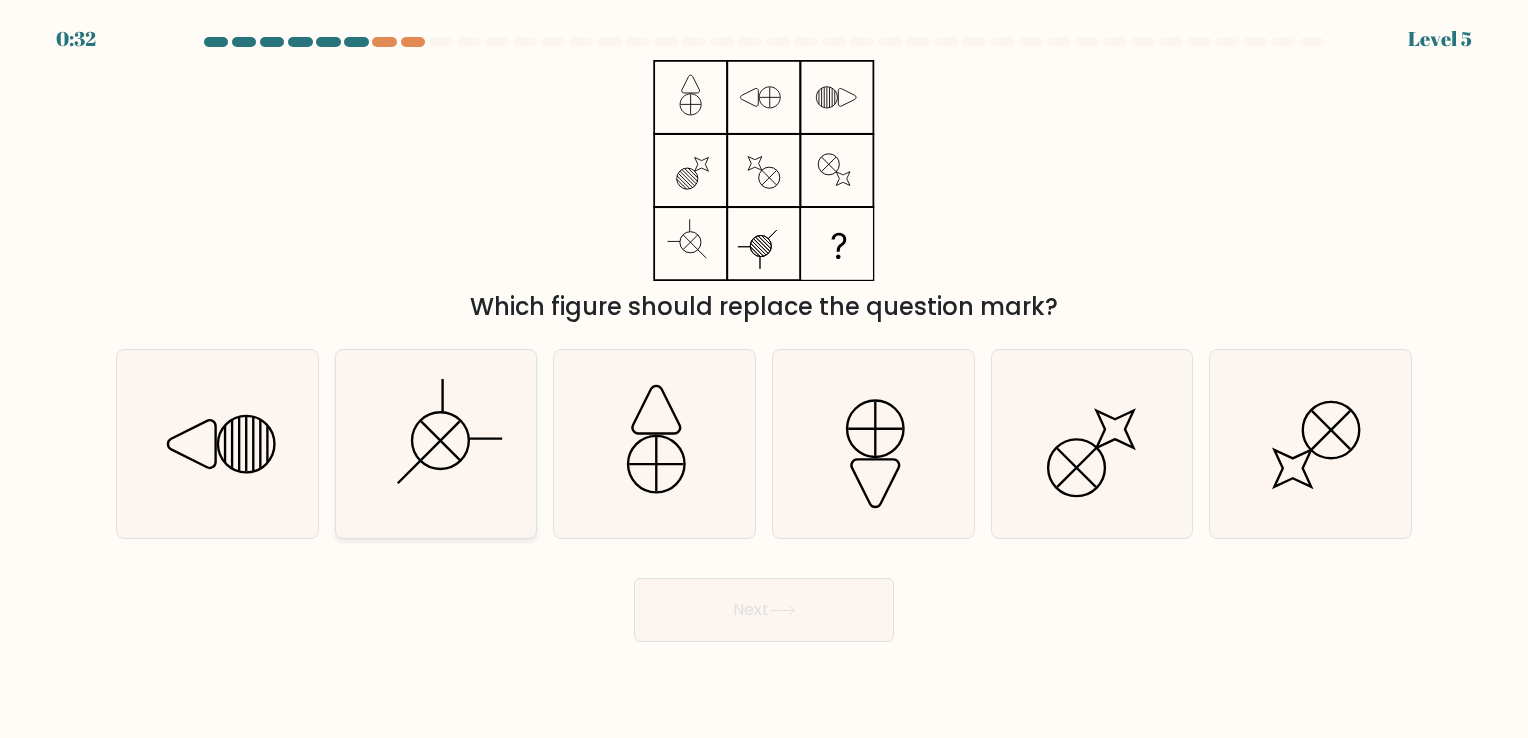 click 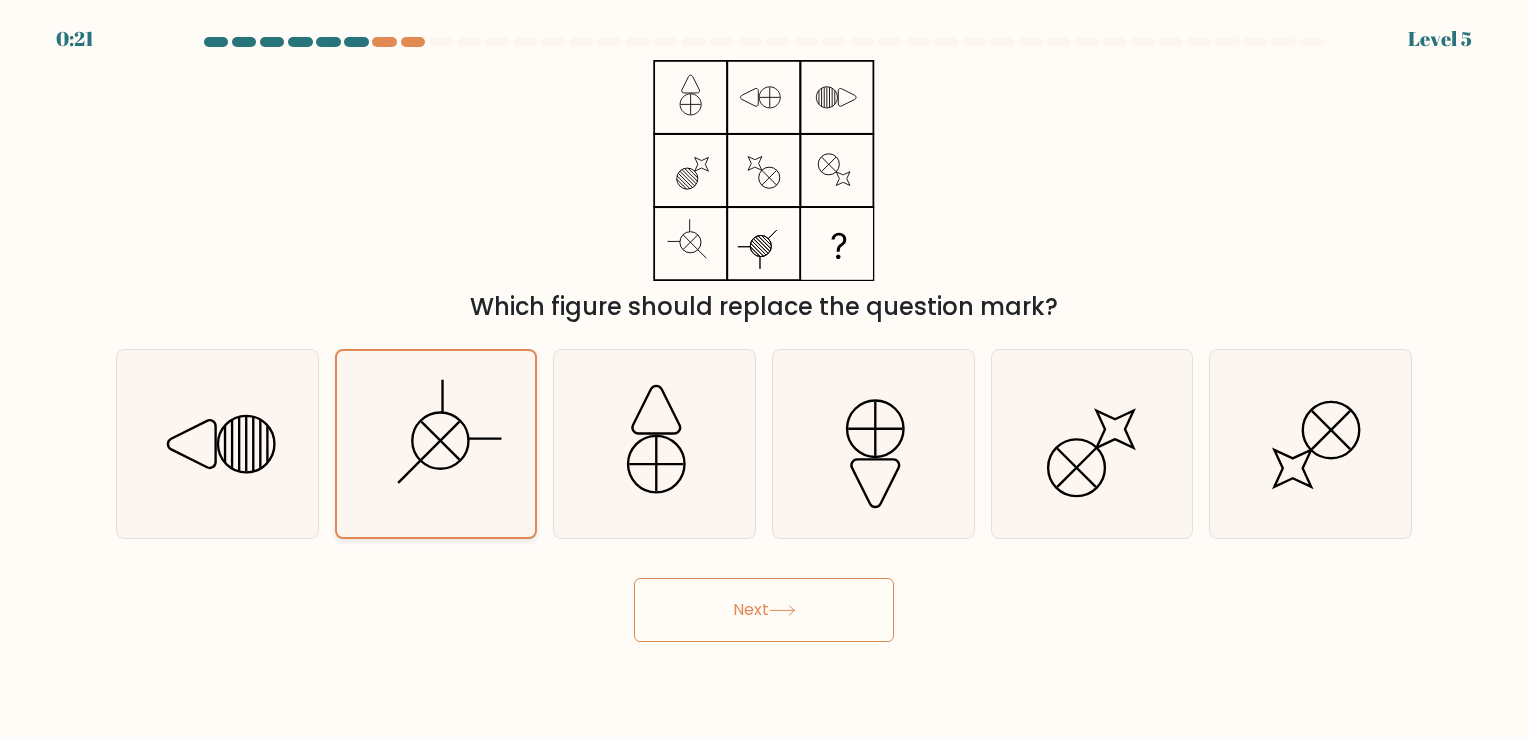 click 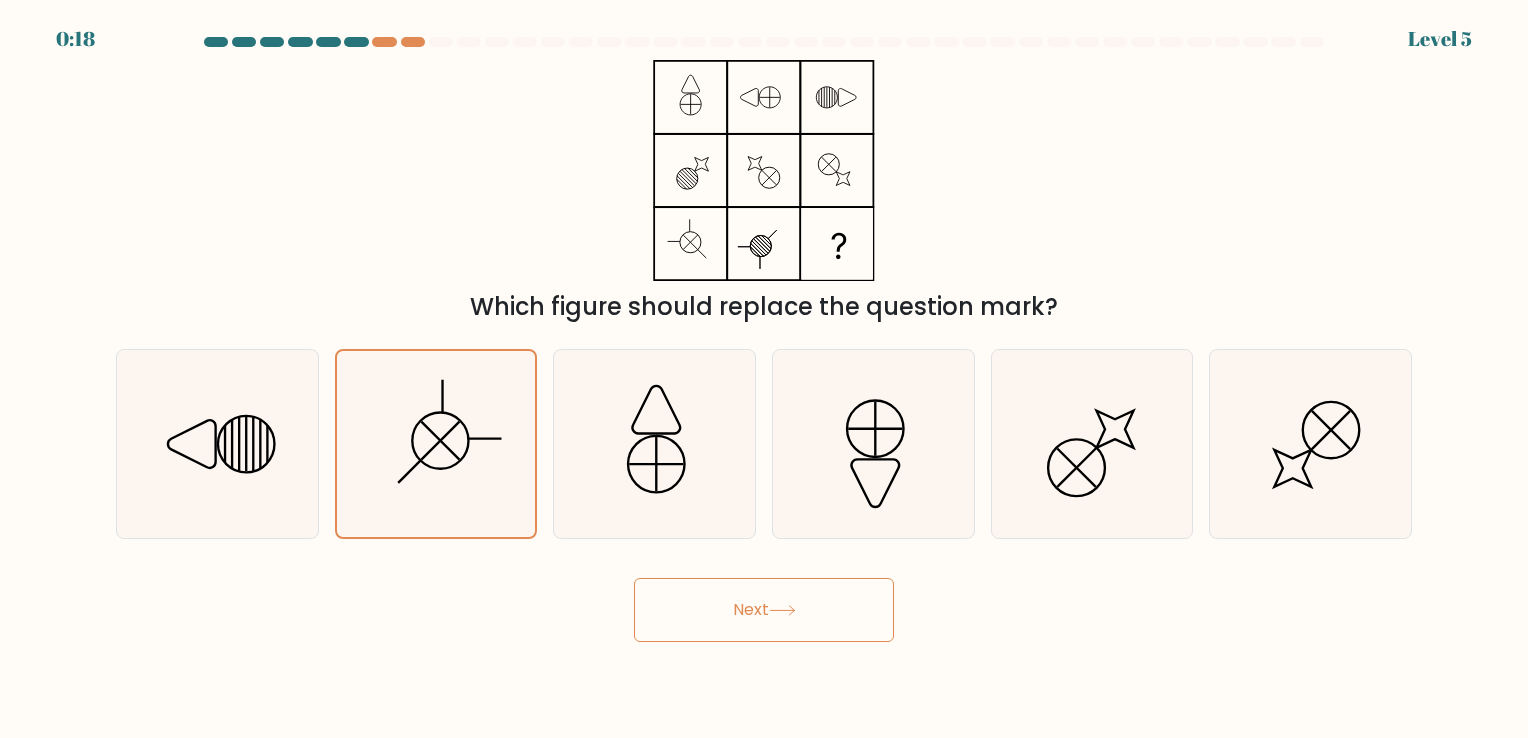 click on "Next" at bounding box center [764, 610] 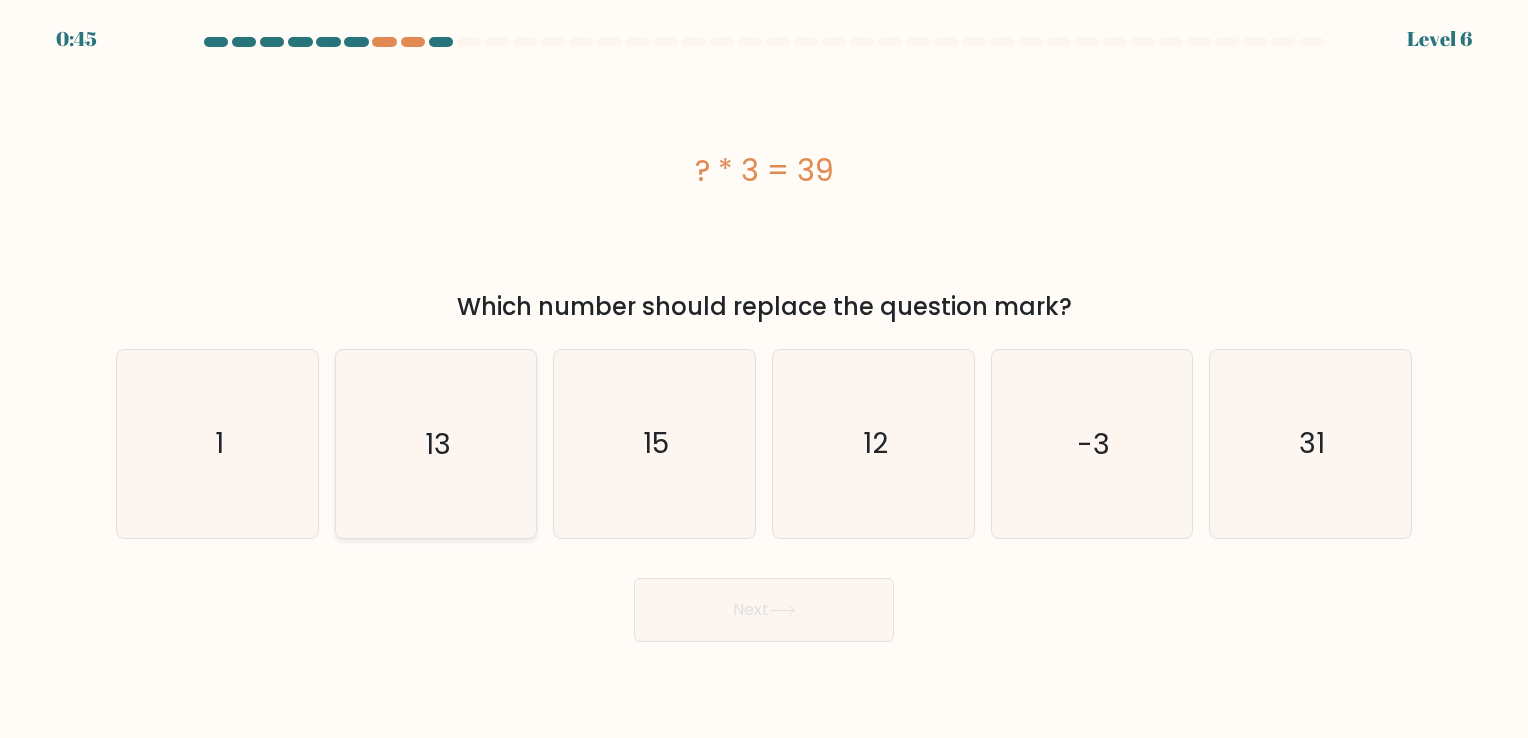 click on "13" 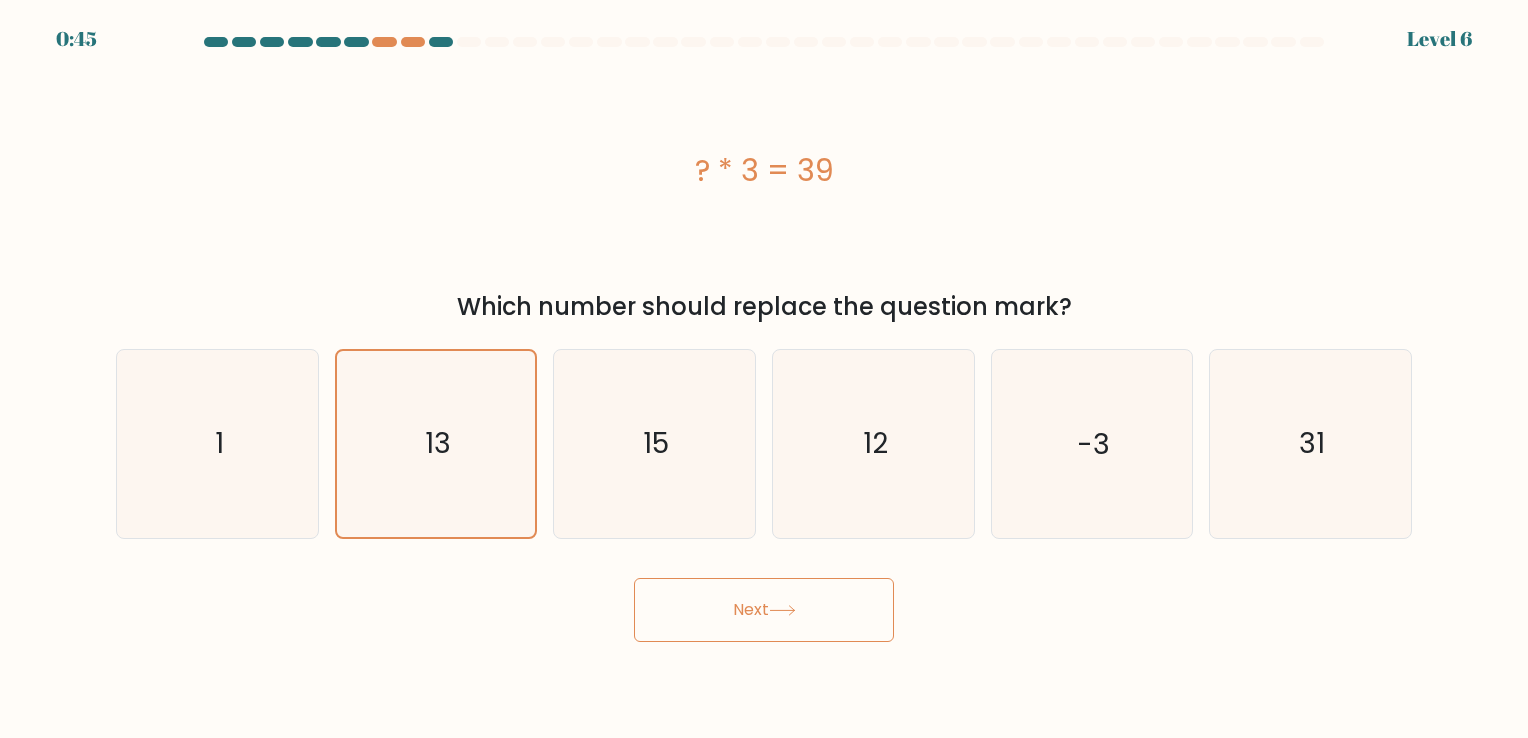 click on "Next" at bounding box center [764, 610] 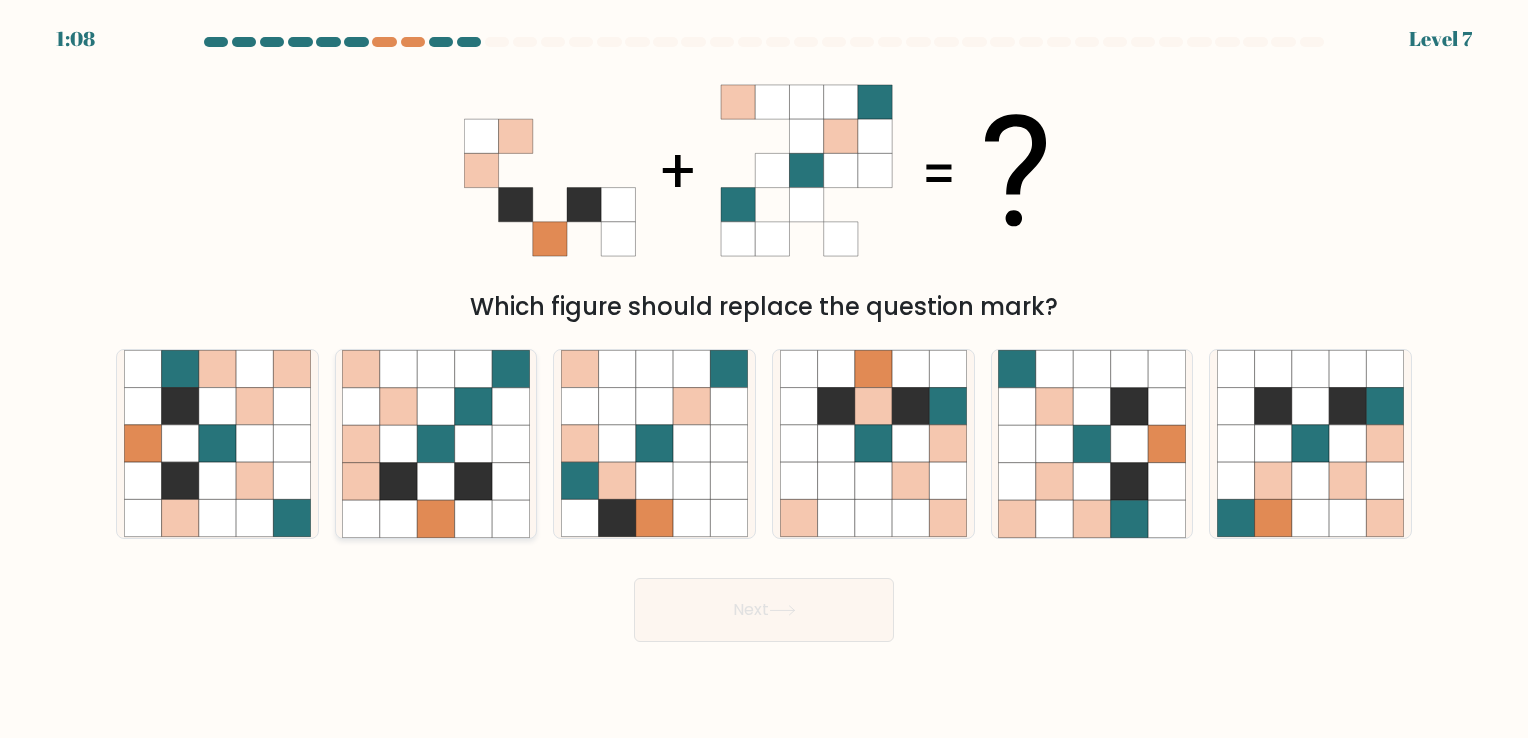click 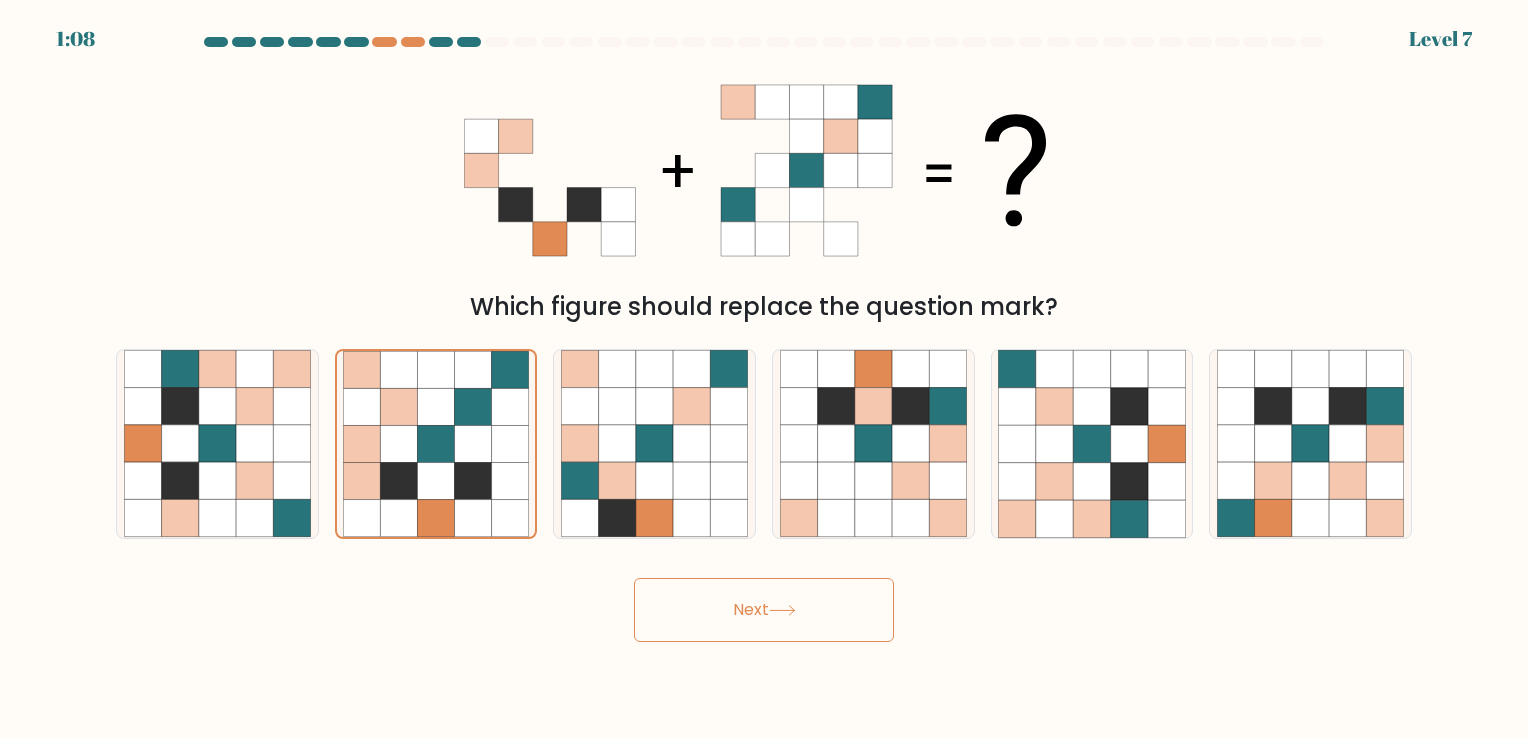 click on "Next" at bounding box center [764, 610] 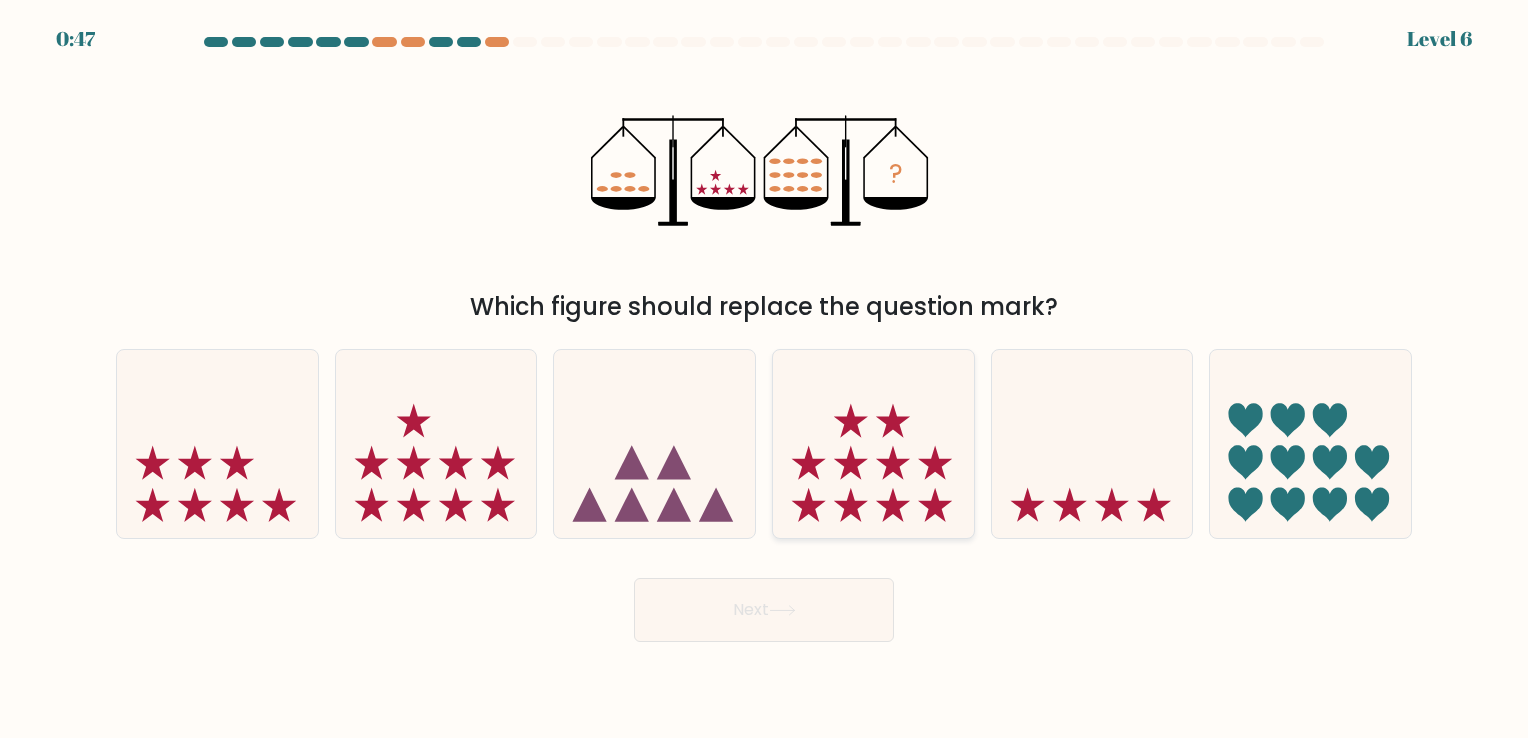 click 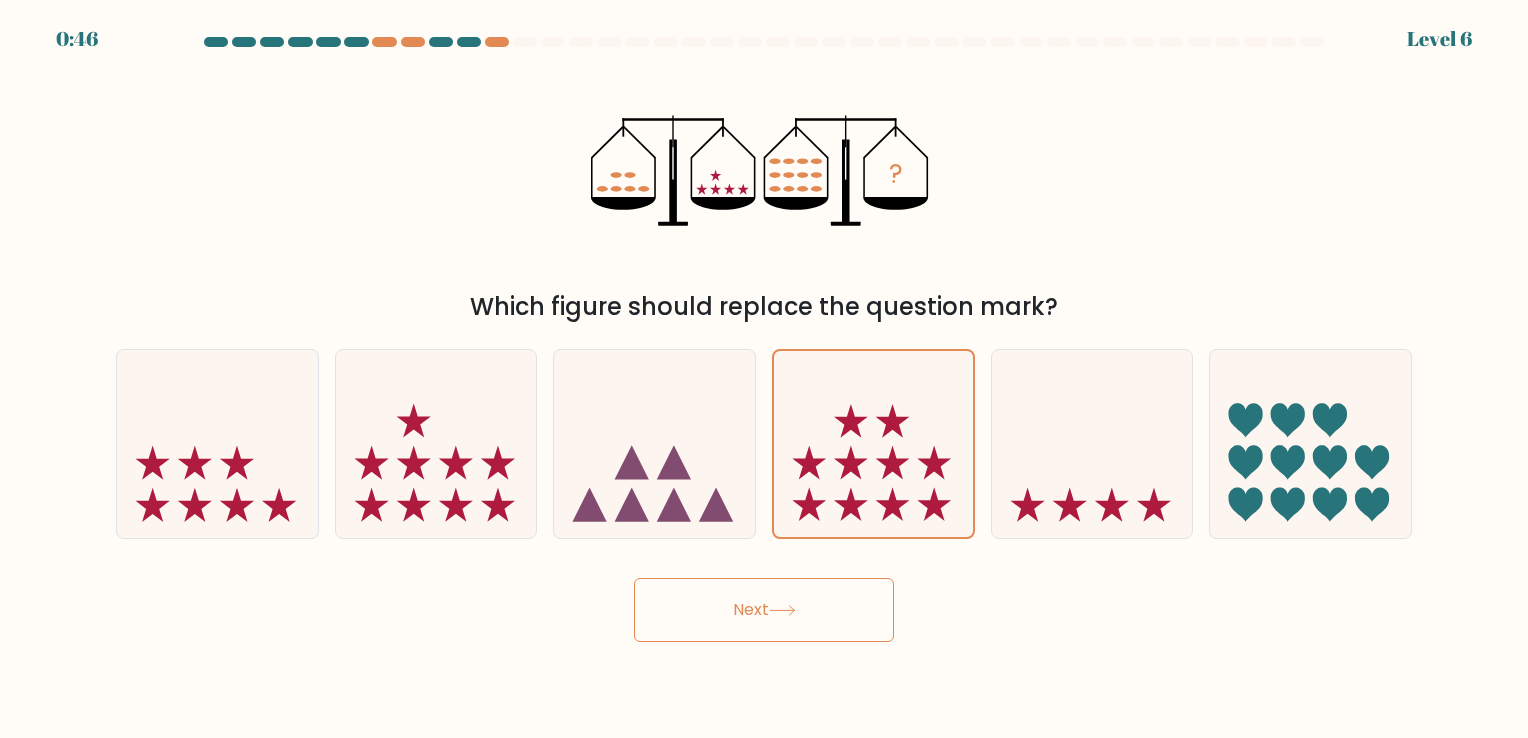 click 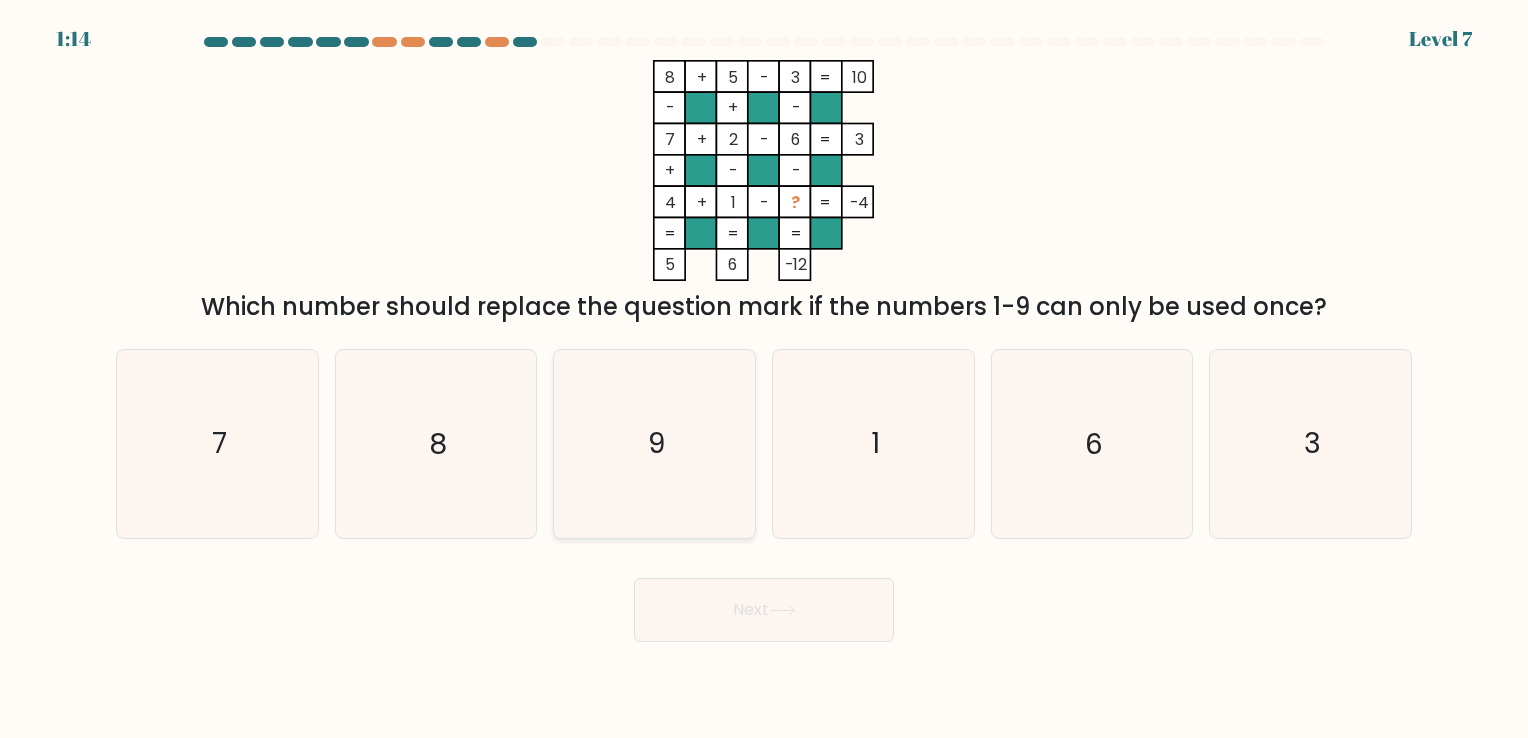 click on "9" 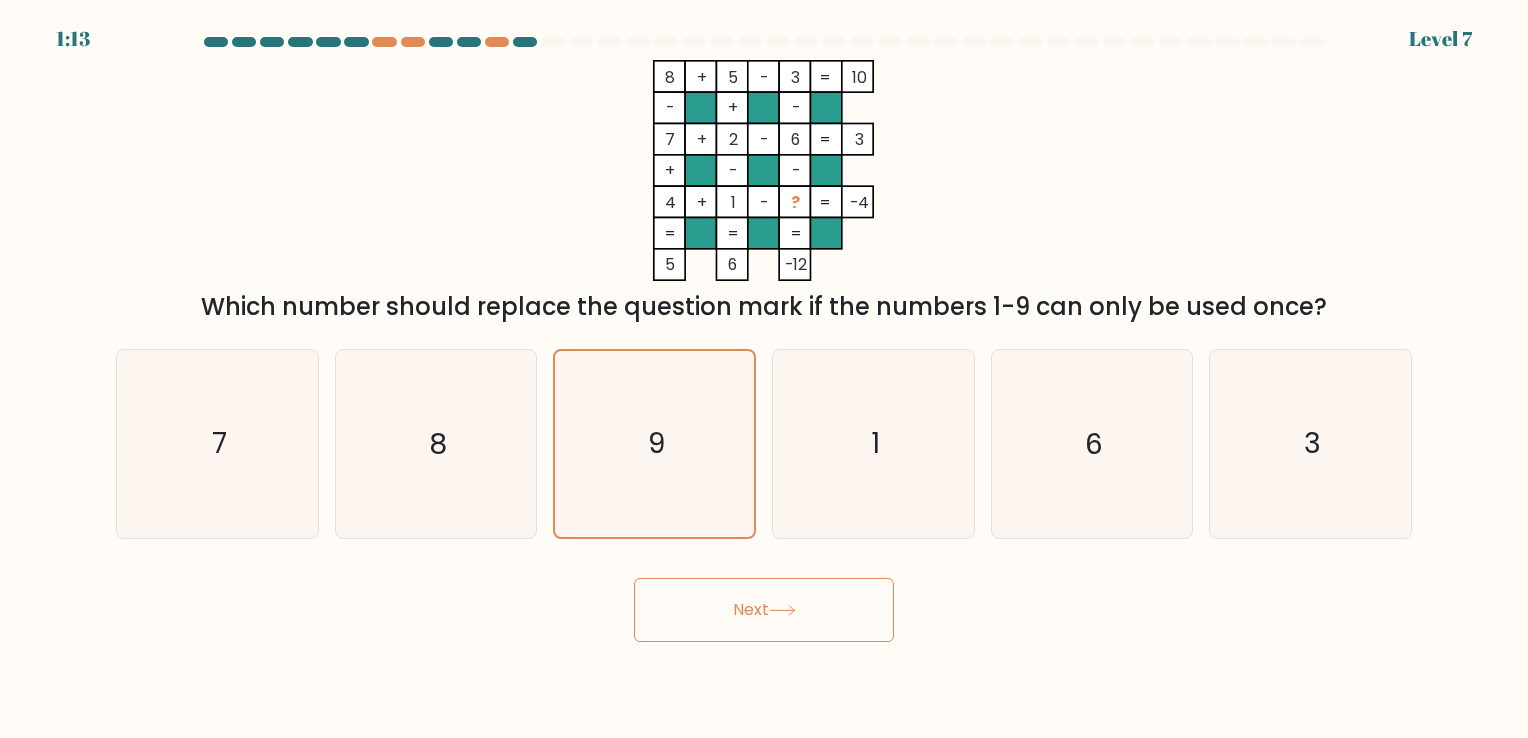 click on "Next" at bounding box center (764, 610) 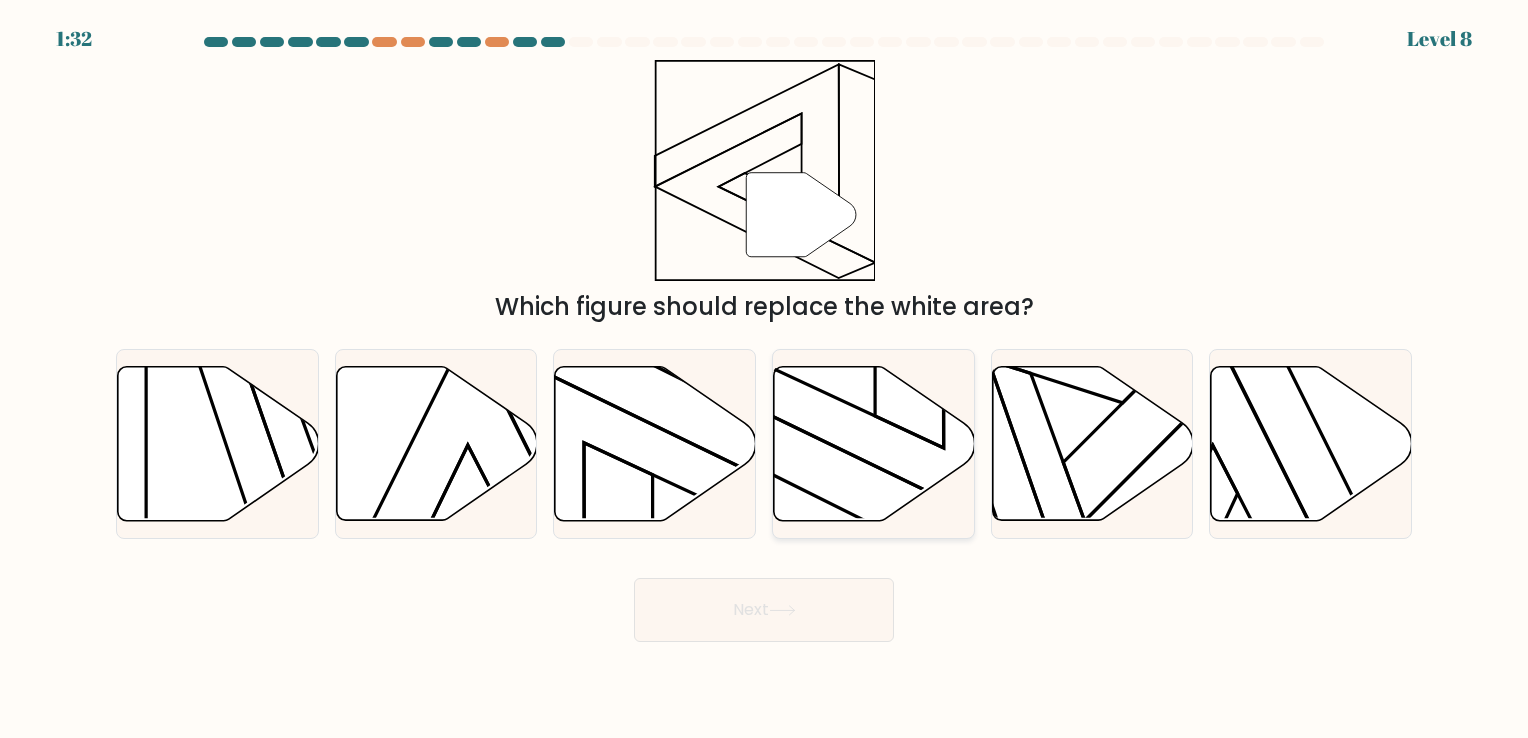 click 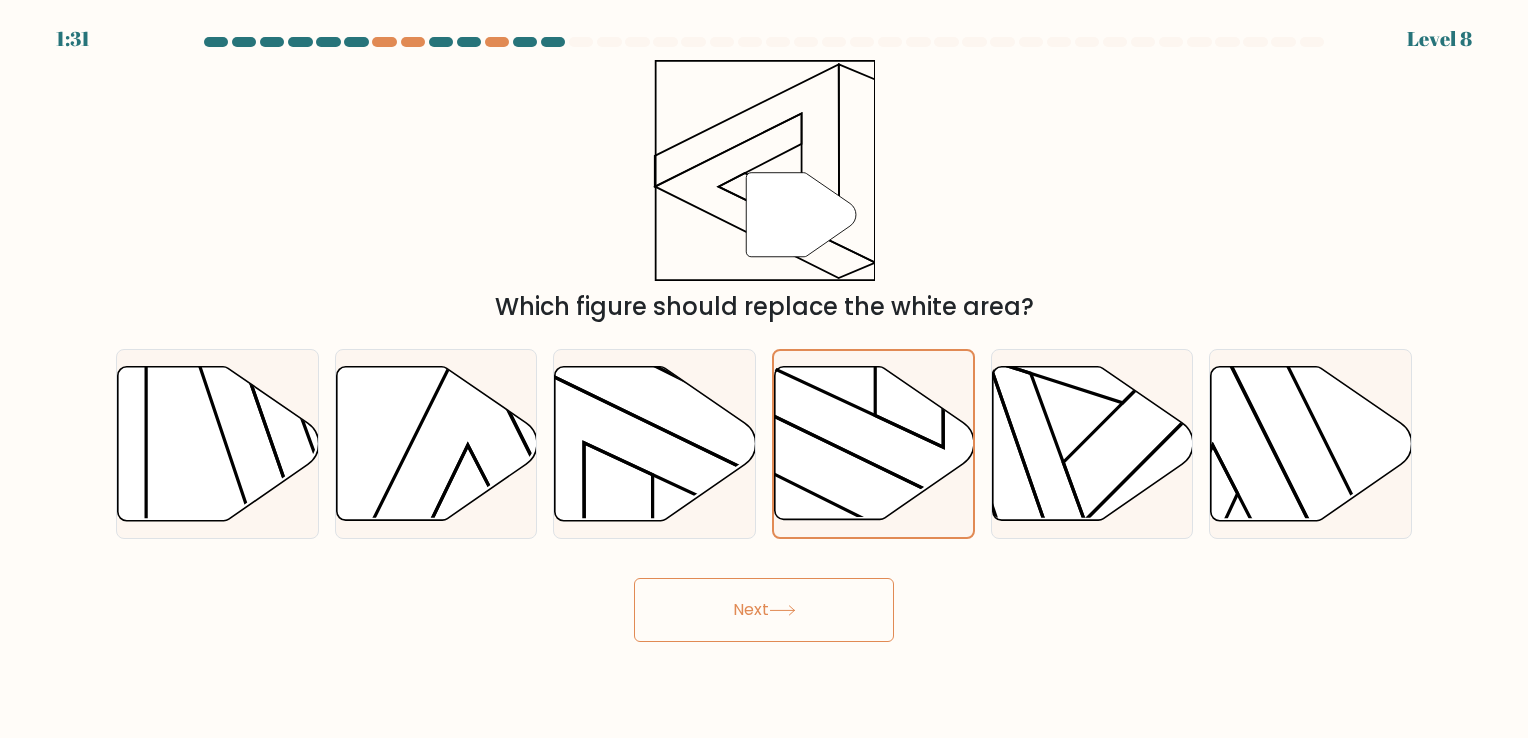 click 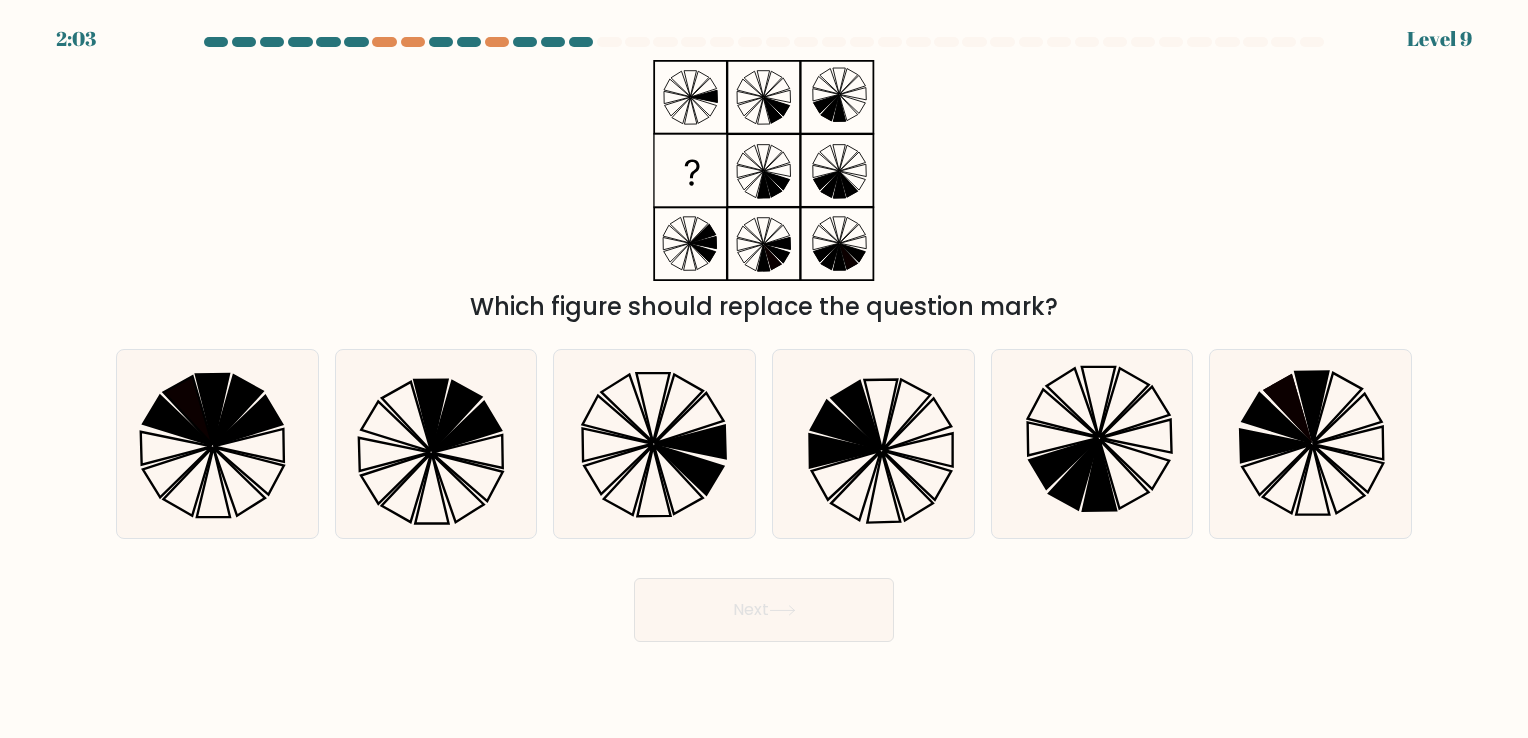 click 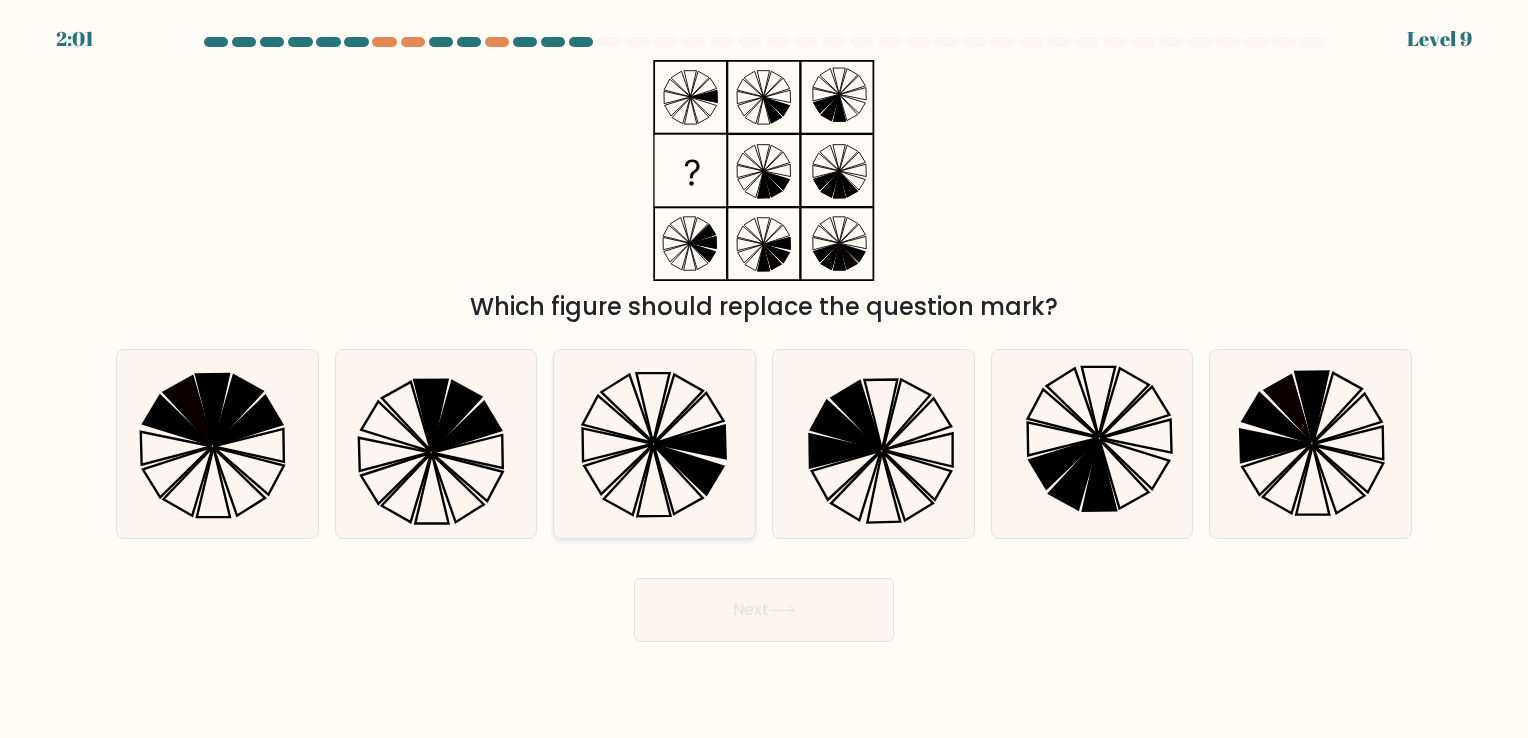 click 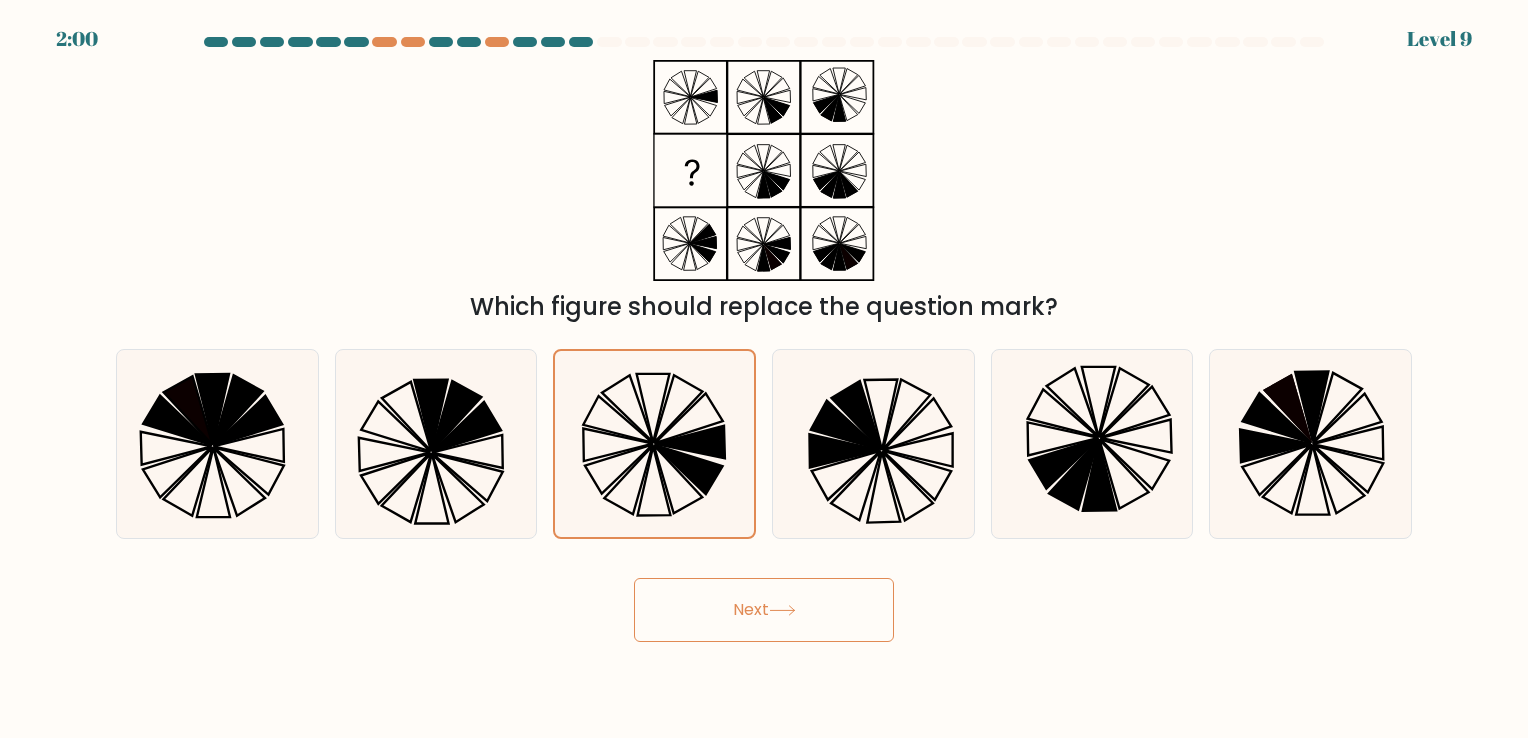 click on "Next" at bounding box center [764, 610] 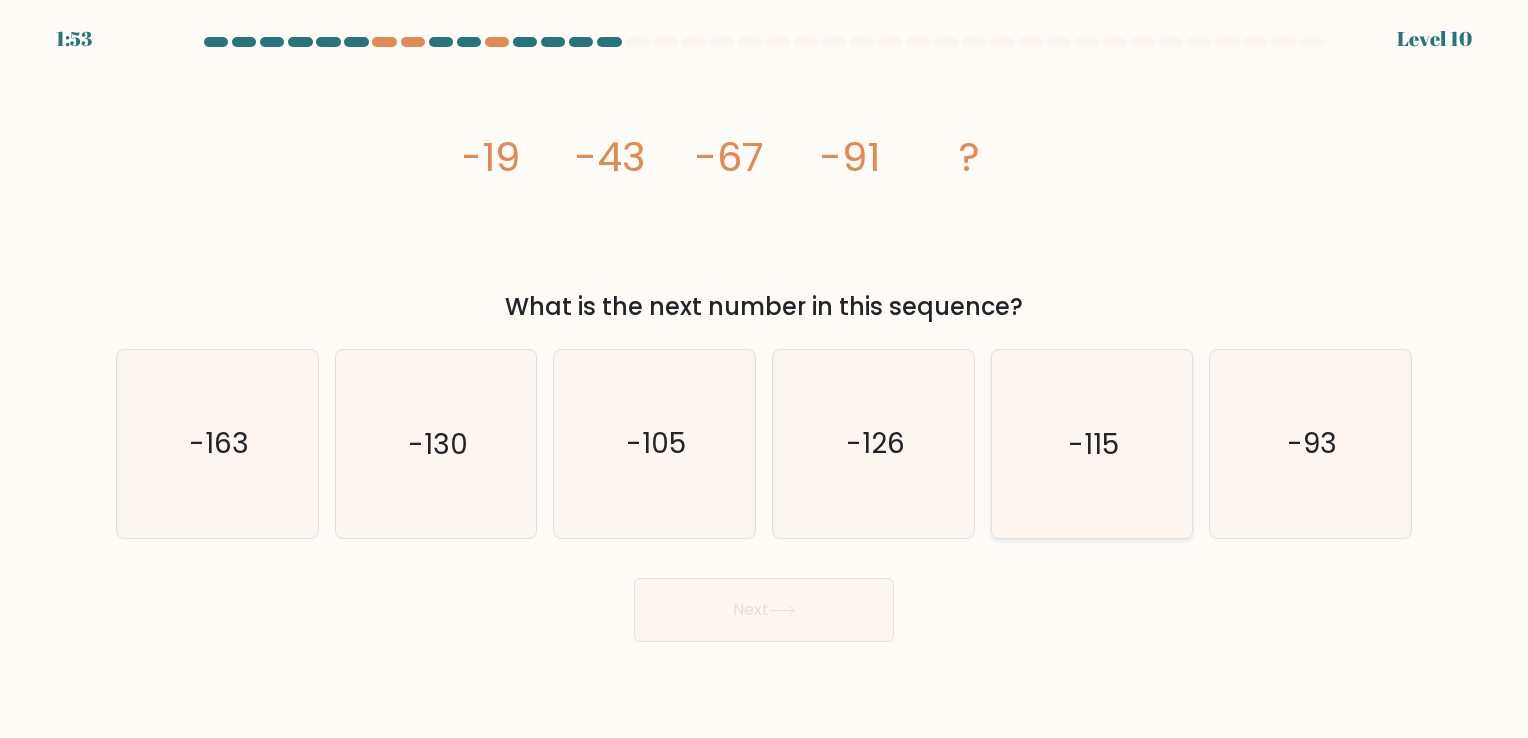 click on "-115" 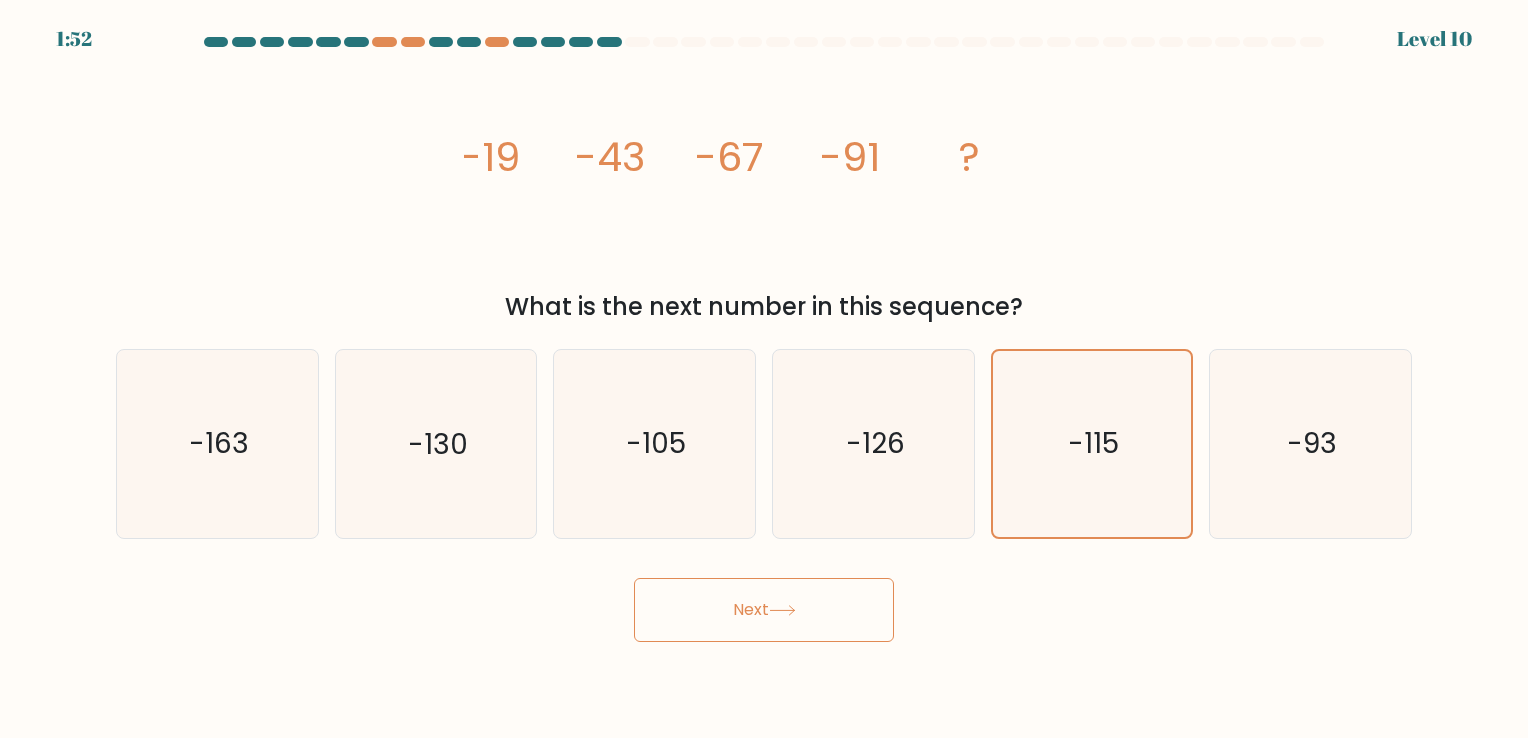 click on "Next" at bounding box center [764, 610] 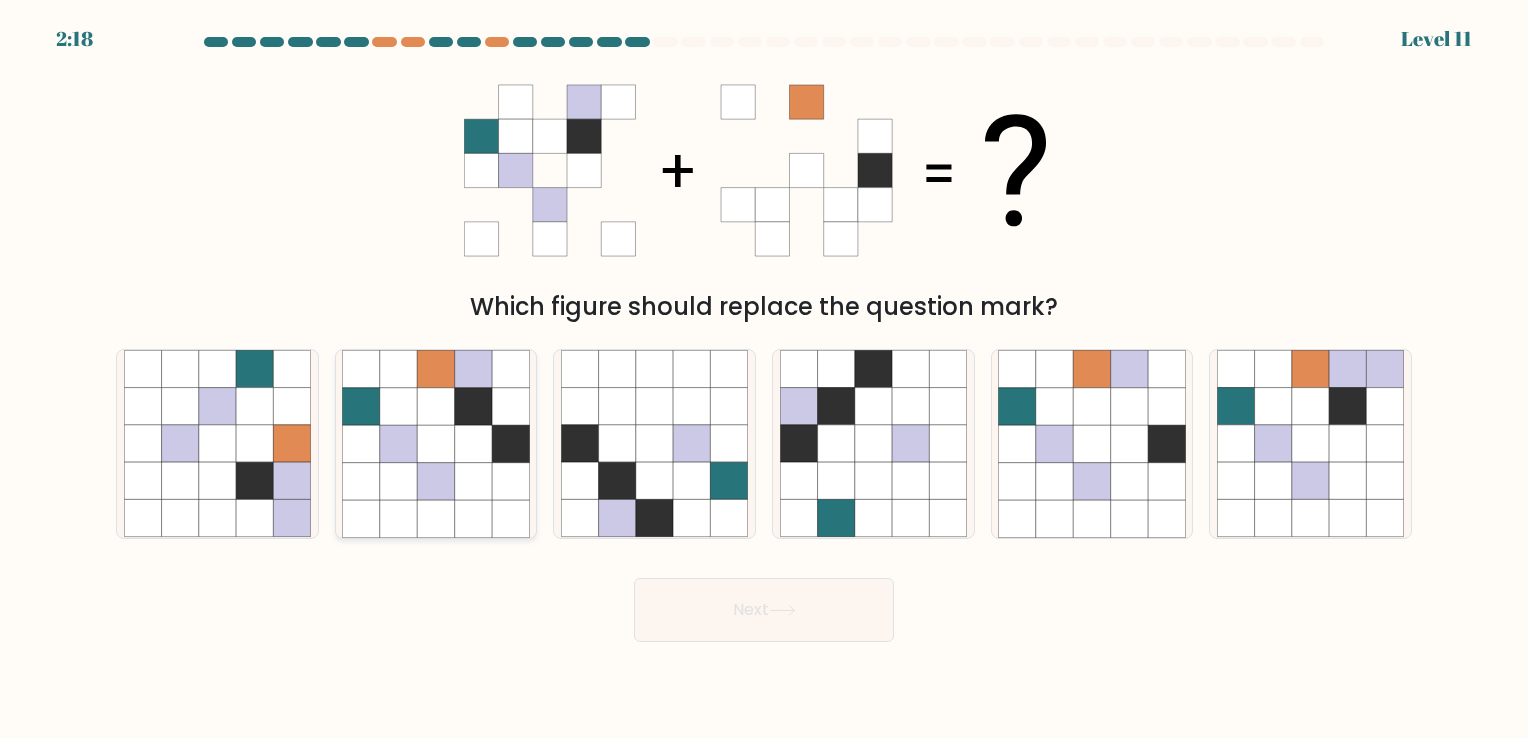 click 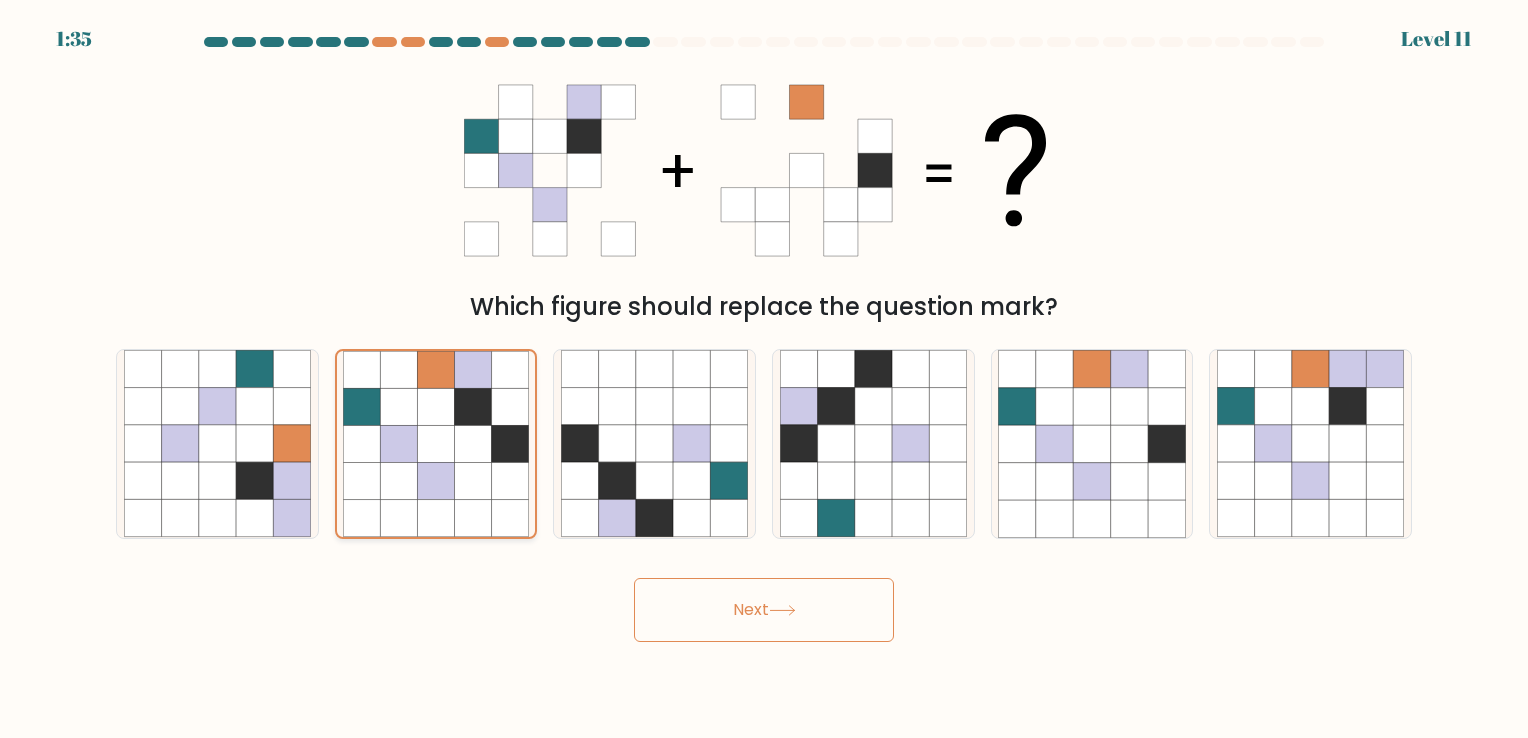 click 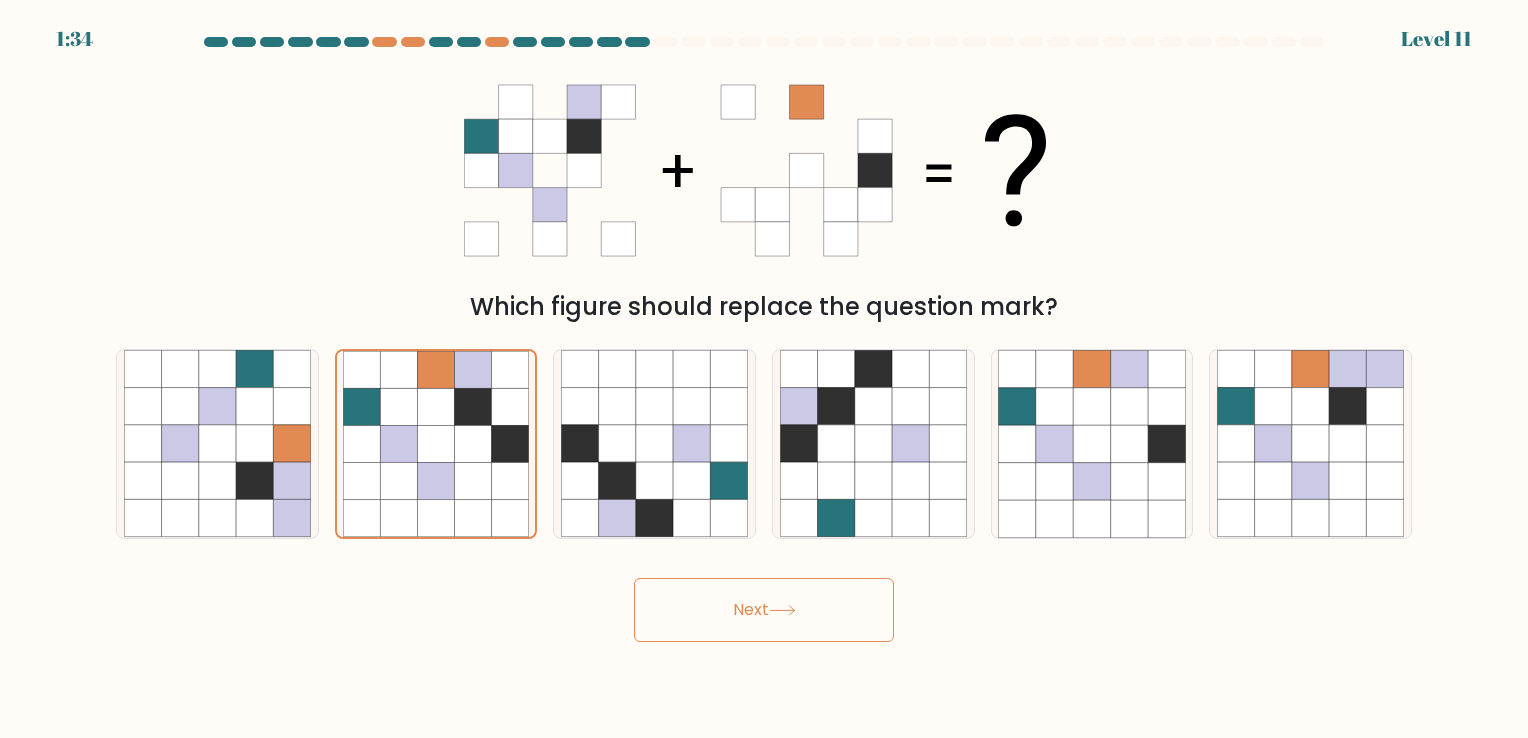 click on "Next" at bounding box center [764, 610] 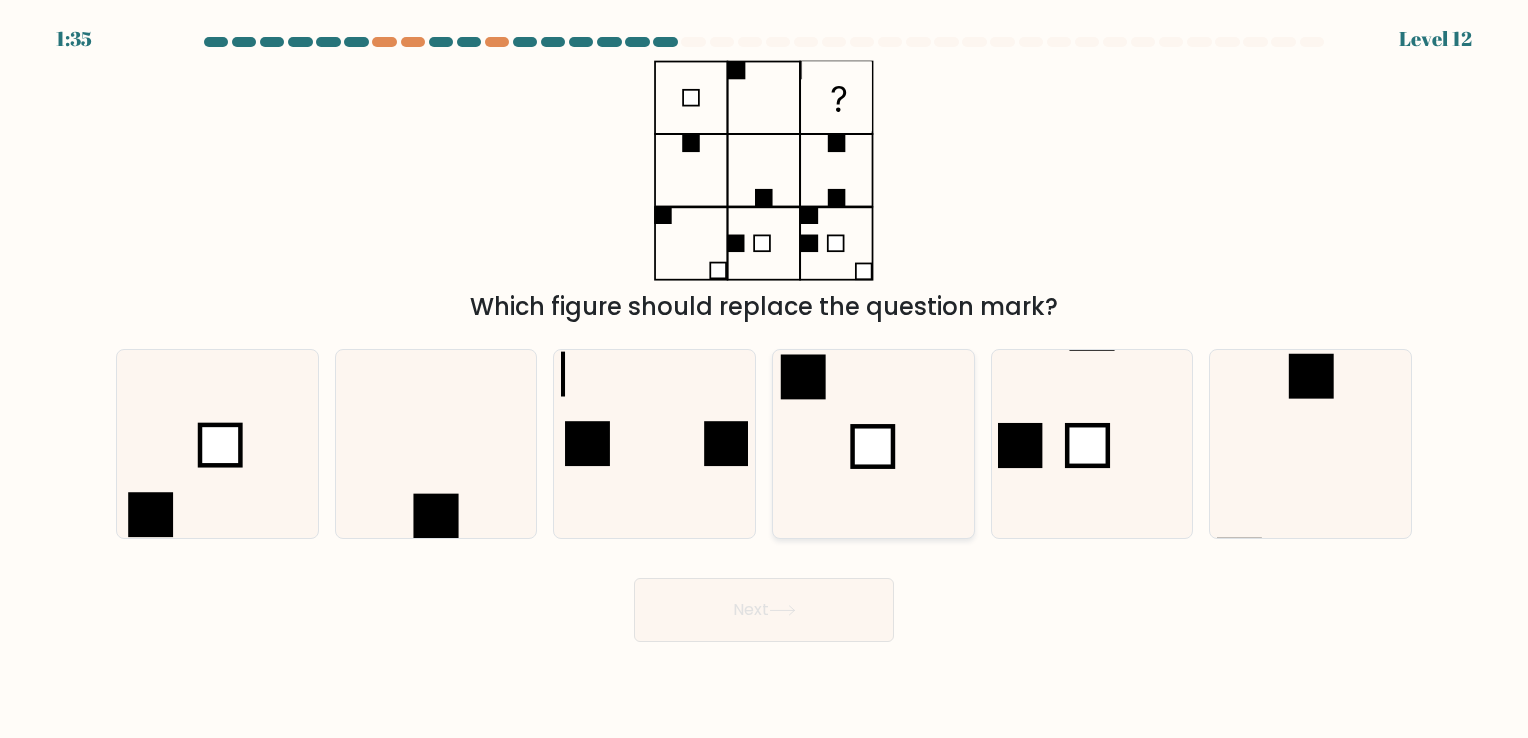 click 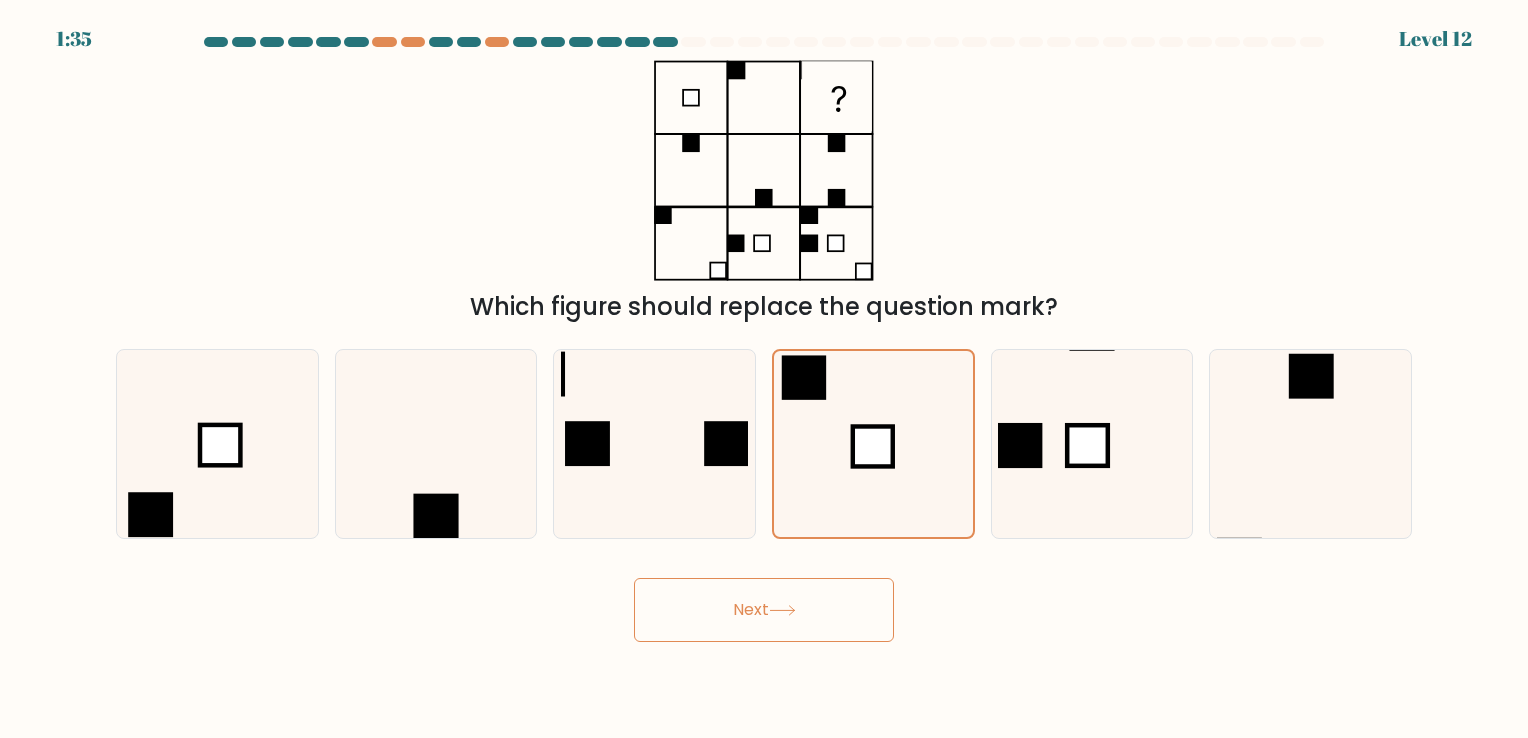 click 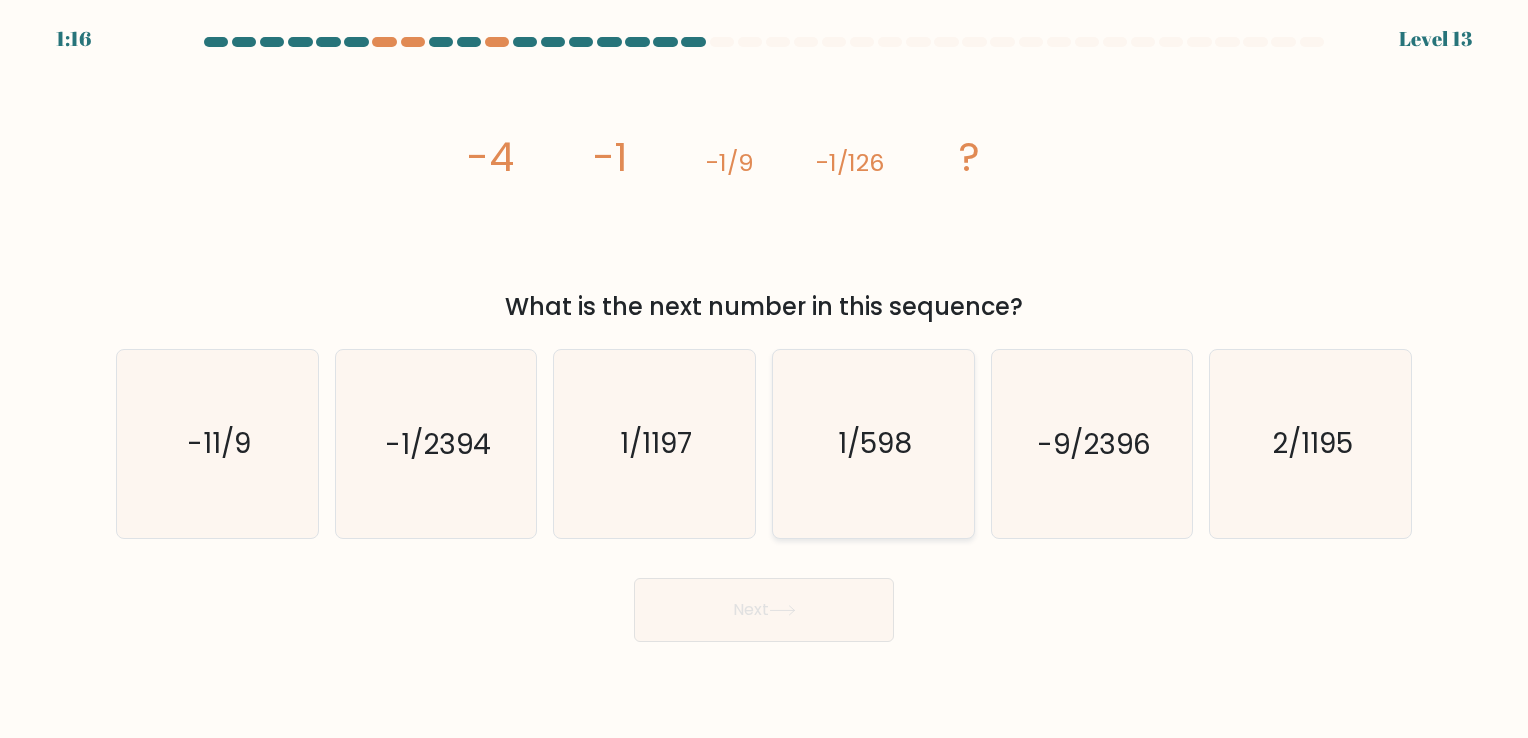 click on "1/598" 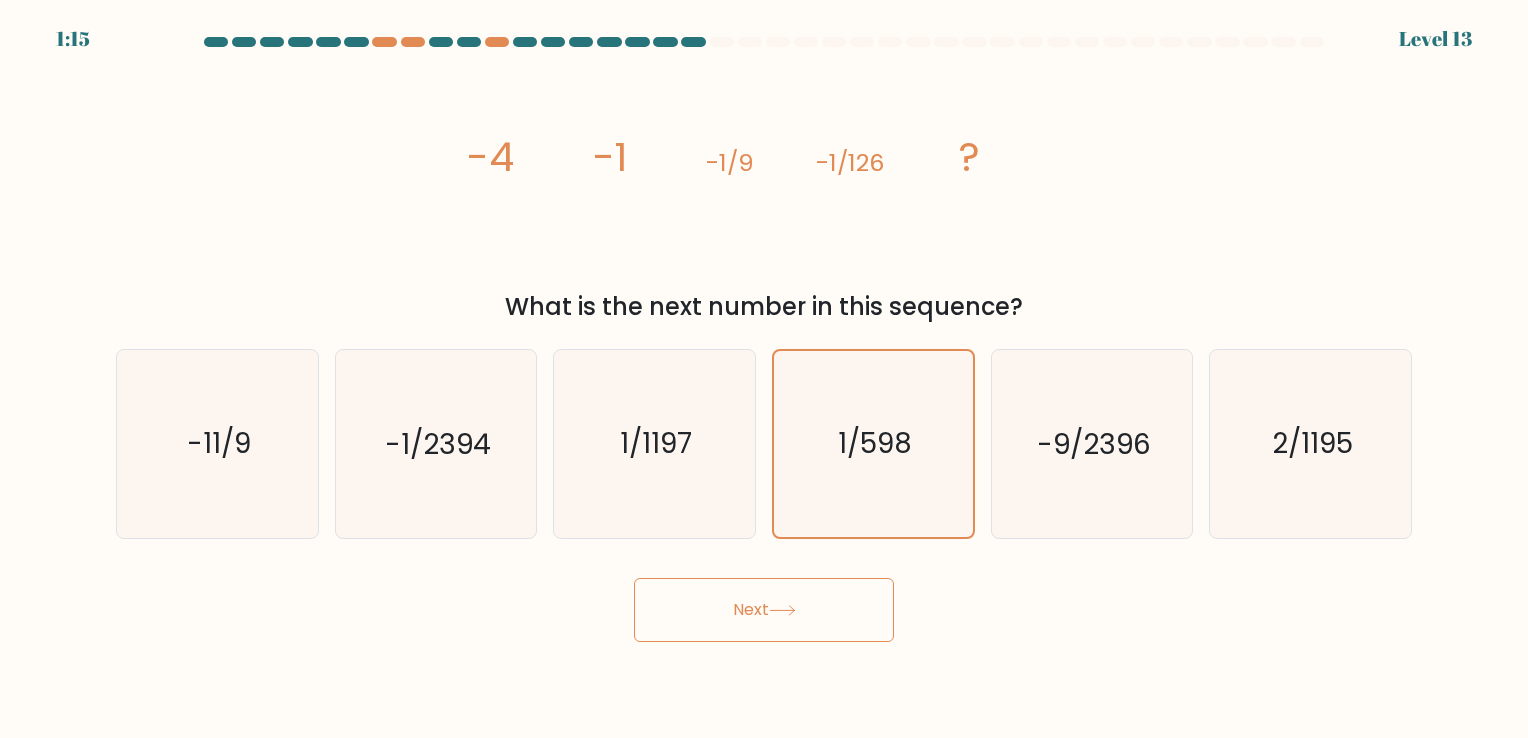 click on "Next" at bounding box center [764, 610] 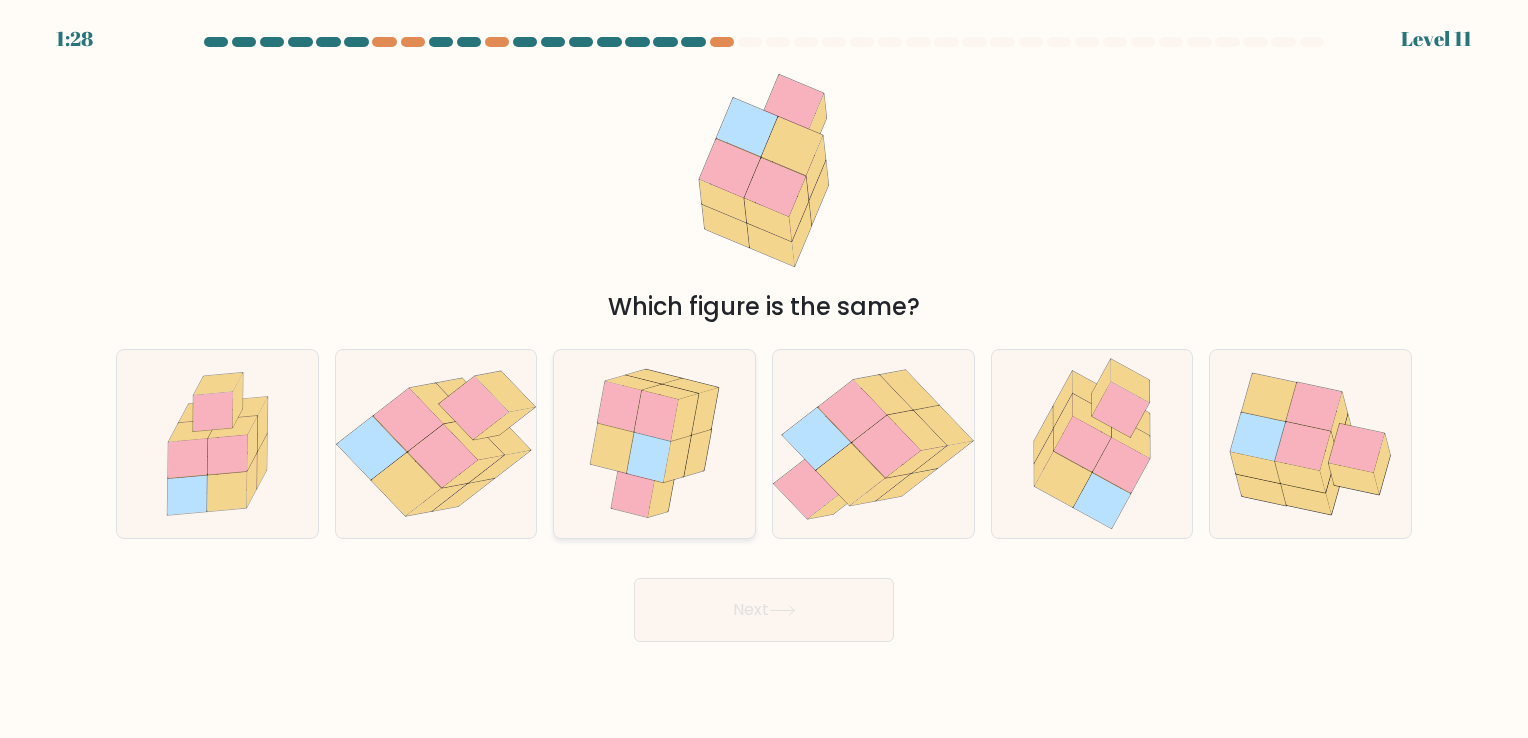 click 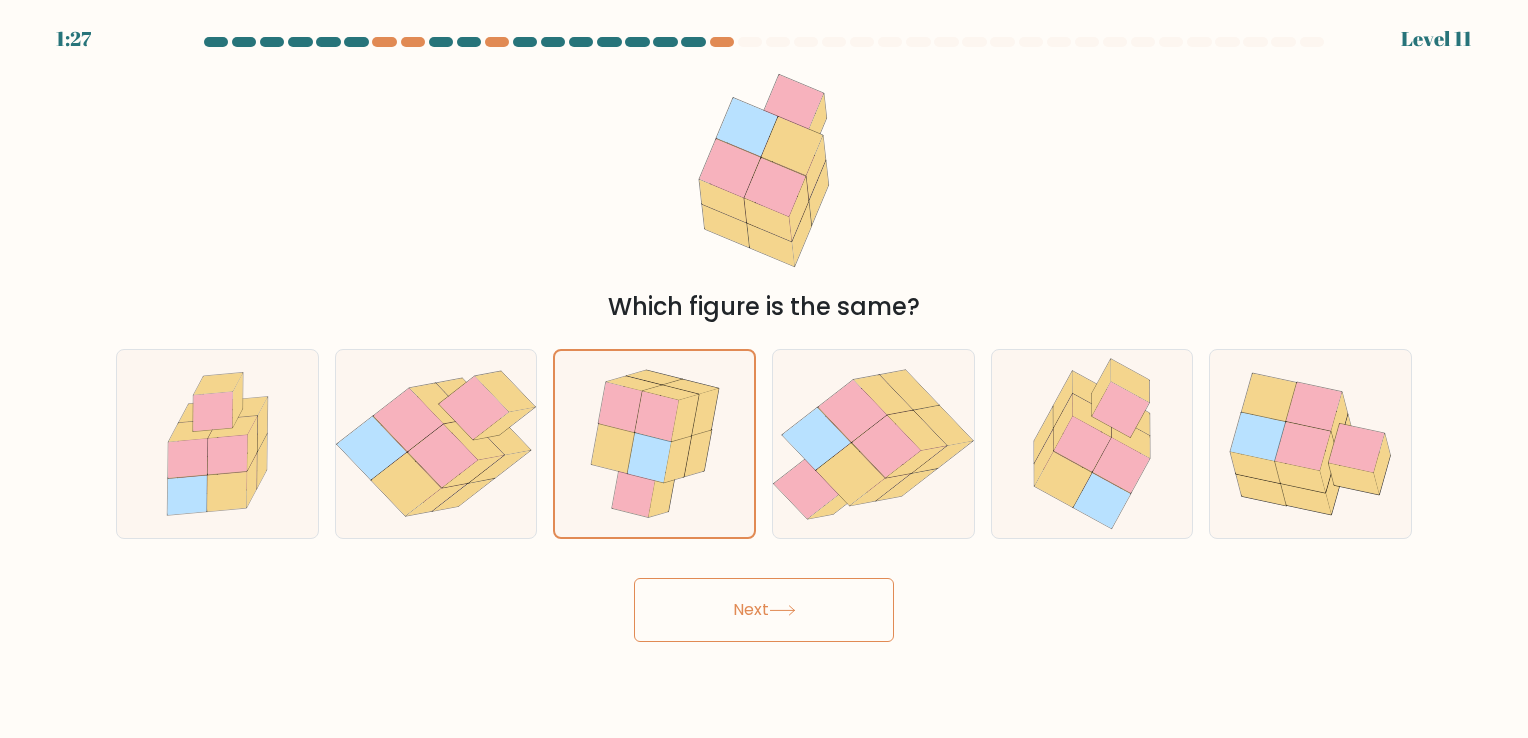 click on "Next" at bounding box center (764, 610) 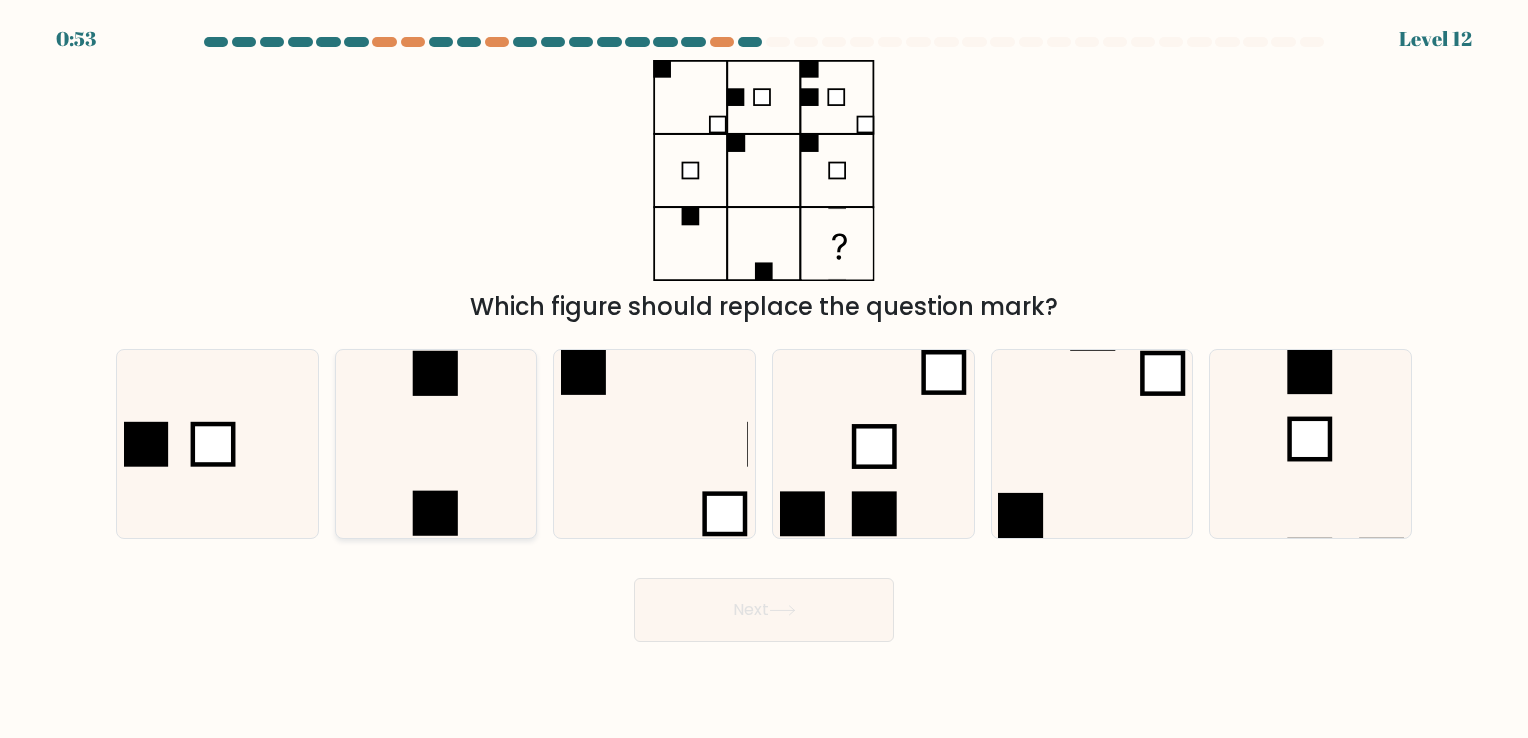 click 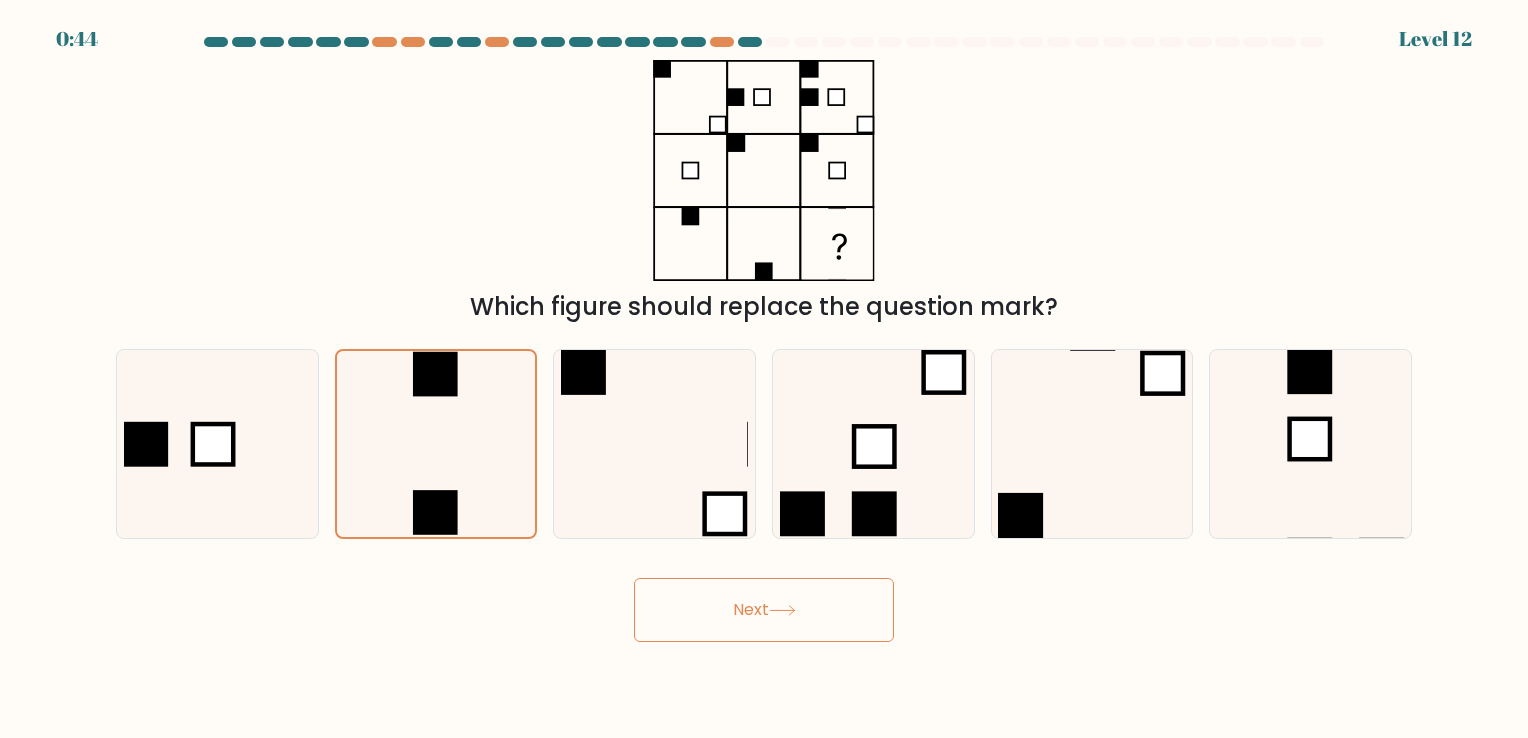 click on "Next" at bounding box center [764, 610] 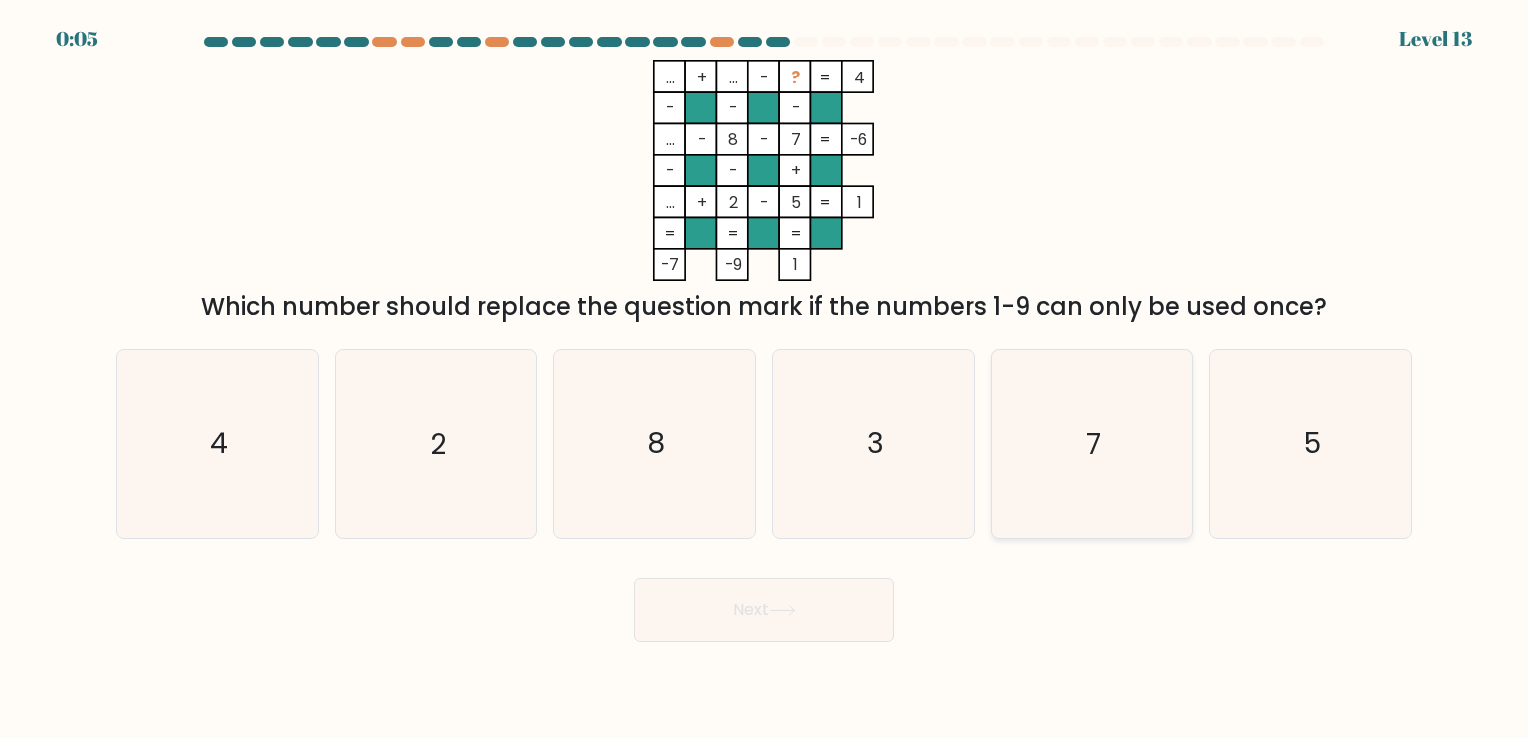 click on "7" 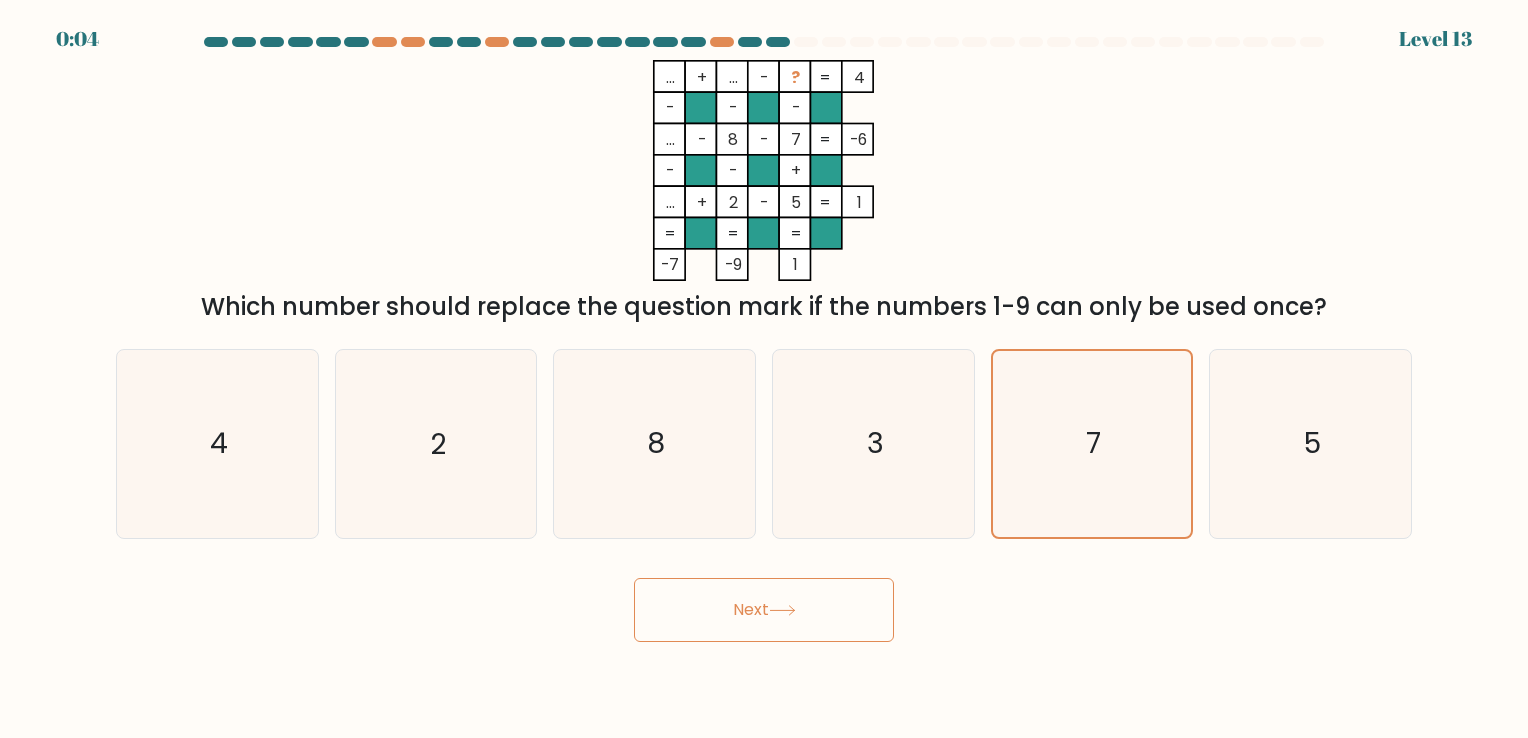 click on "Next" at bounding box center (764, 610) 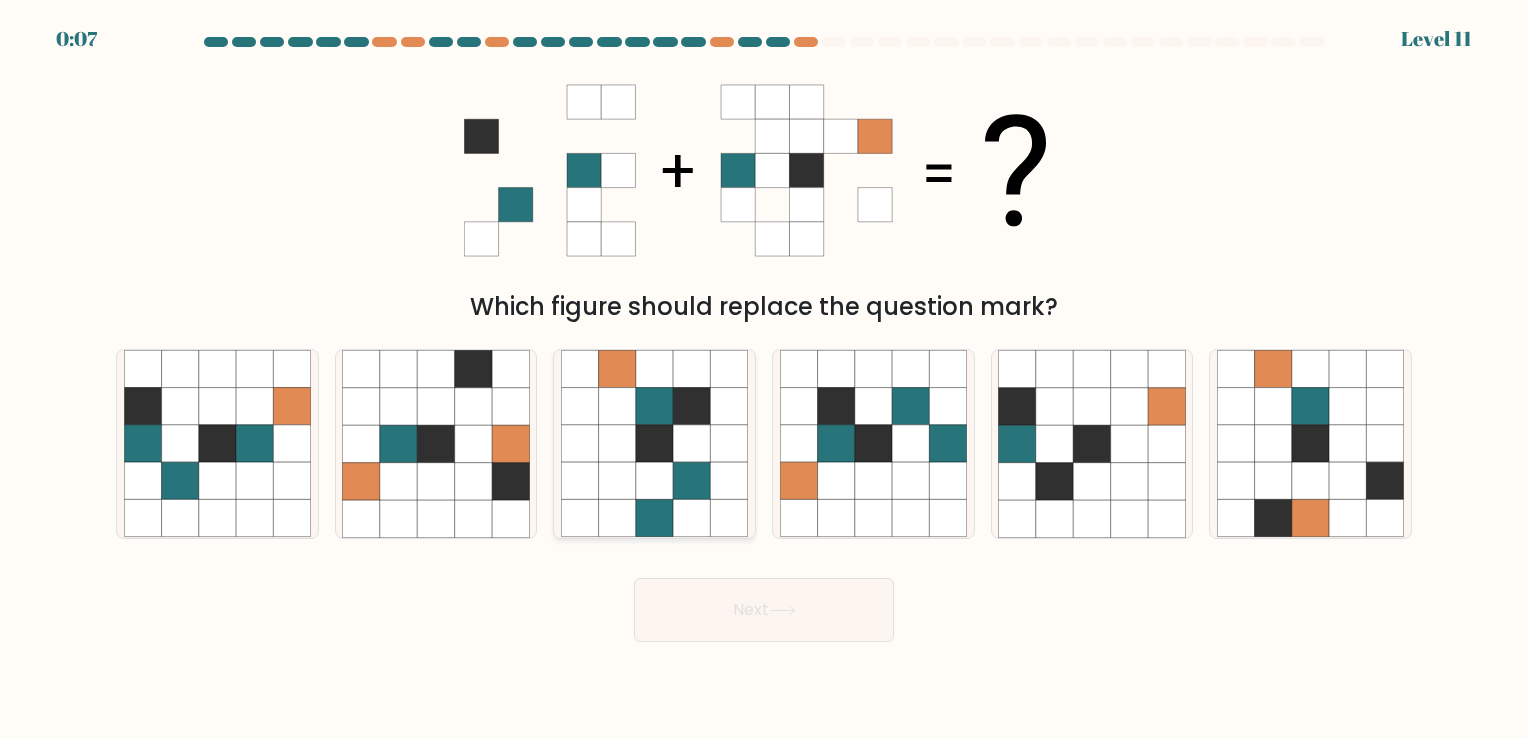click 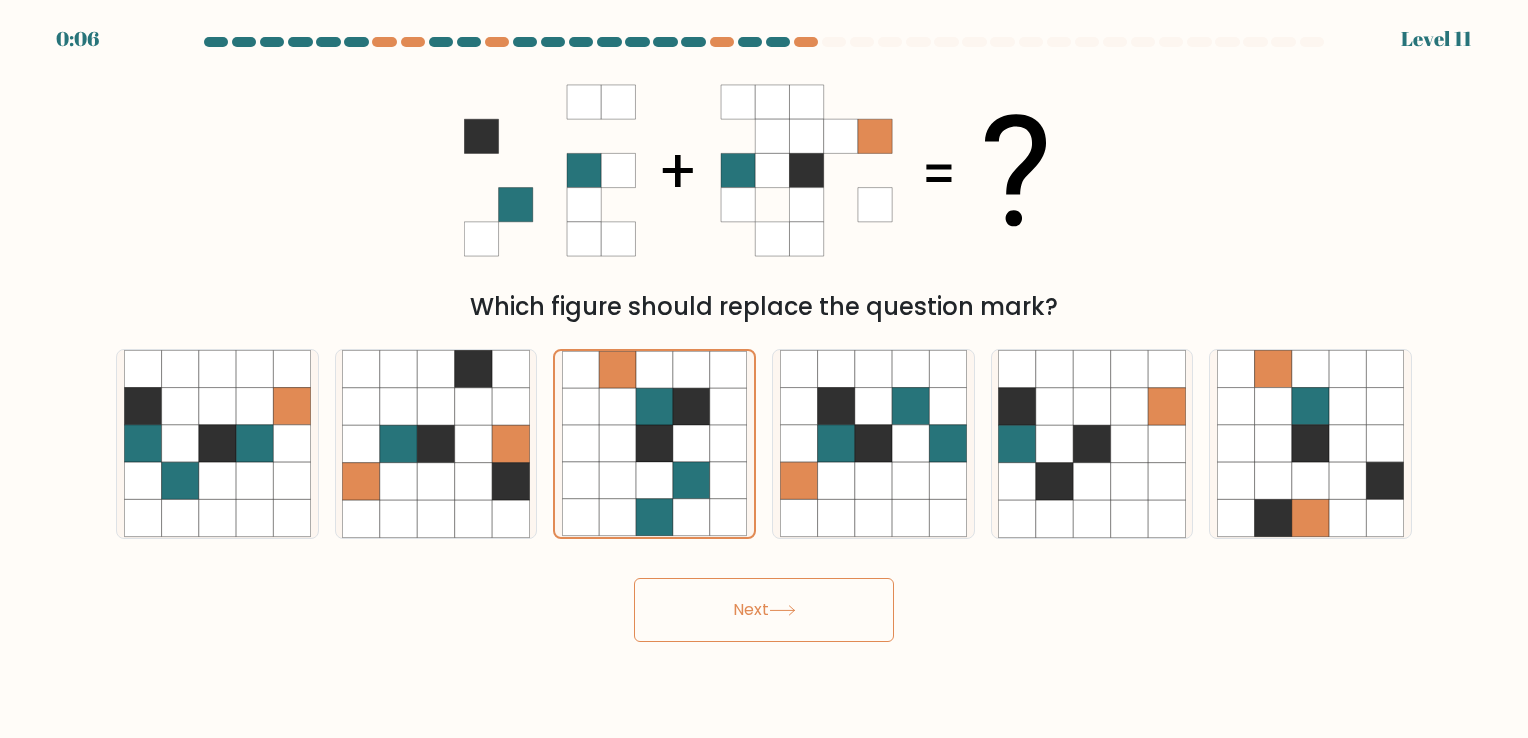 click 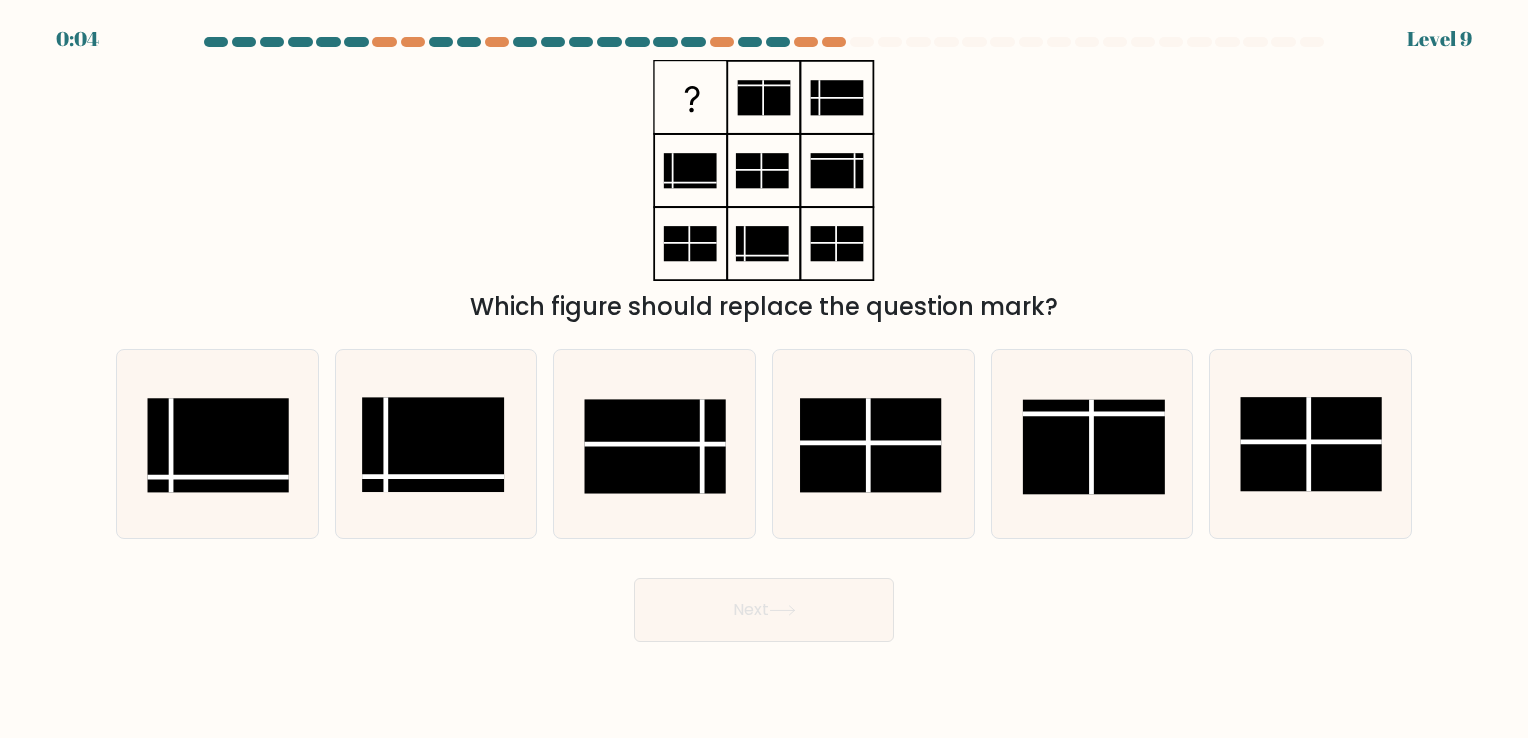 click 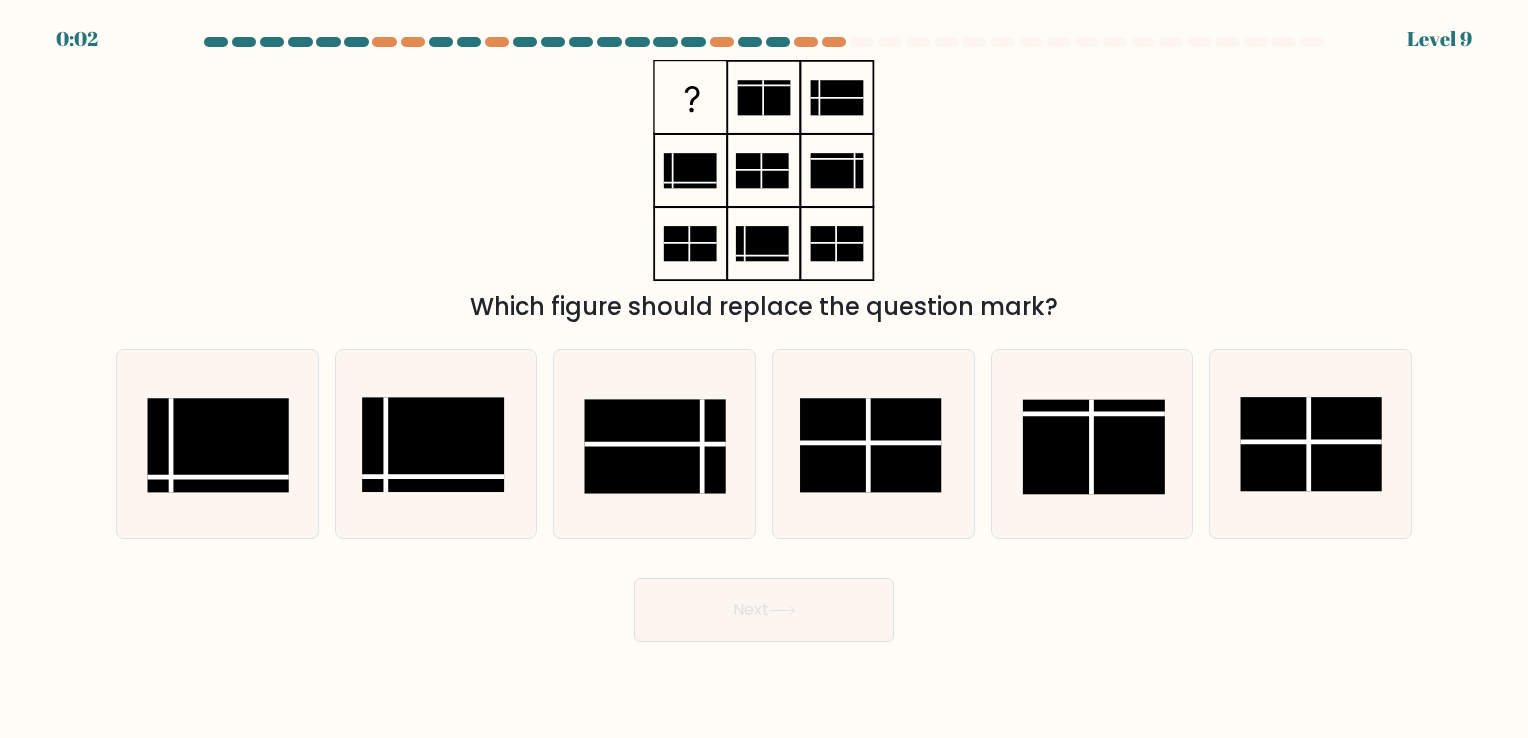 click 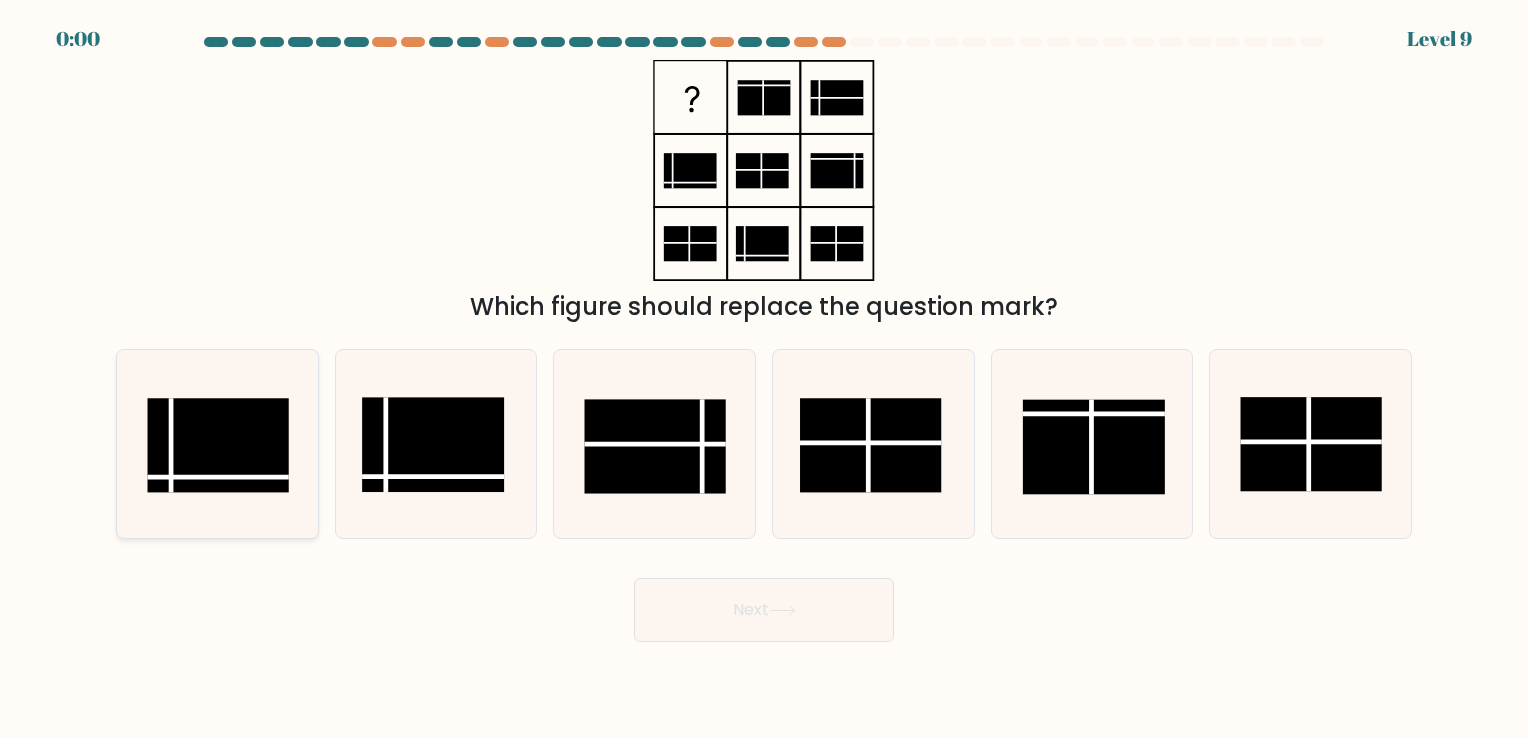 click 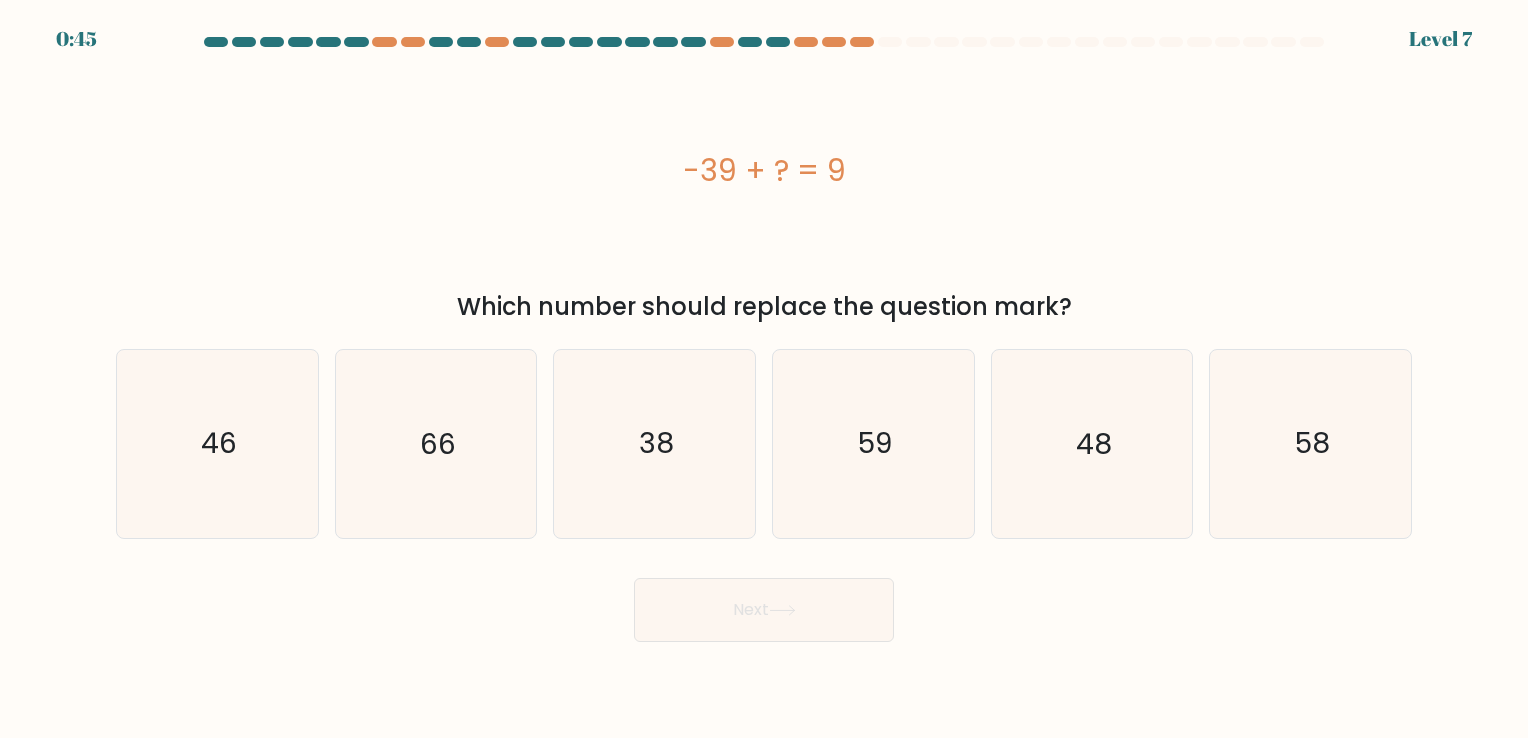 scroll, scrollTop: 0, scrollLeft: 0, axis: both 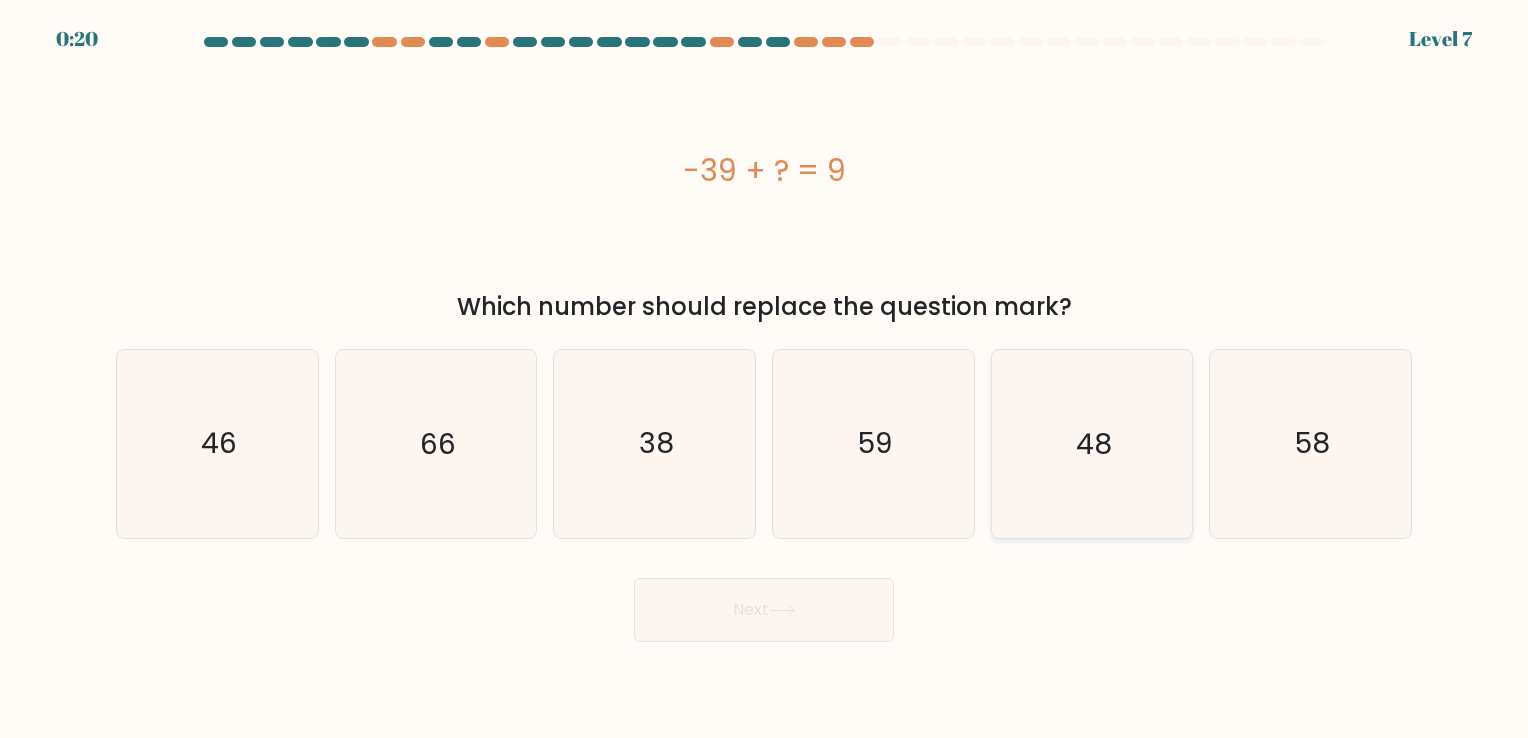 click on "48" 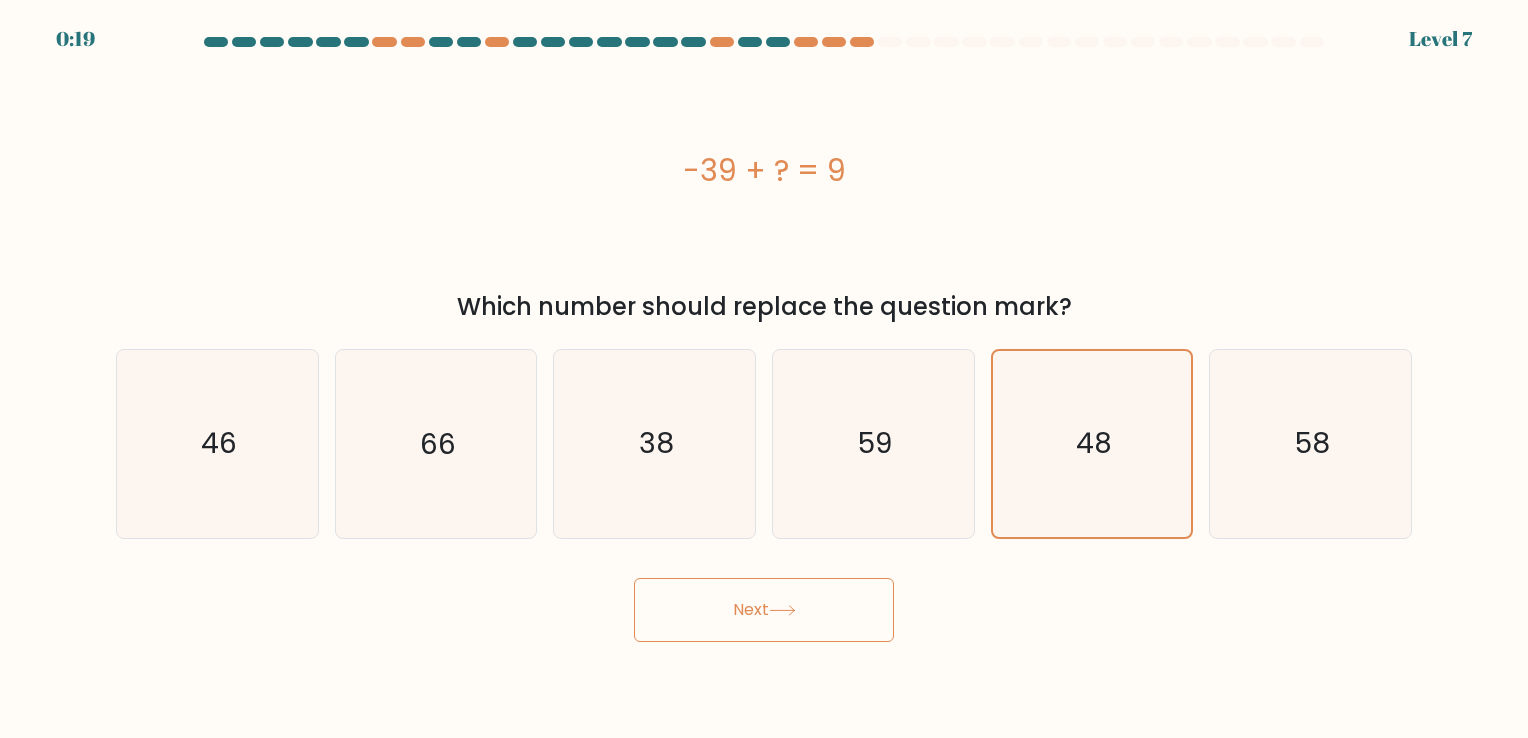 click on "Next" at bounding box center [764, 610] 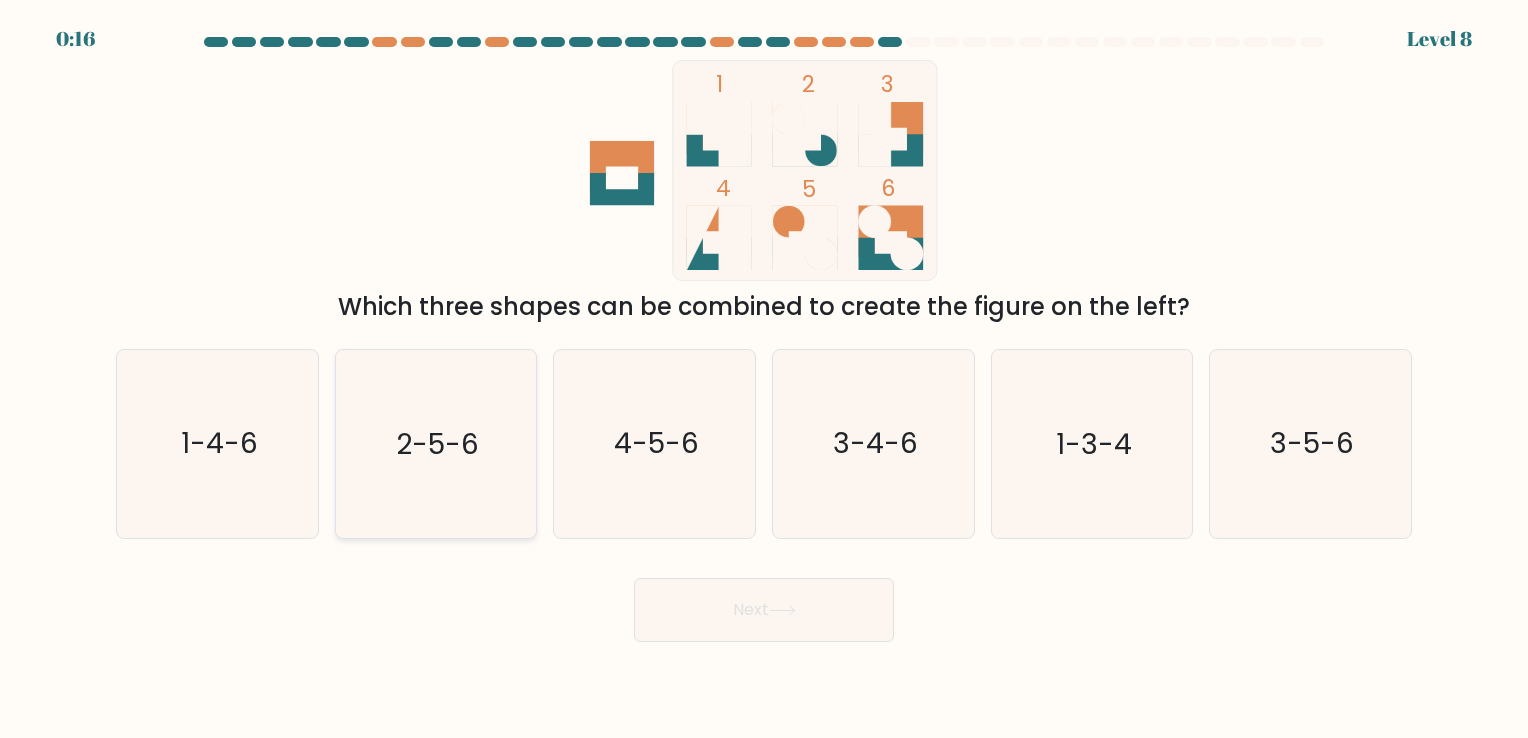 click on "2-5-6" 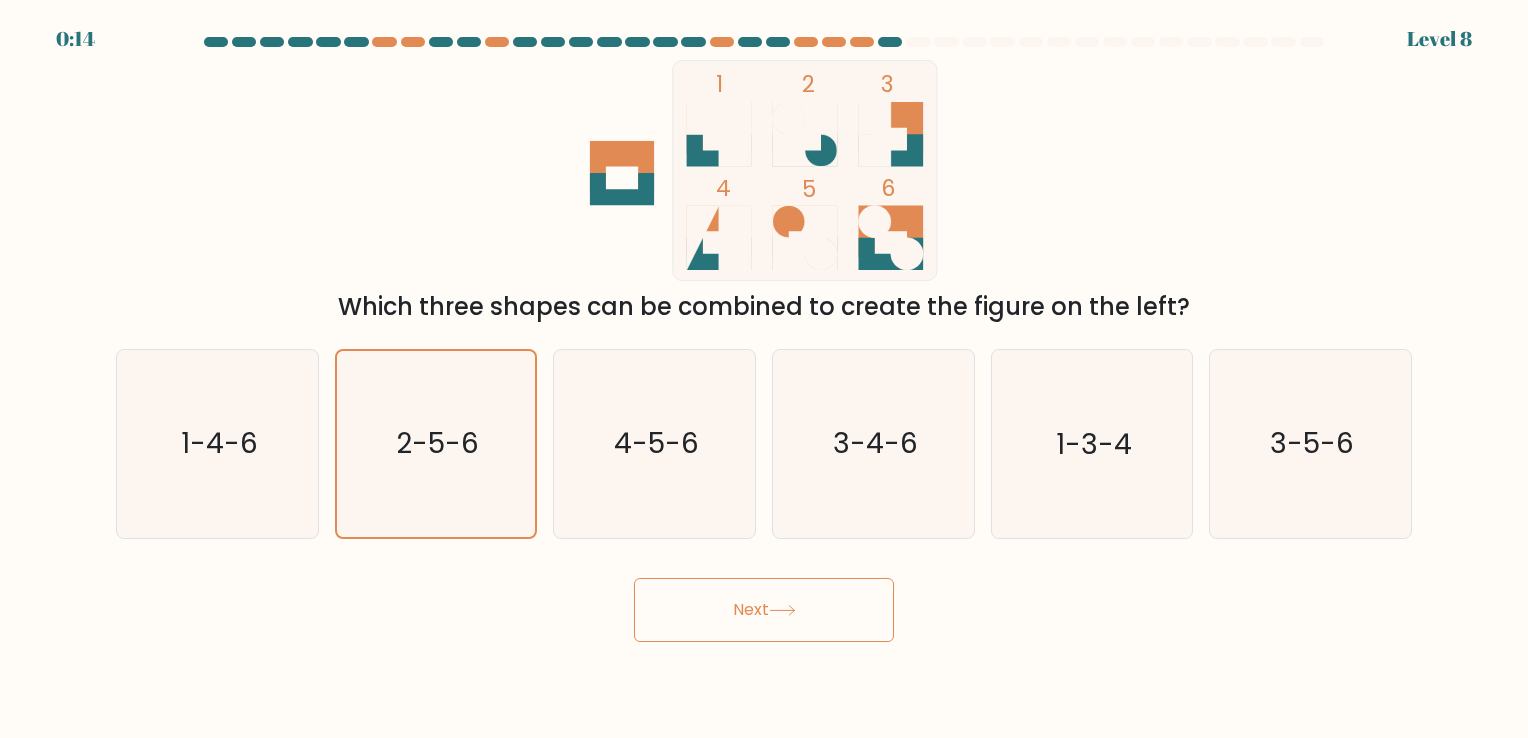 click on "Next" at bounding box center (764, 610) 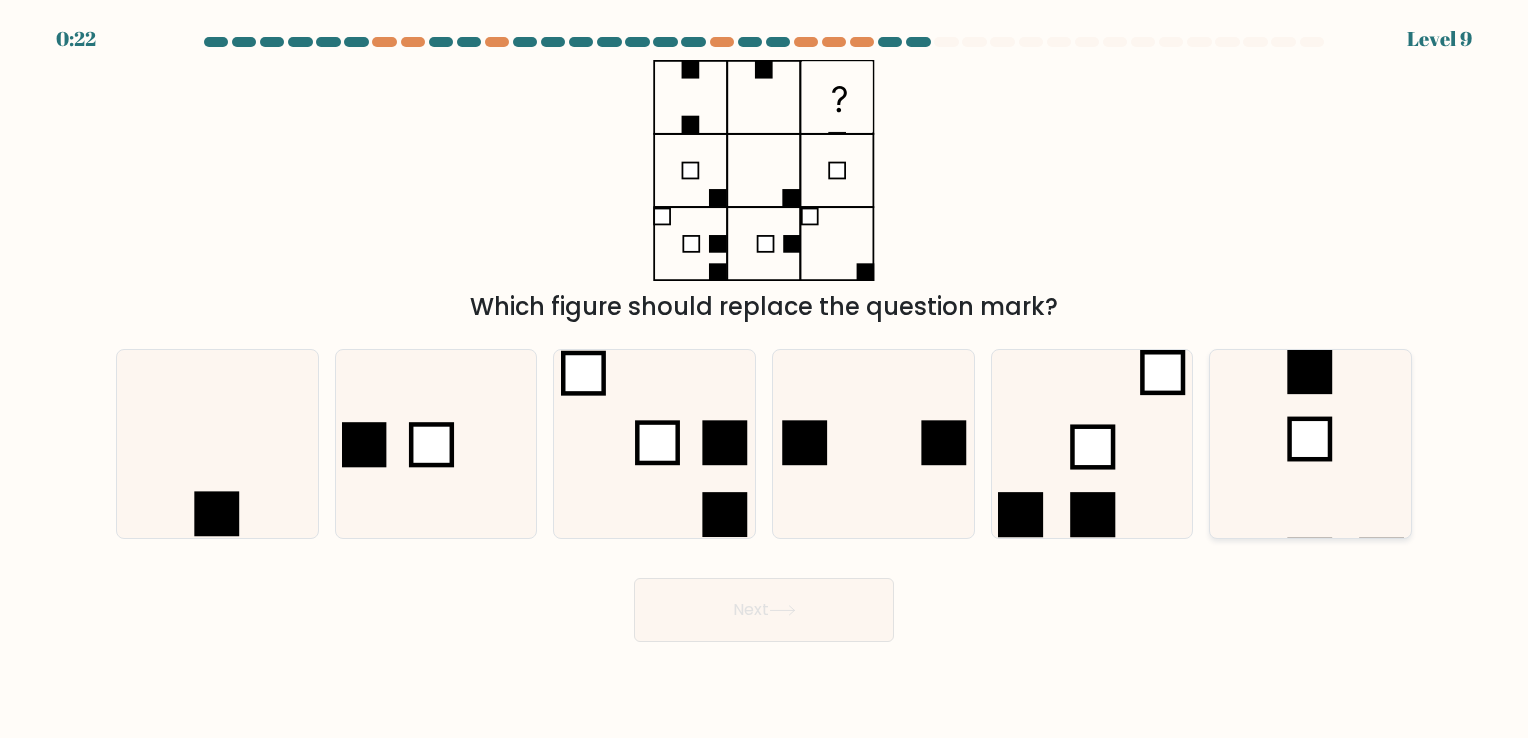 click 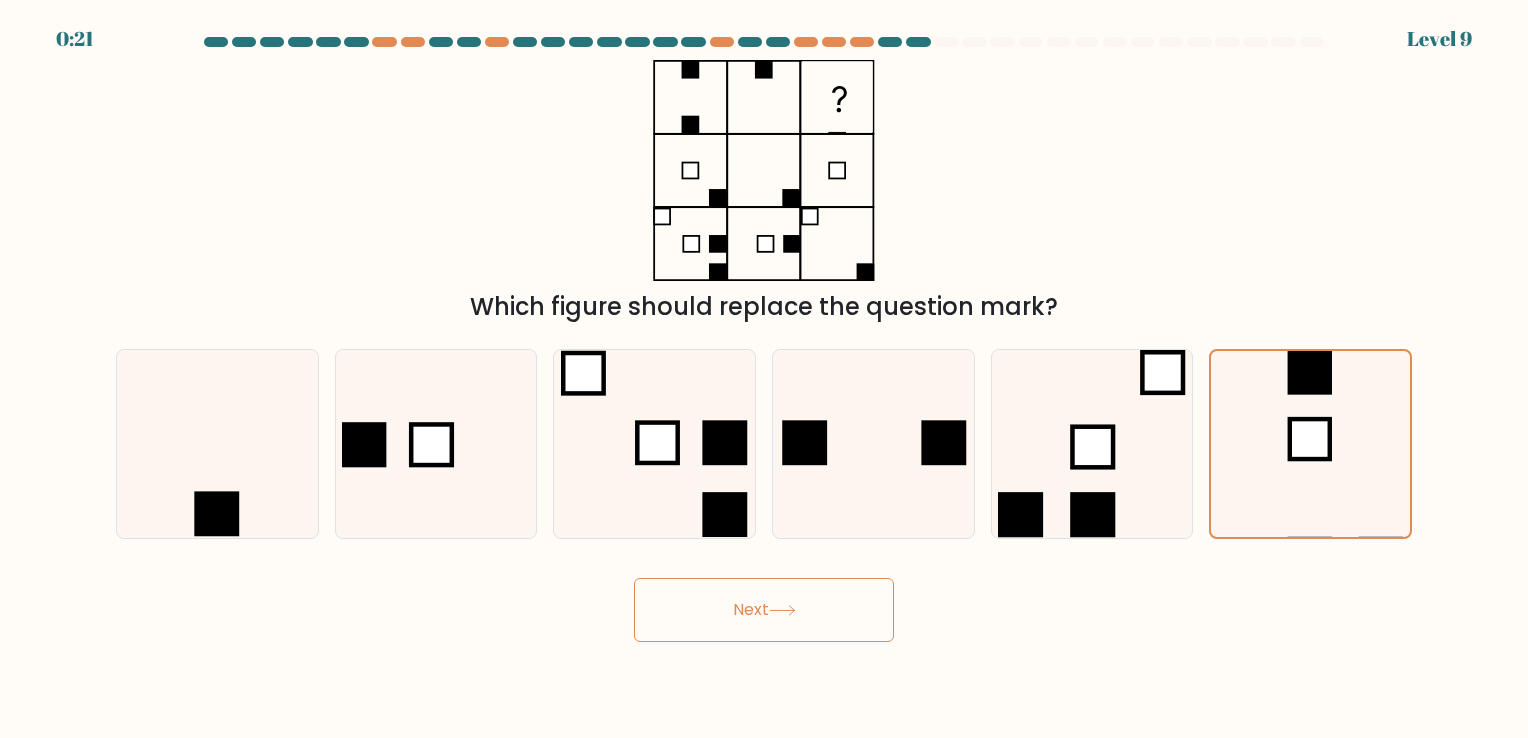 click on "Next" at bounding box center (764, 610) 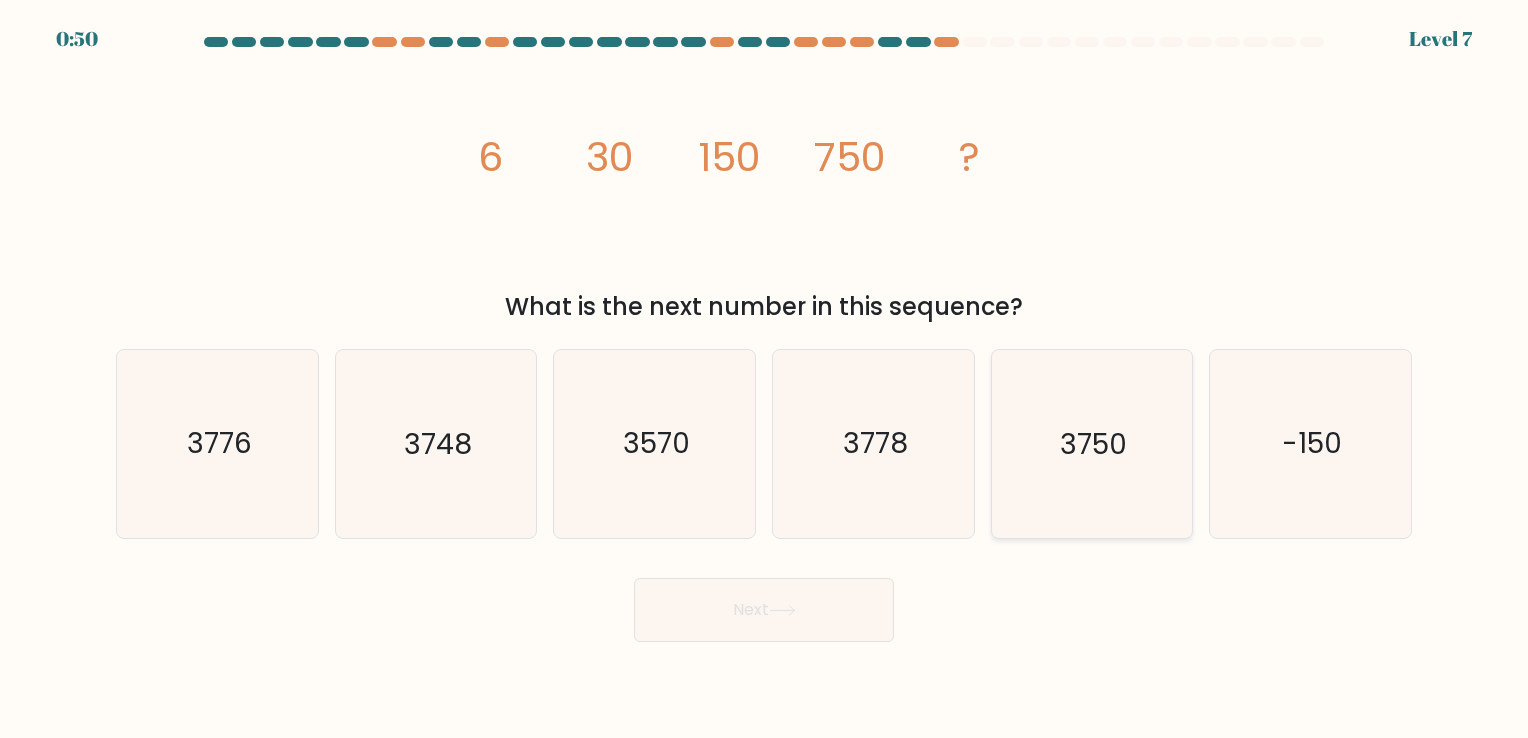 drag, startPoint x: 1110, startPoint y: 468, endPoint x: 1104, endPoint y: 477, distance: 10.816654 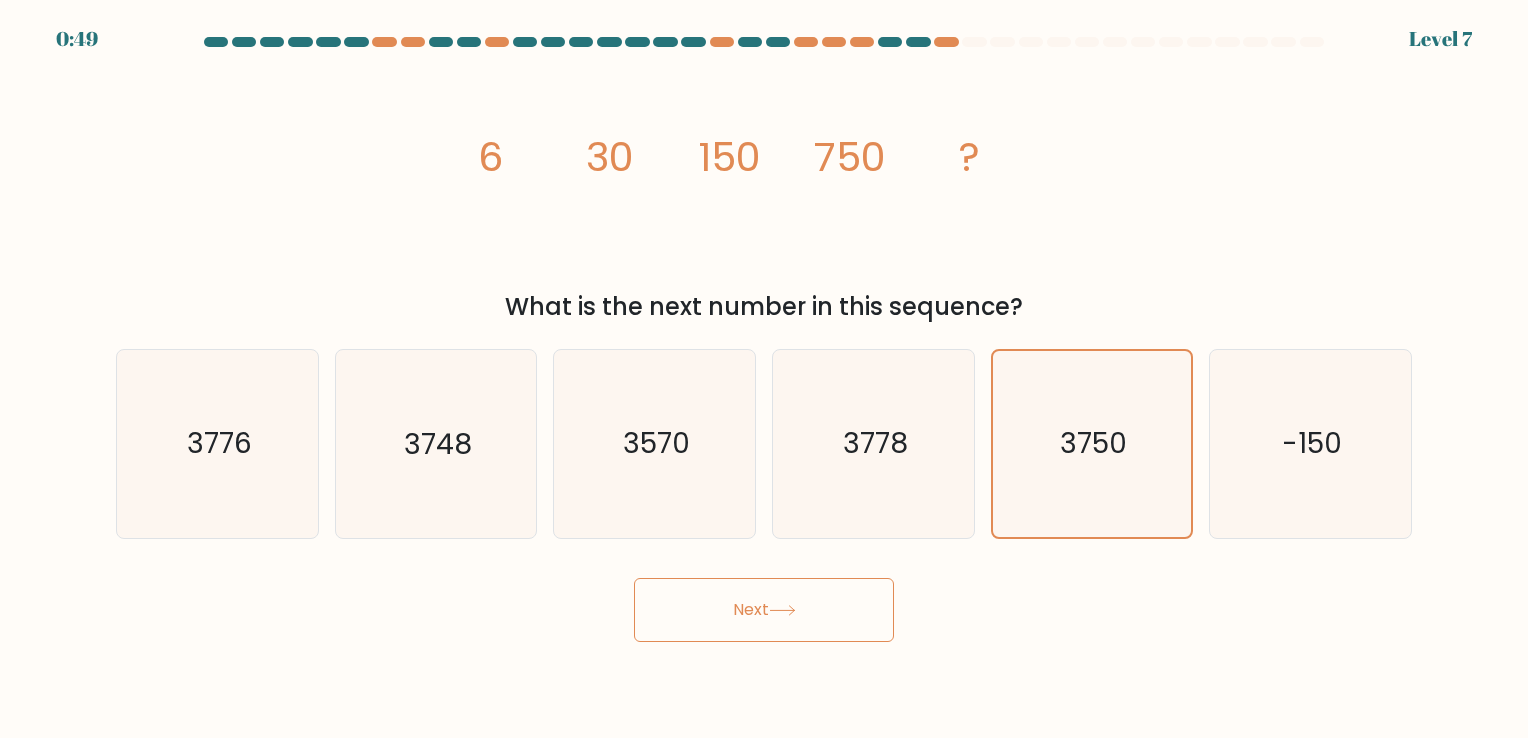 click on "Next" at bounding box center (764, 610) 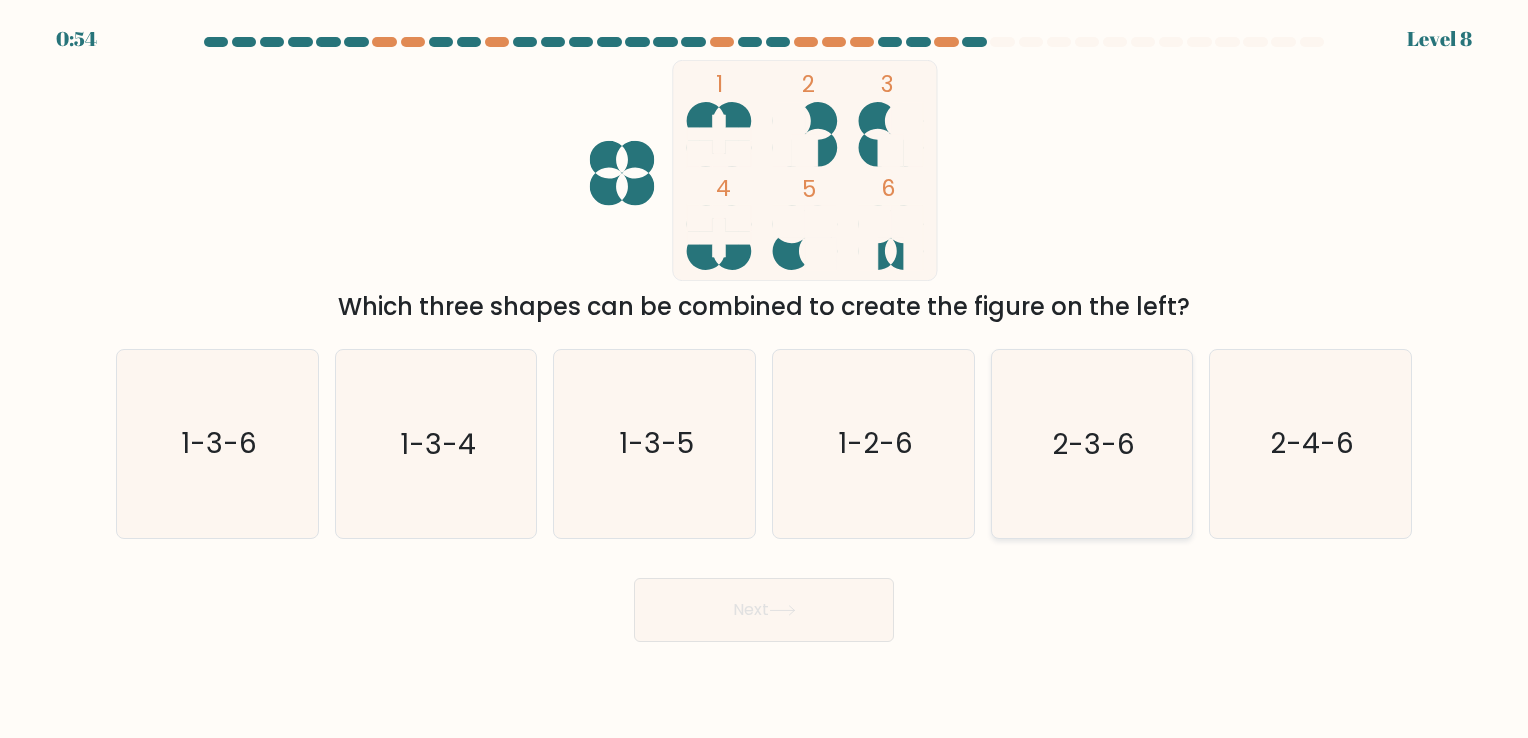 click on "2-3-6" 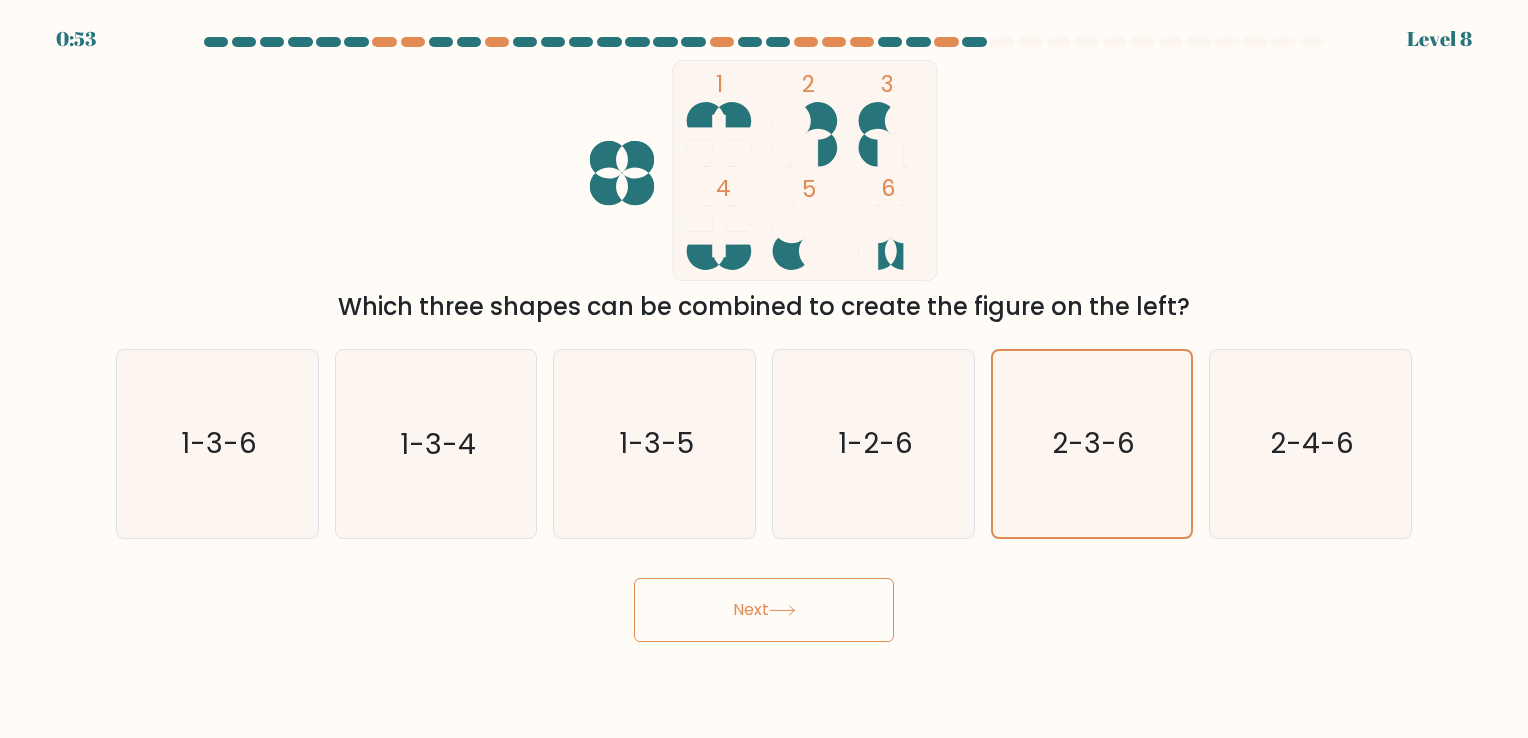 click on "Next" at bounding box center (764, 610) 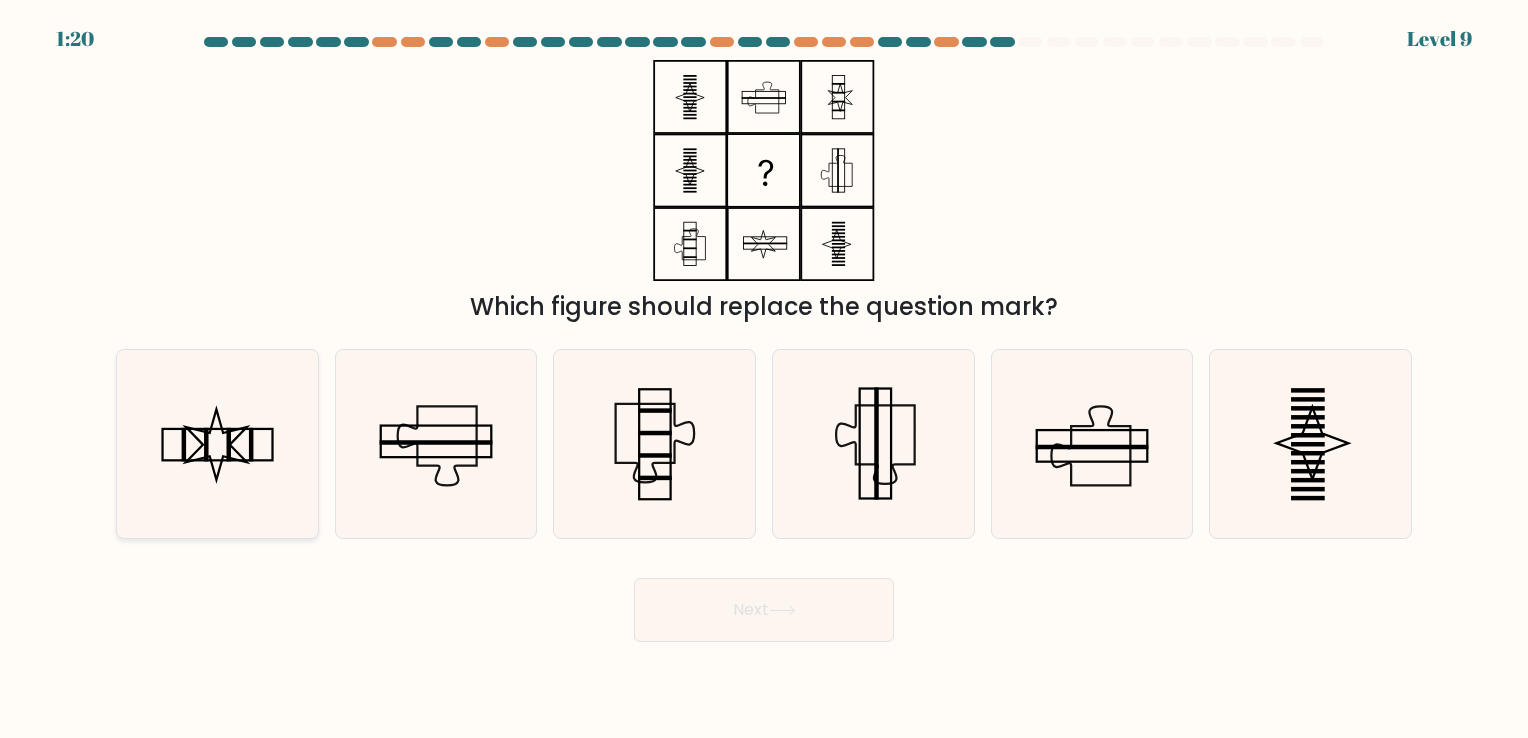 click 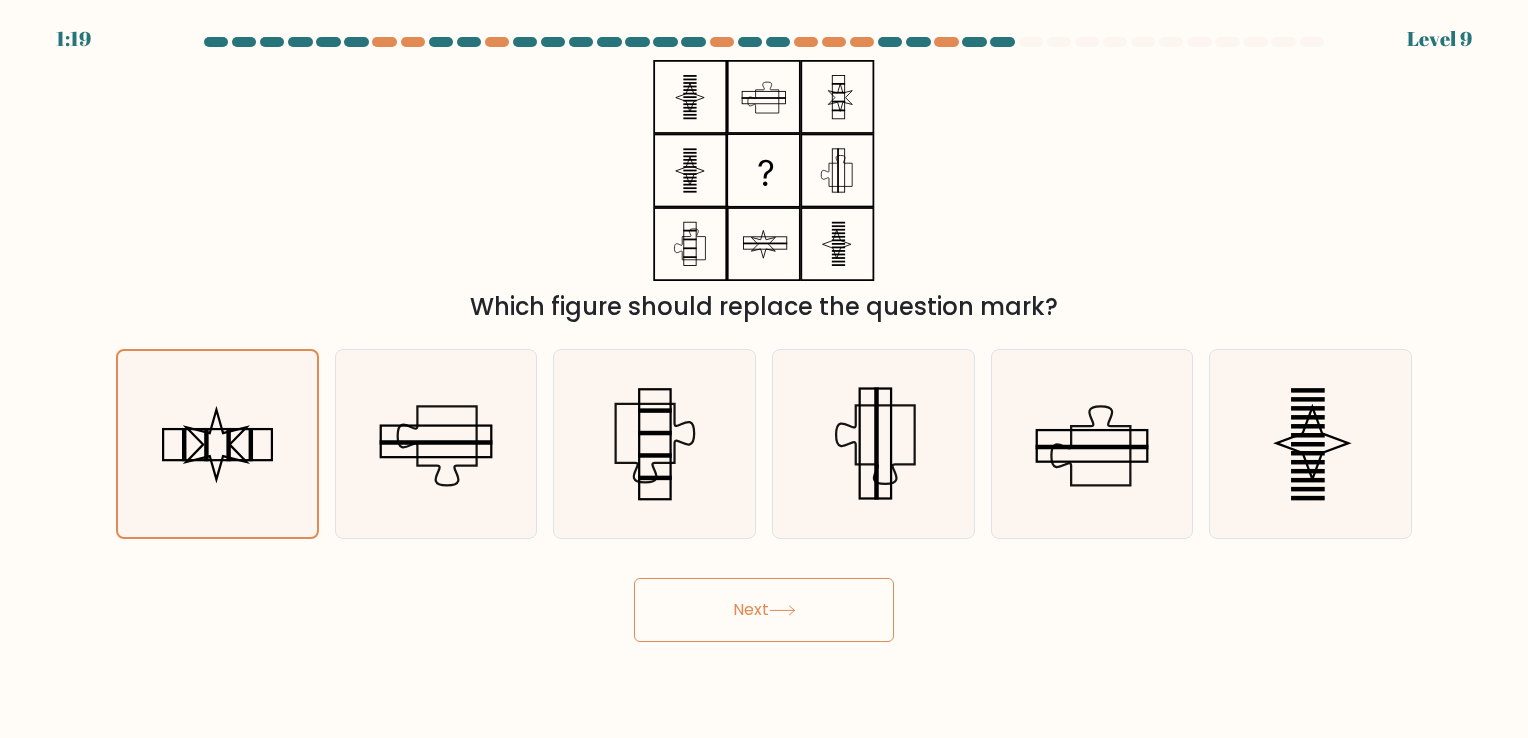 click on "Next" at bounding box center [764, 610] 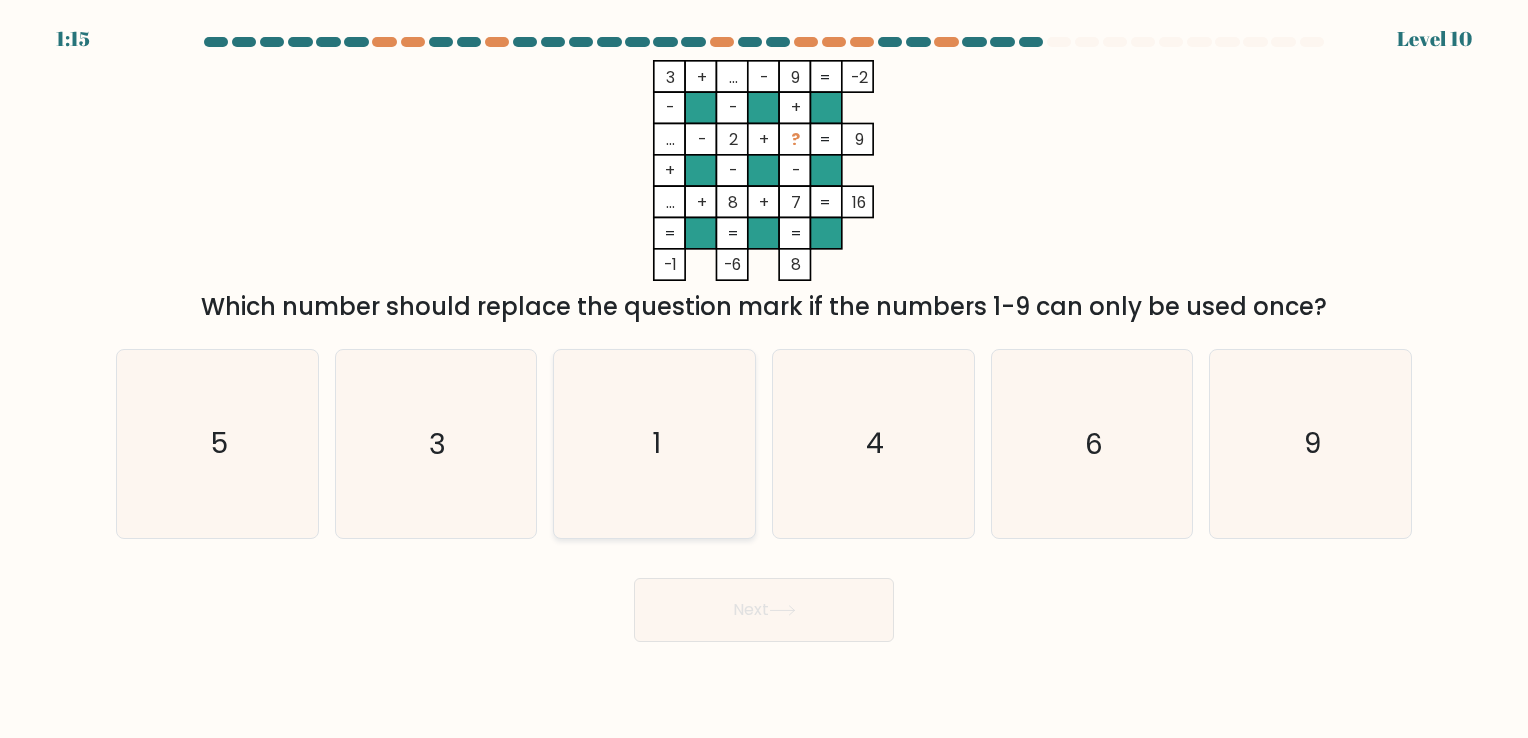 click on "1" 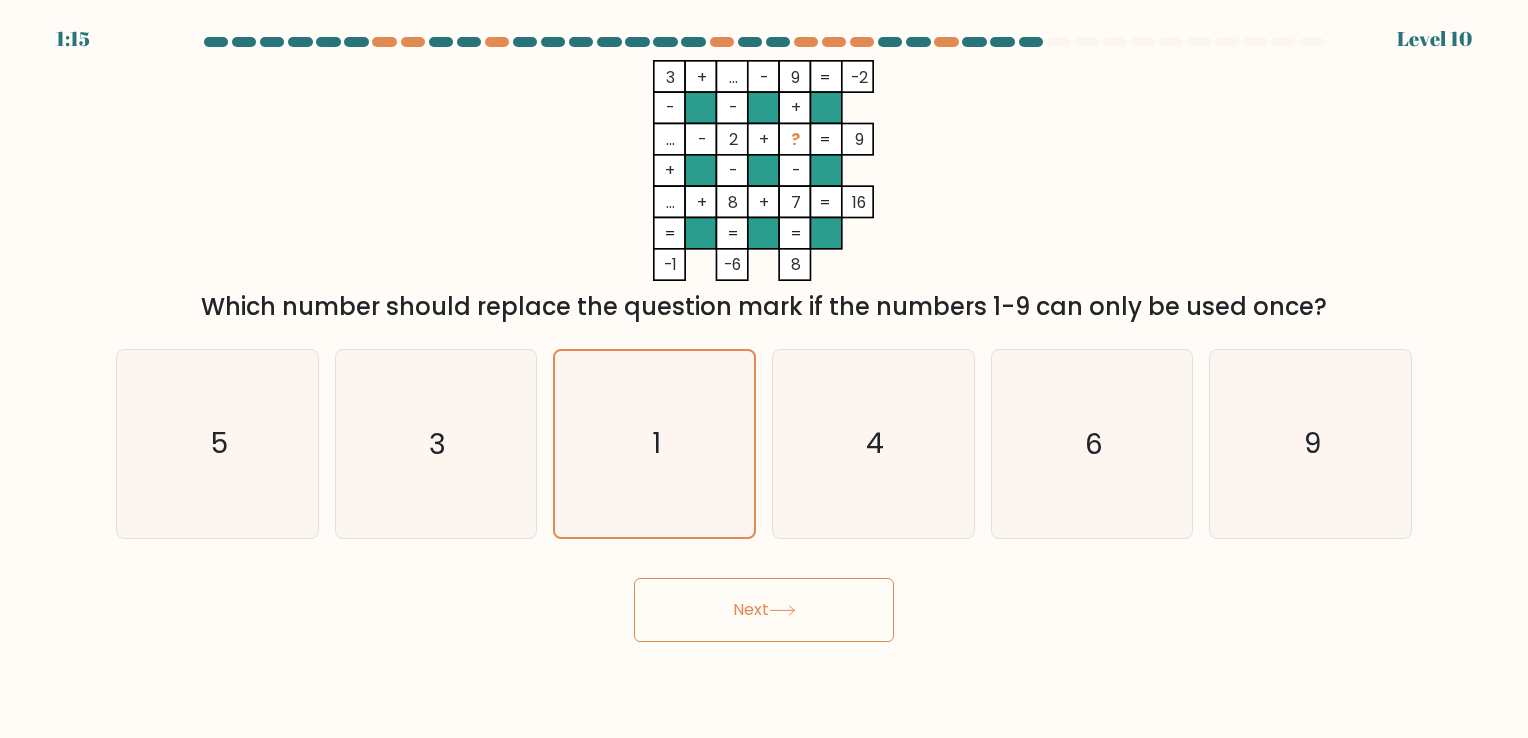 click on "Next" at bounding box center [764, 610] 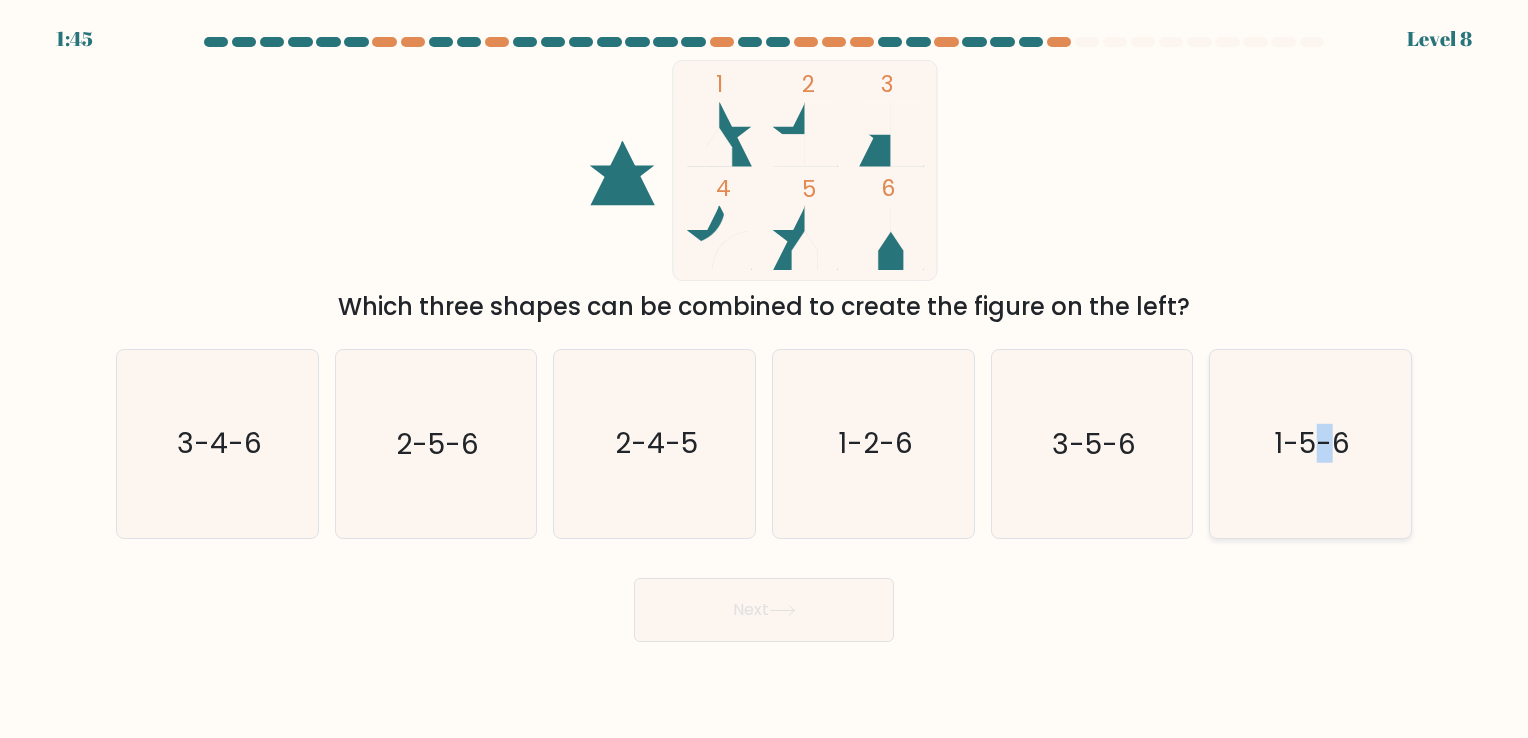click on "1-5-6" 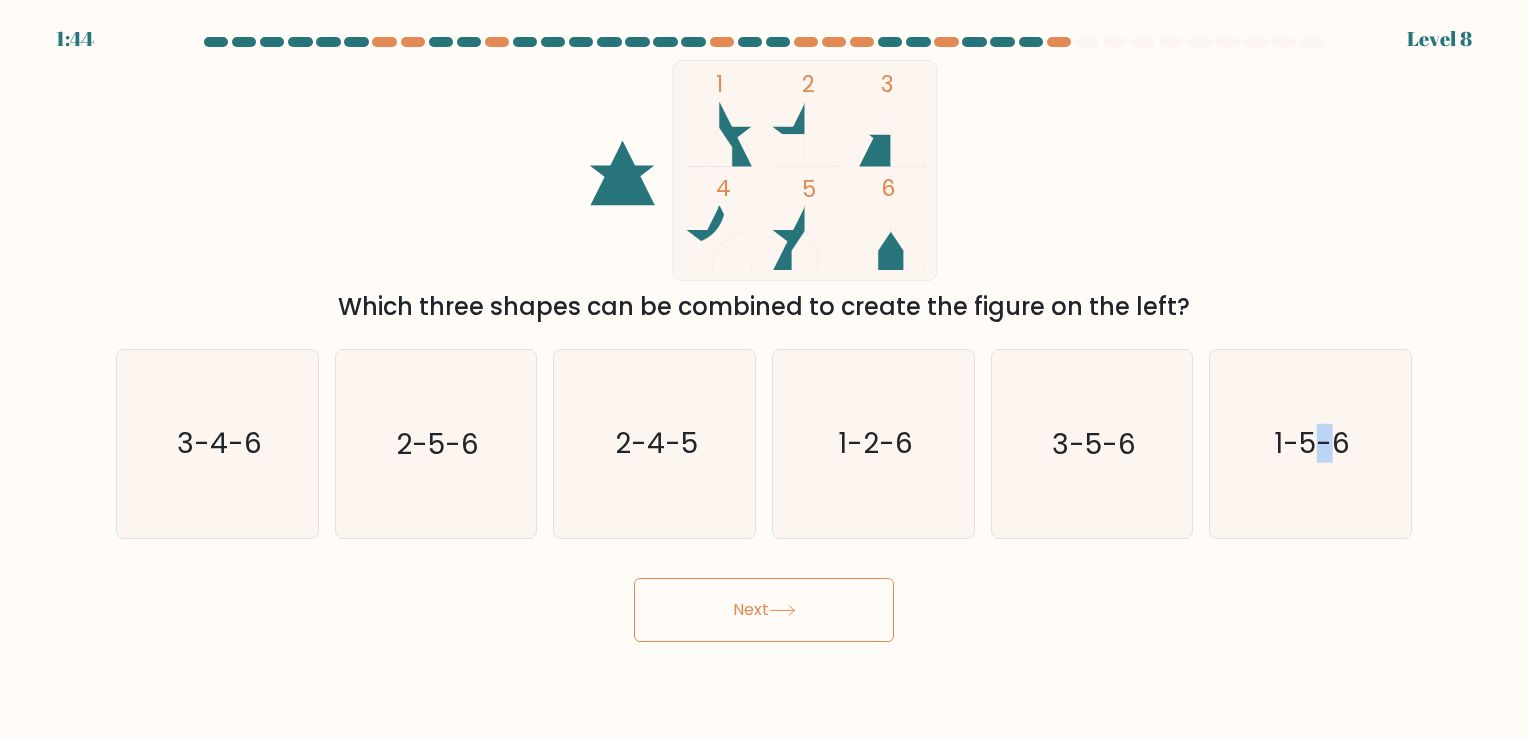 click on "Next" at bounding box center [764, 610] 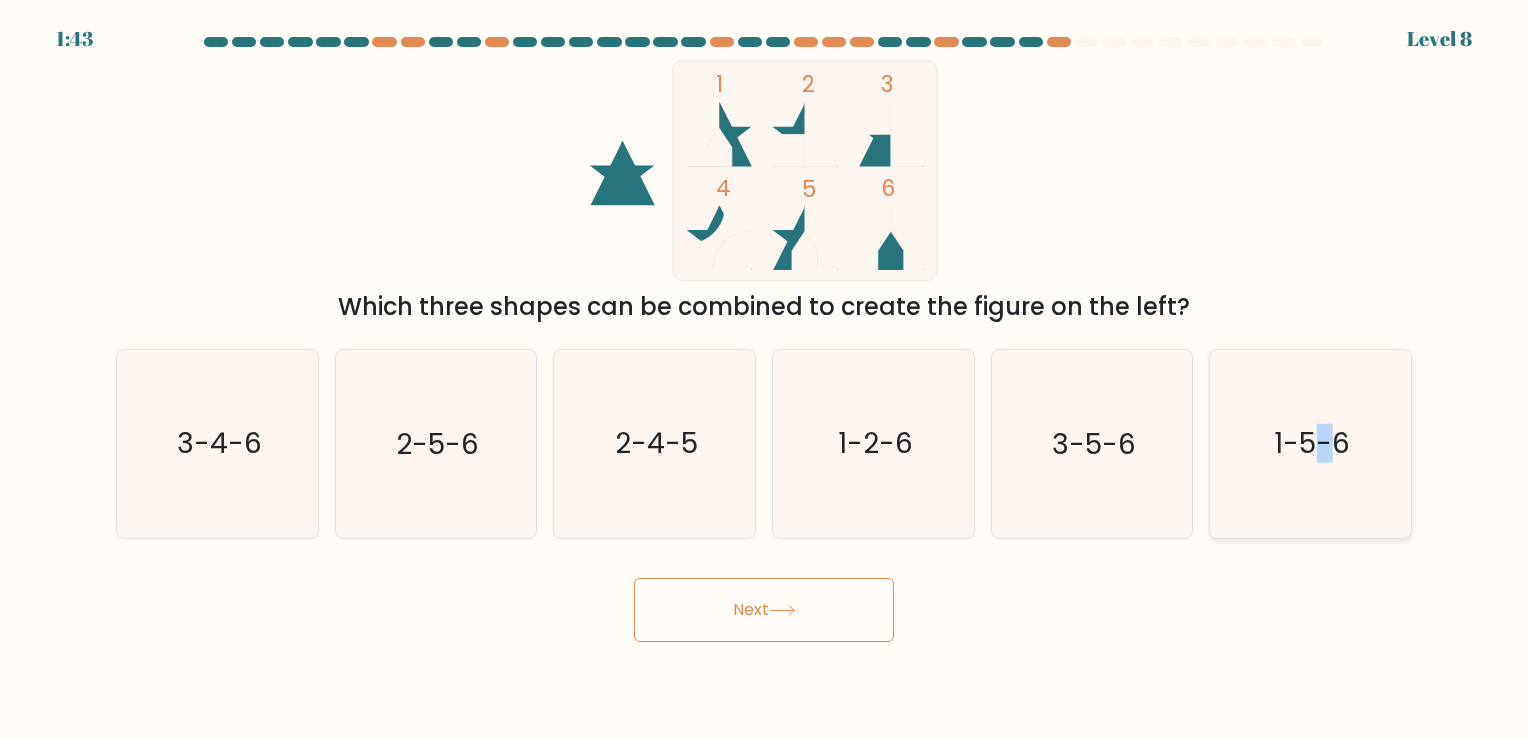 click on "1-5-6" 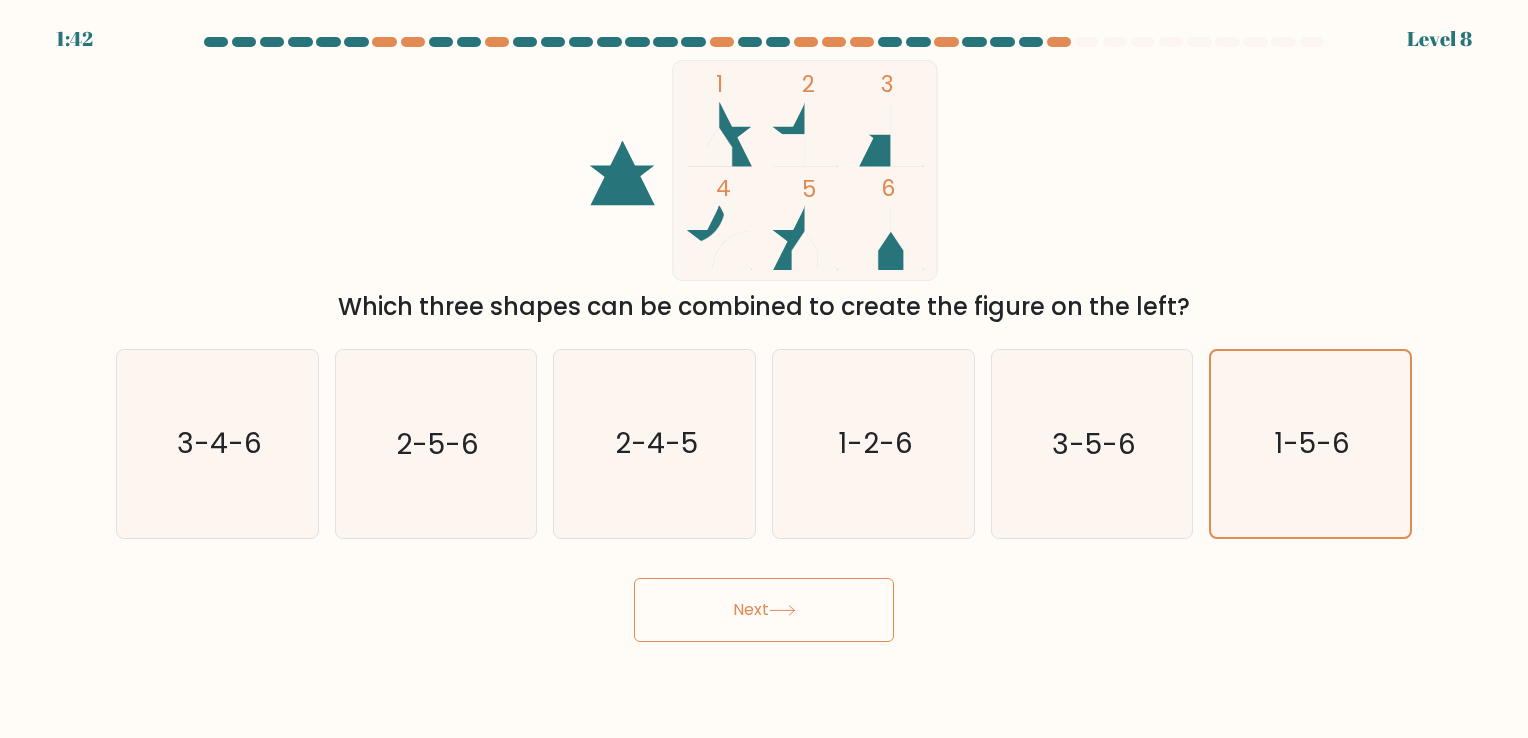 click on "Next" at bounding box center (764, 610) 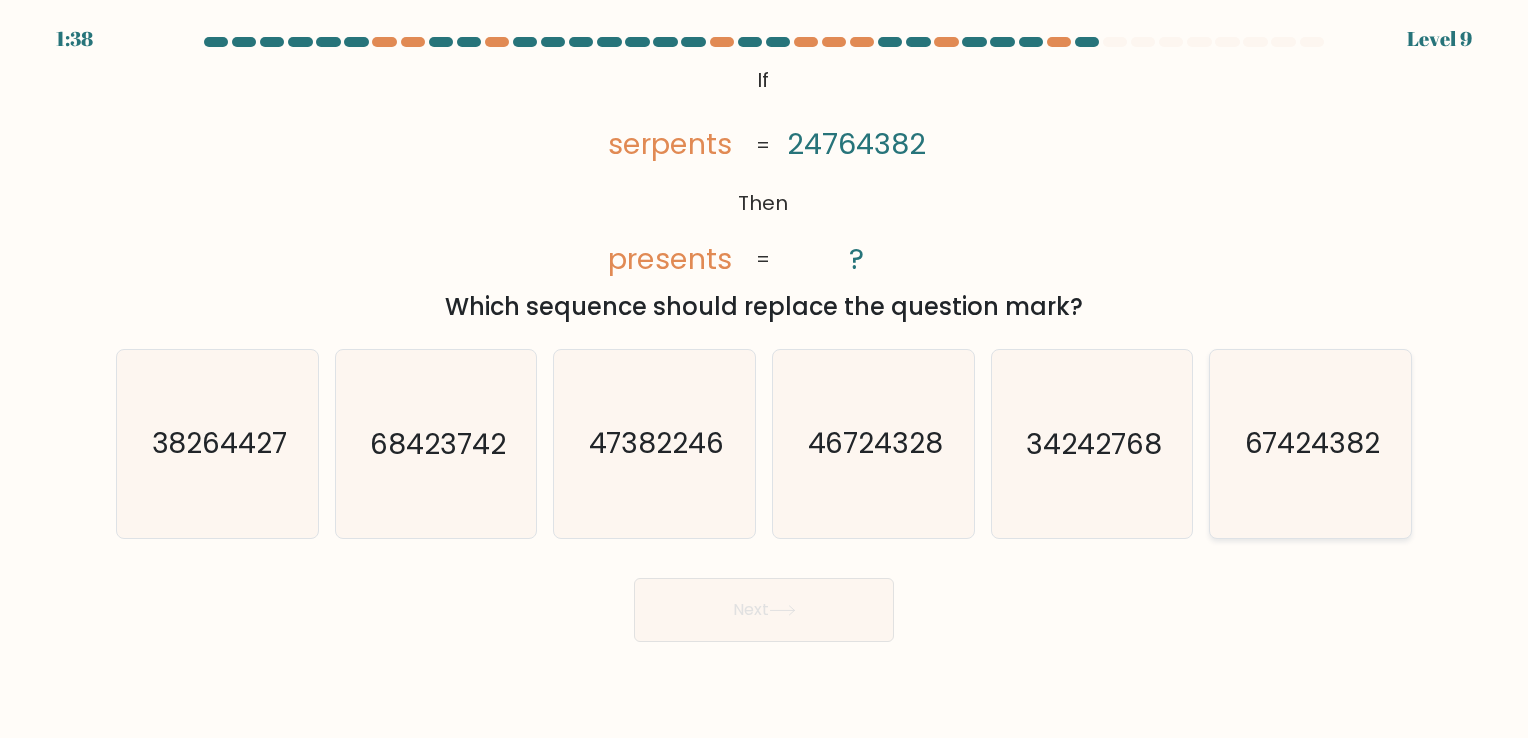 click on "67424382" 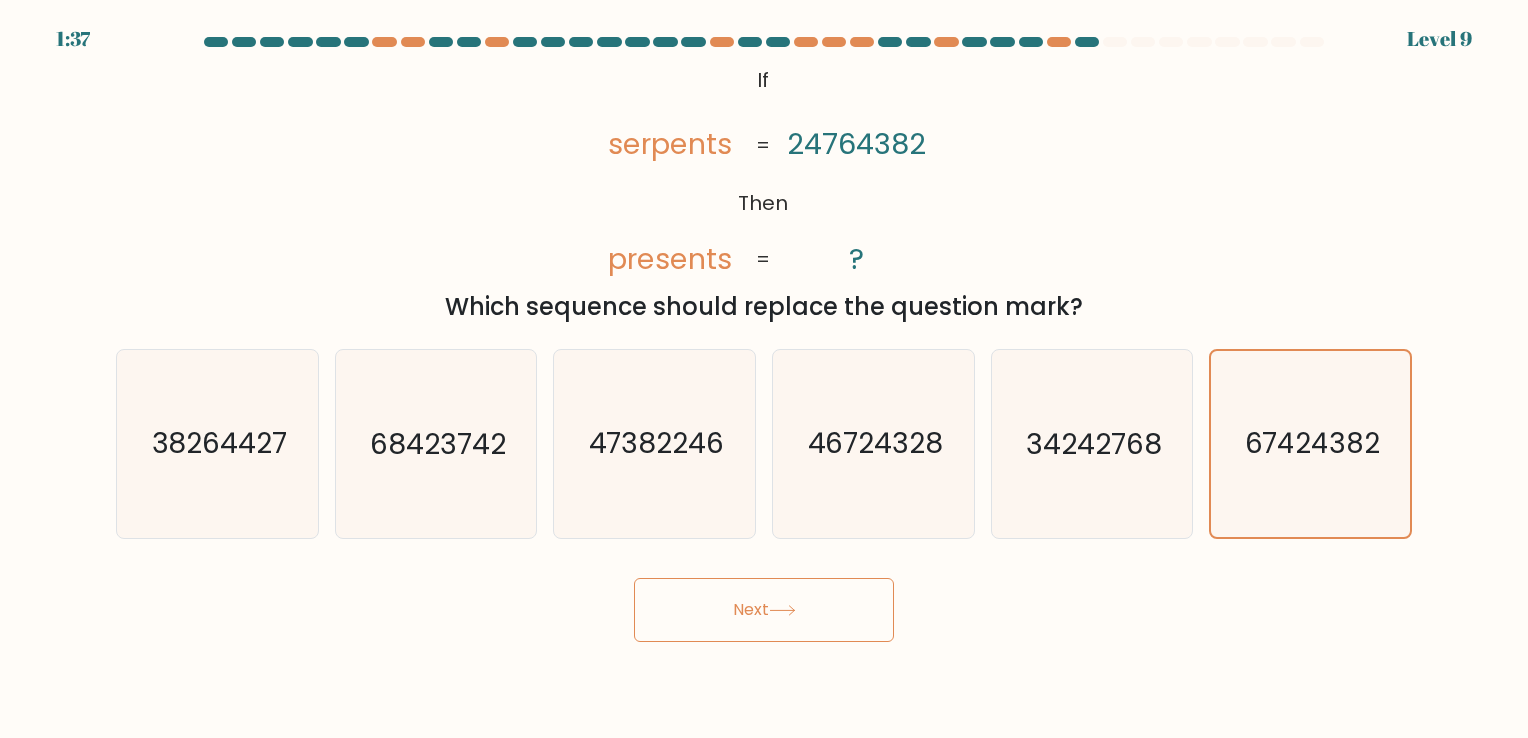 click on "Next" at bounding box center (764, 610) 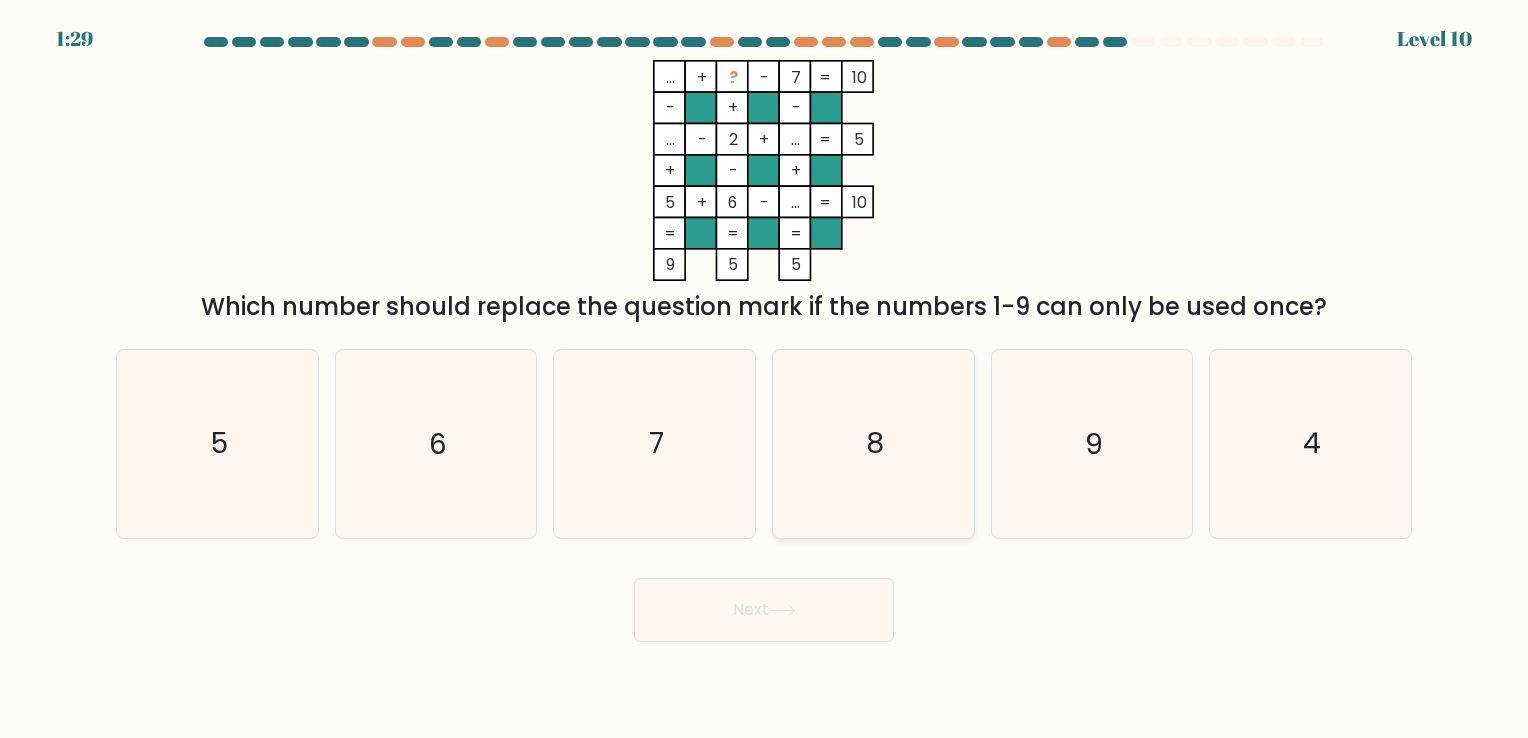 click on "8" 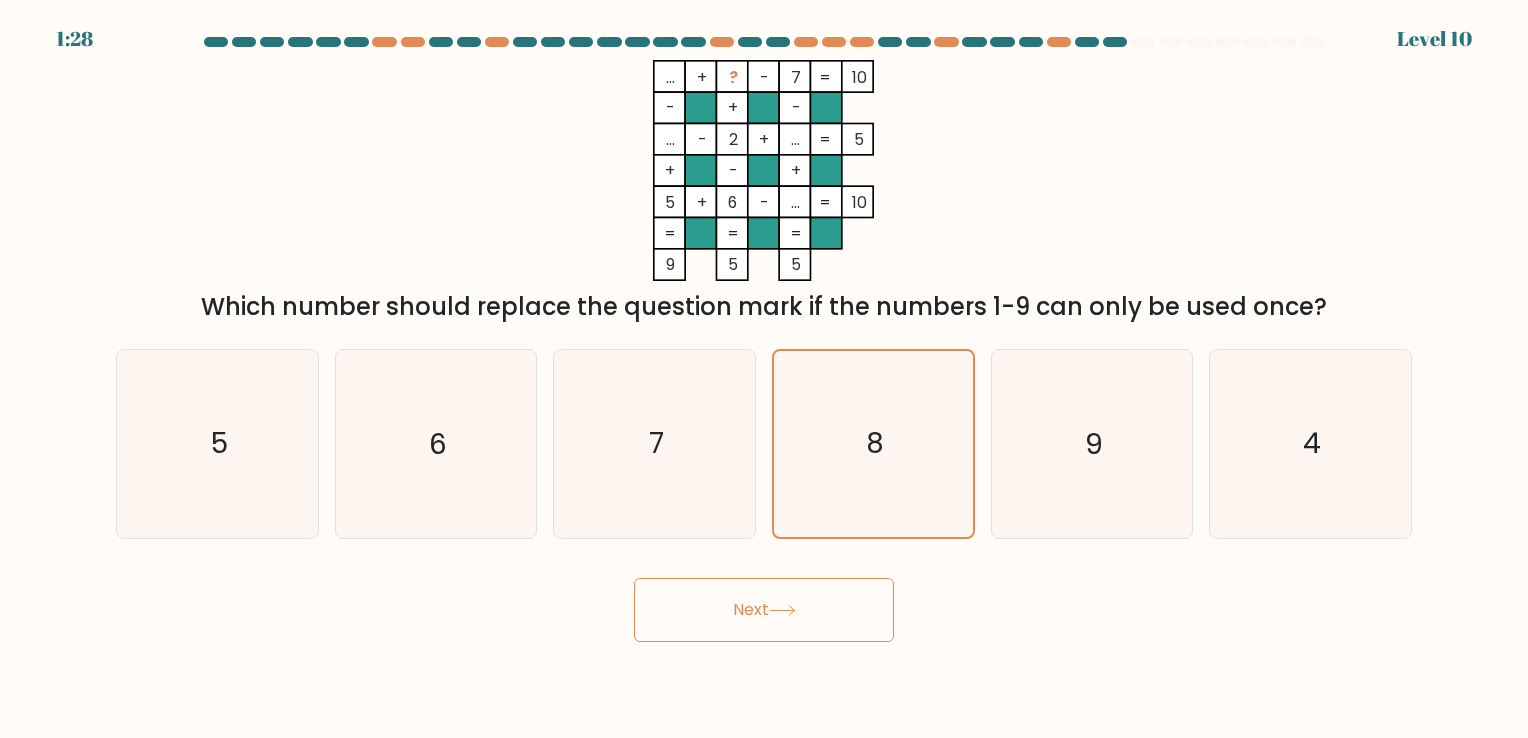 click on "Next" at bounding box center [764, 610] 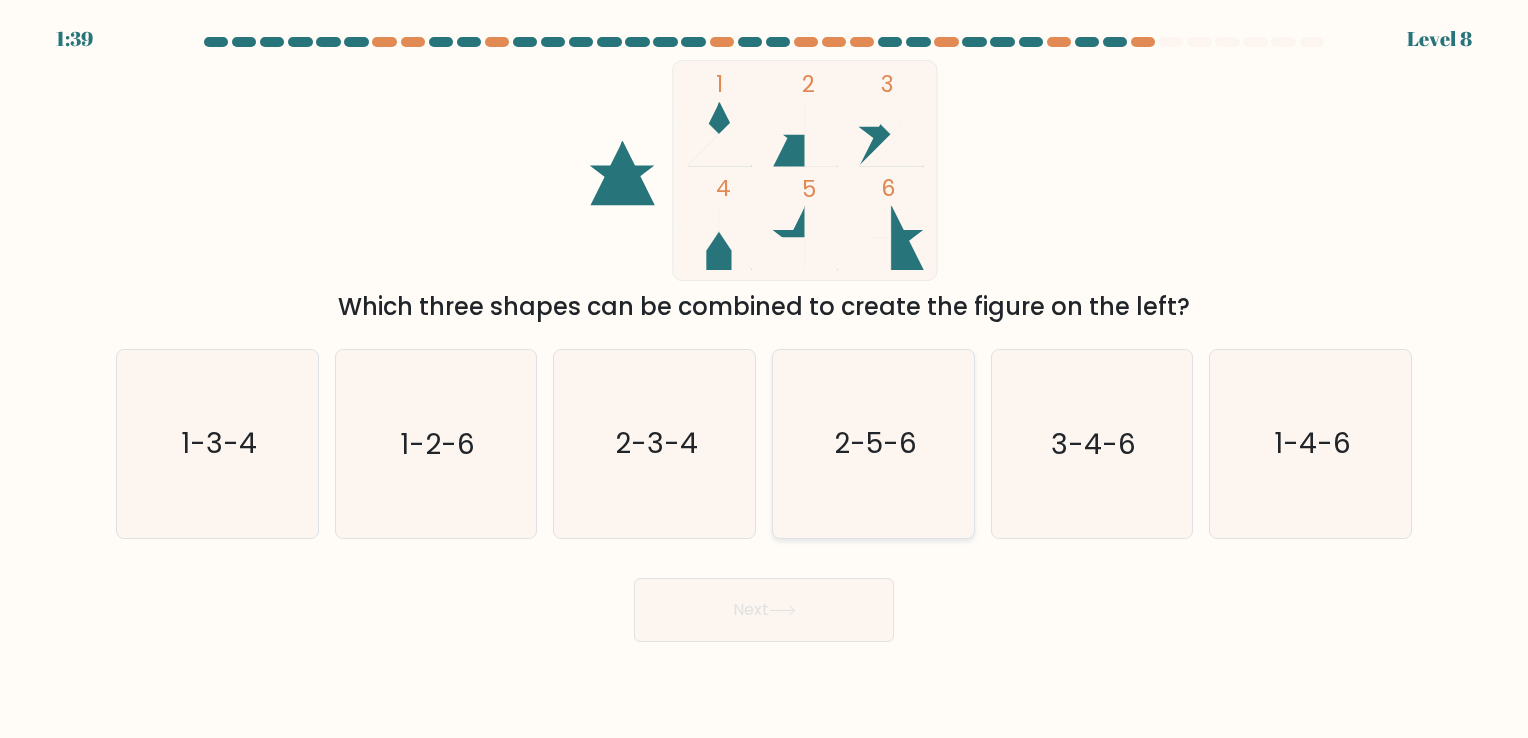 click on "2-5-6" 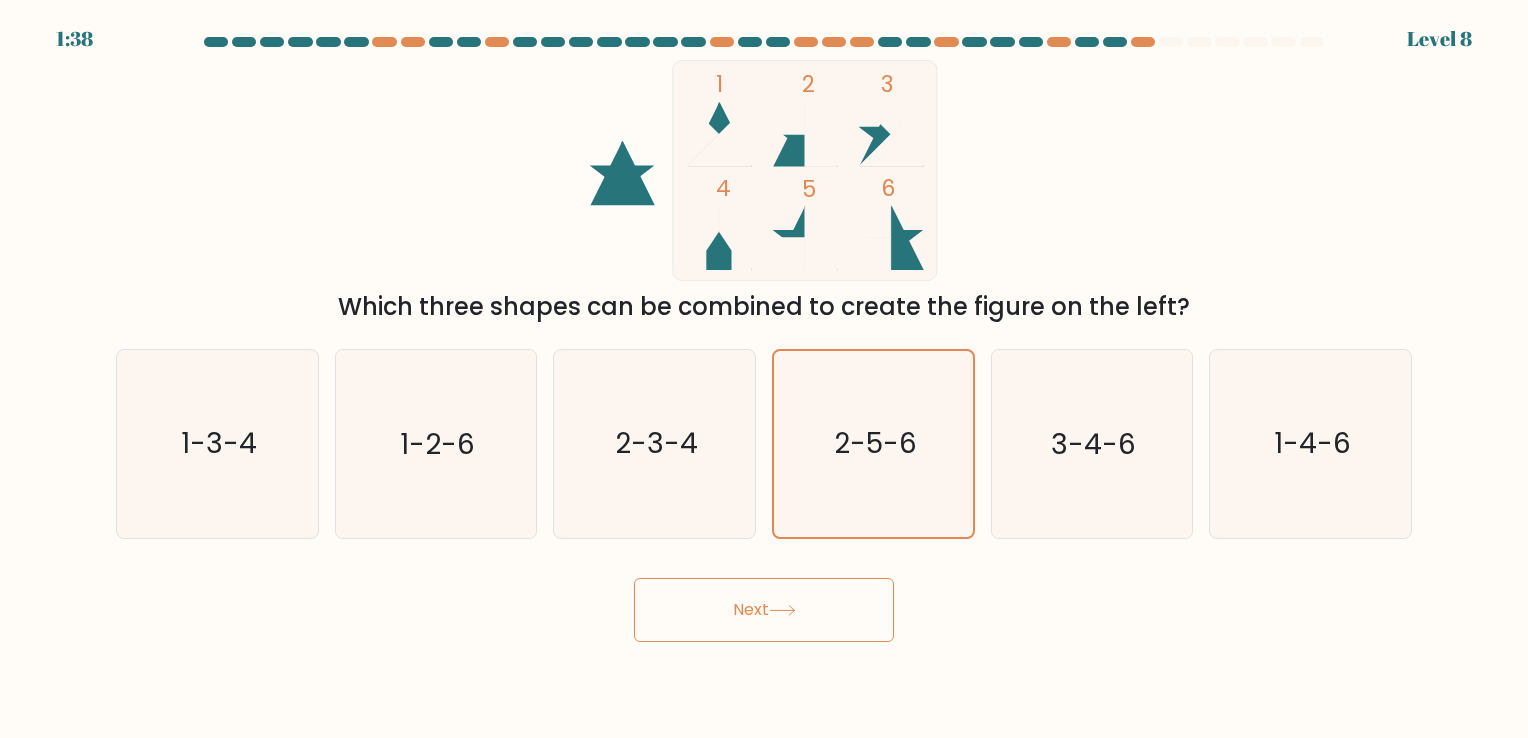 click on "Next" at bounding box center [764, 610] 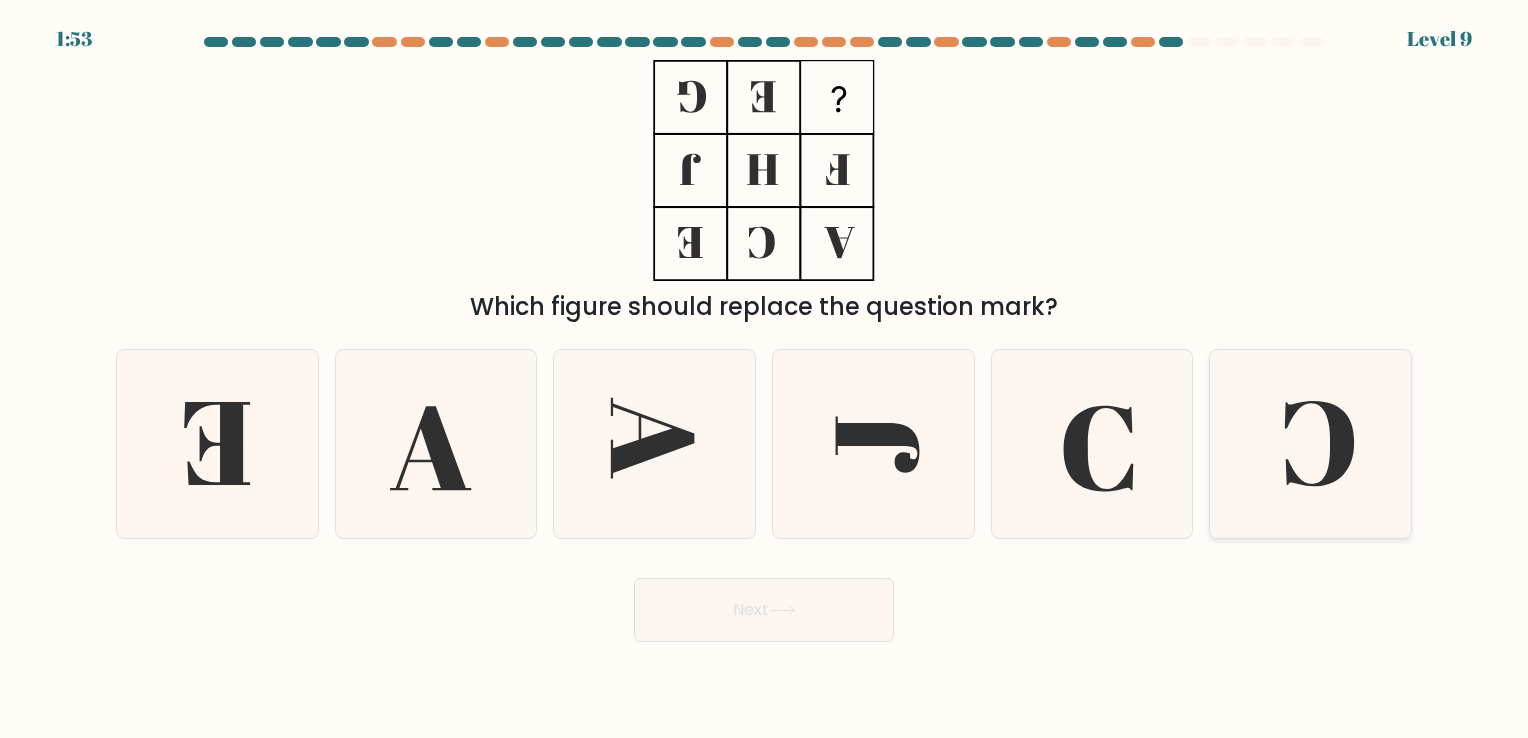 click 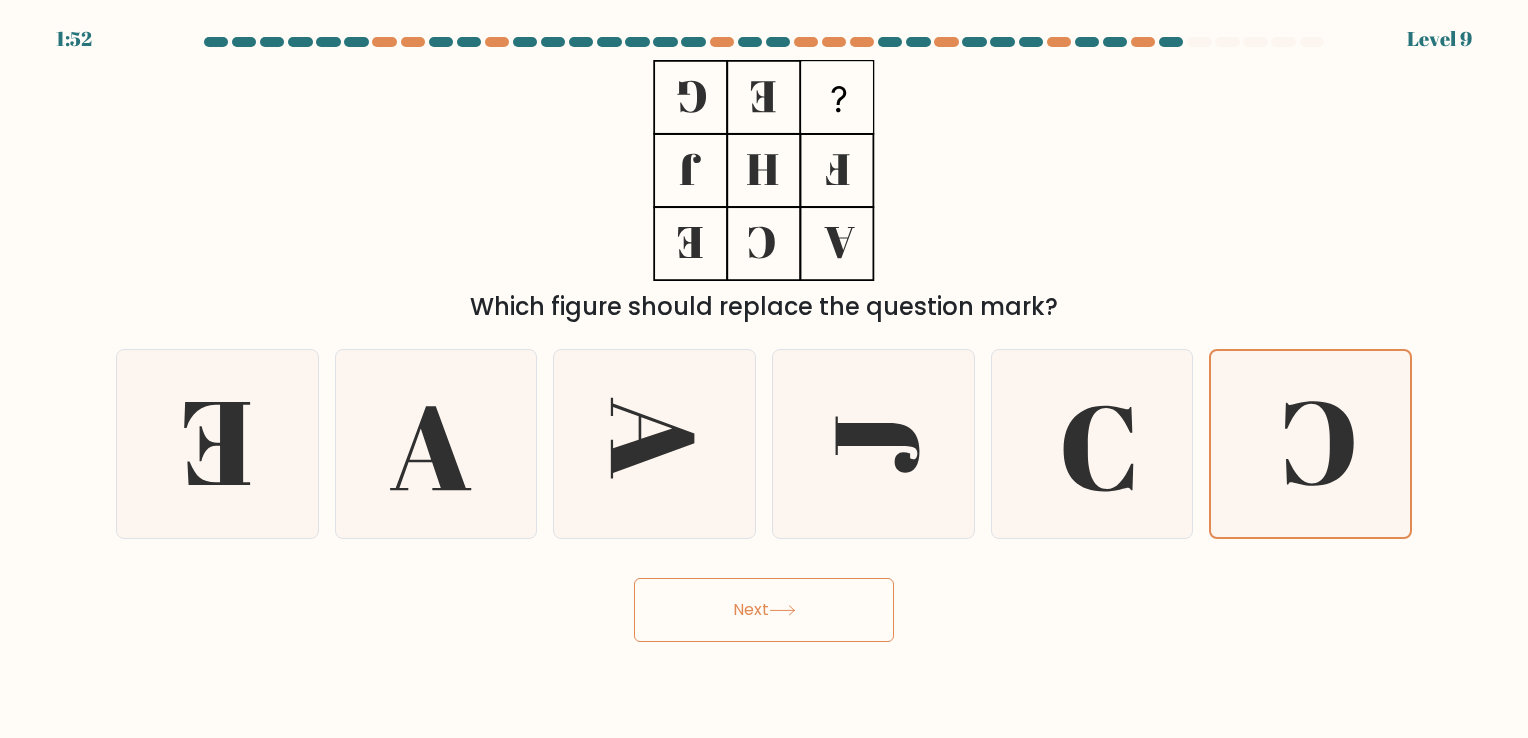 click on "Next" at bounding box center [764, 610] 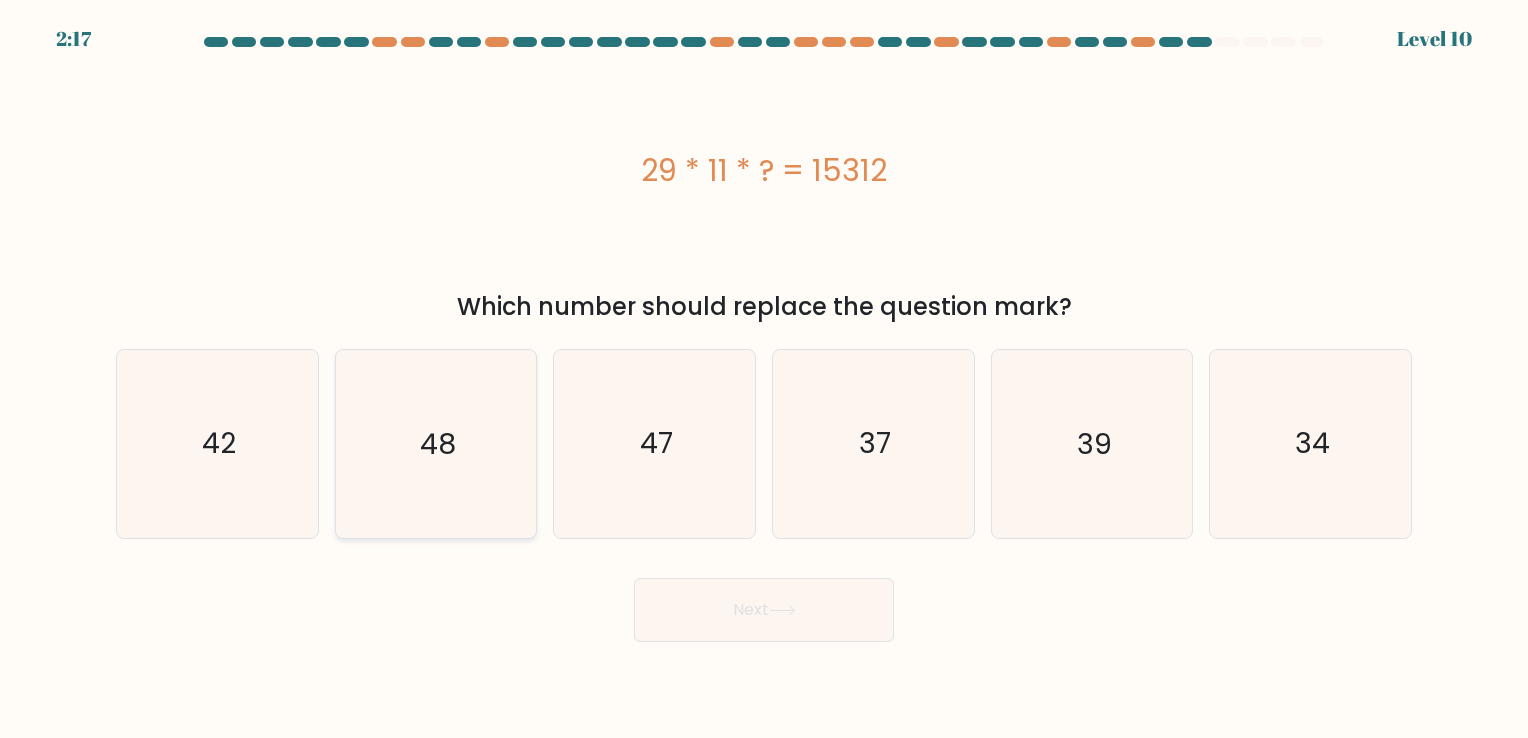 click on "48" 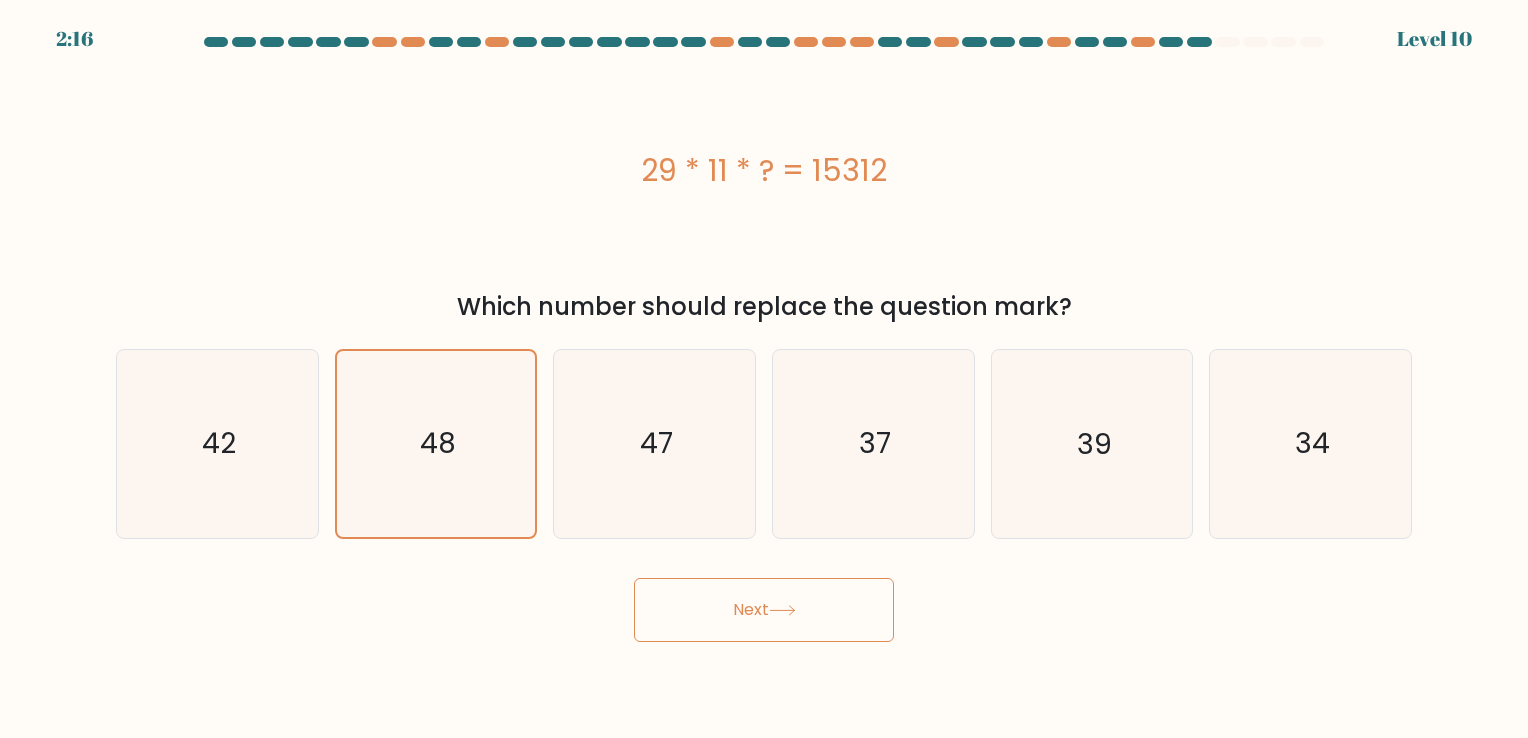 click on "Next" at bounding box center (764, 610) 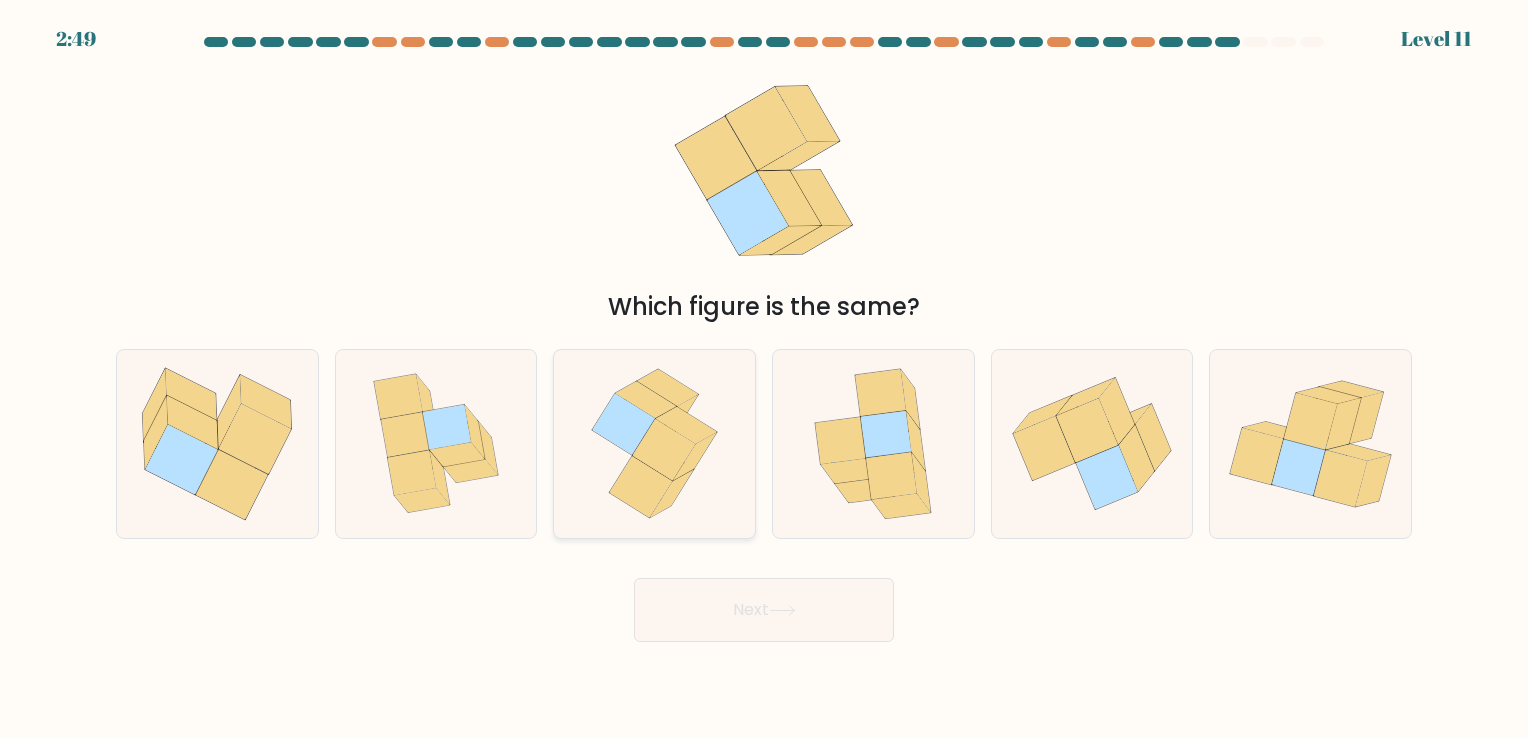 click 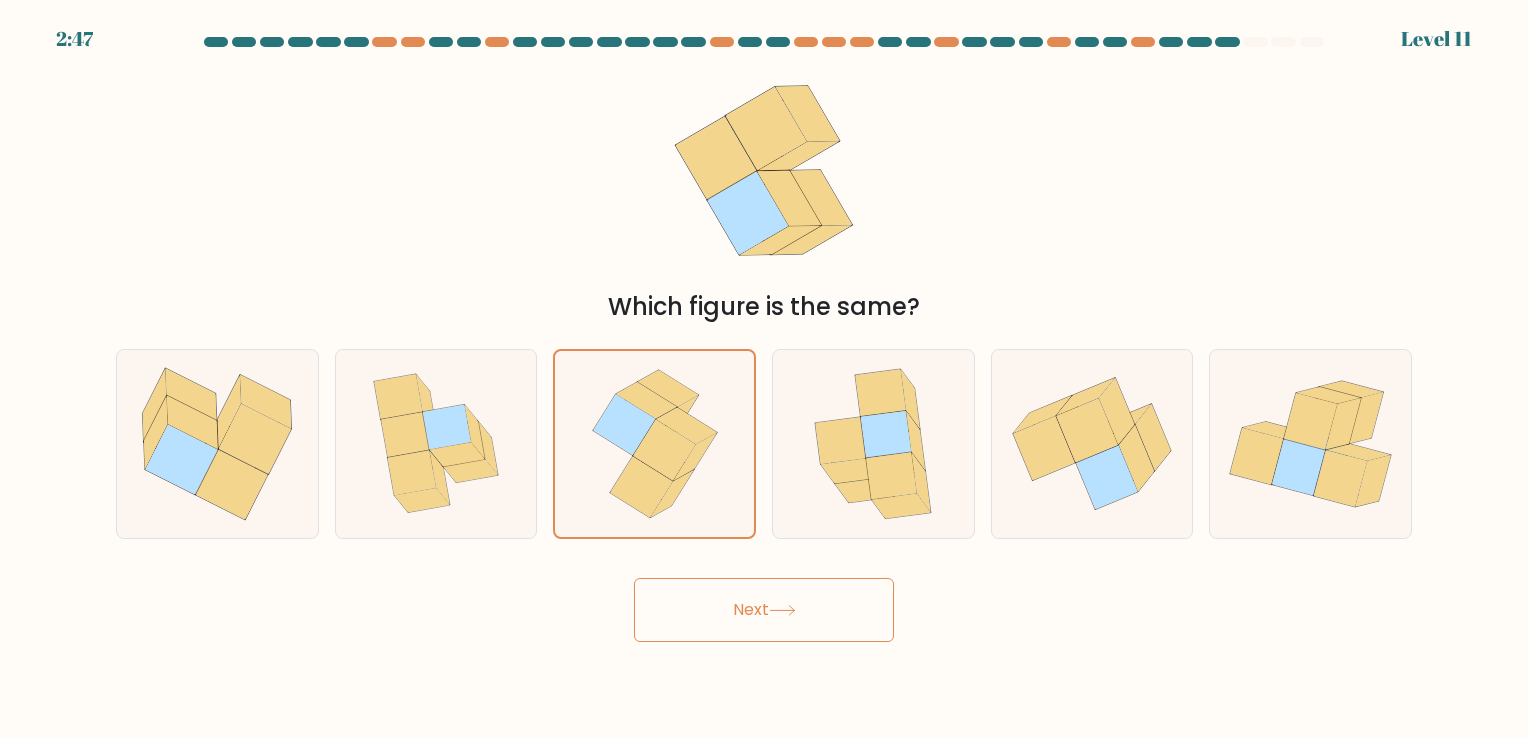 click on "Next" at bounding box center (764, 610) 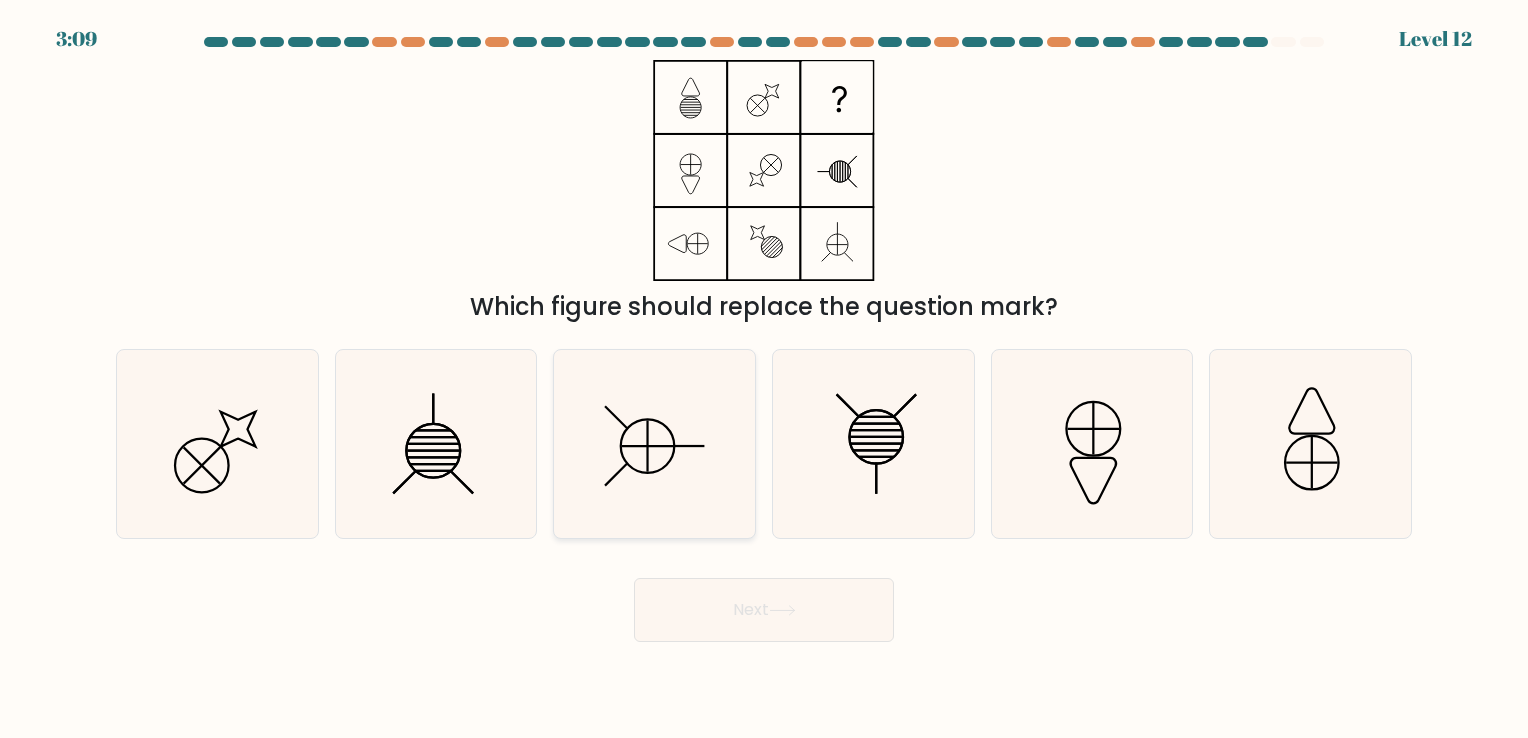 click 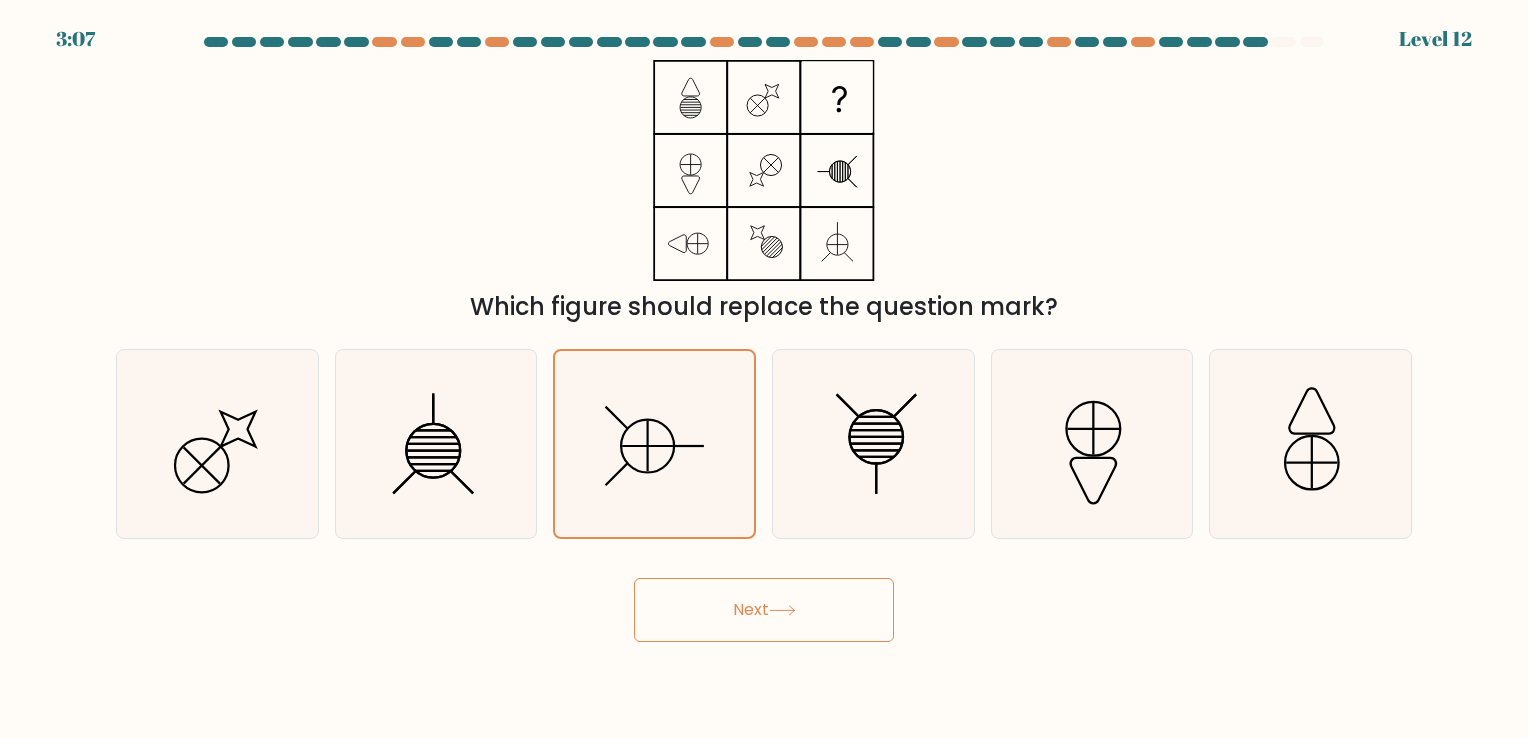 click on "Next" at bounding box center [764, 610] 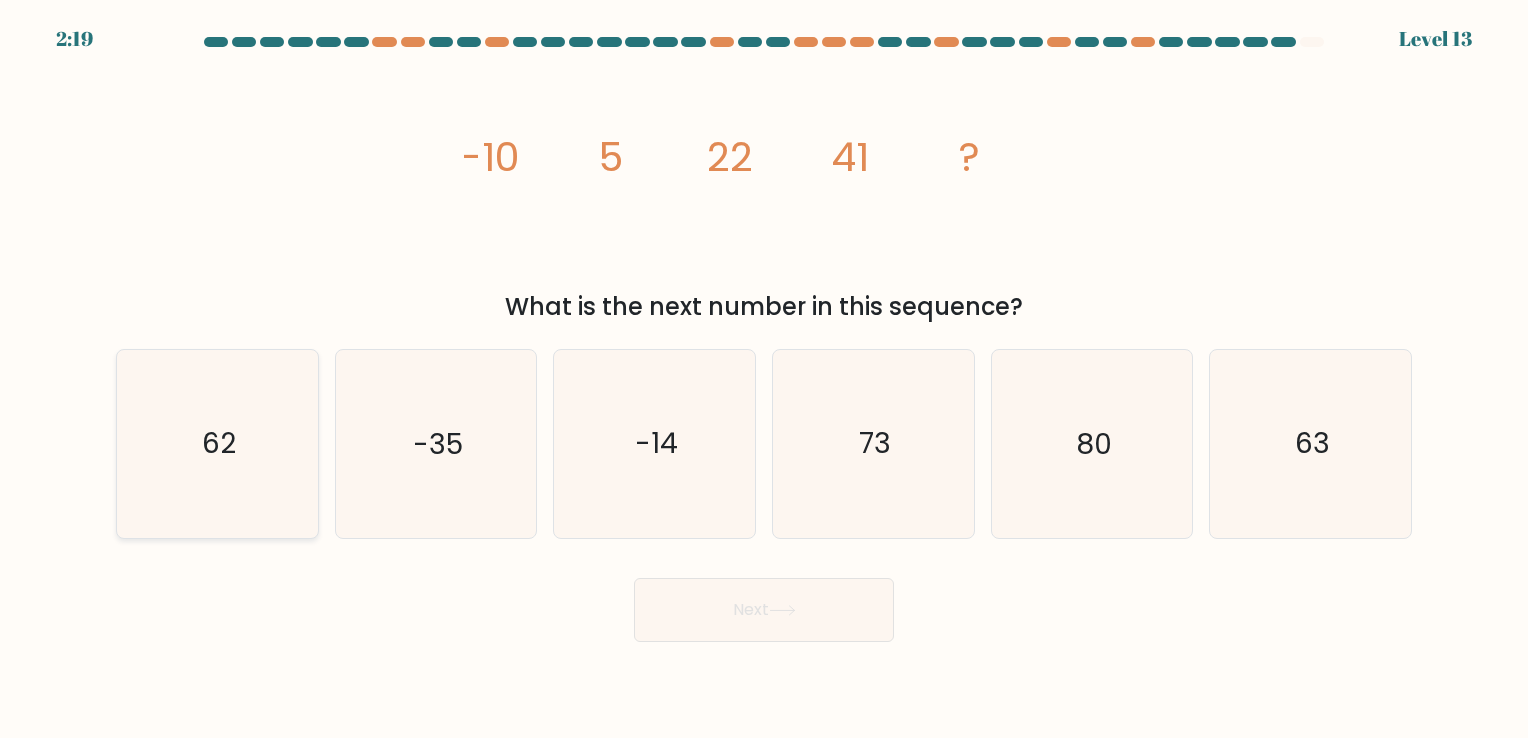 click on "62" 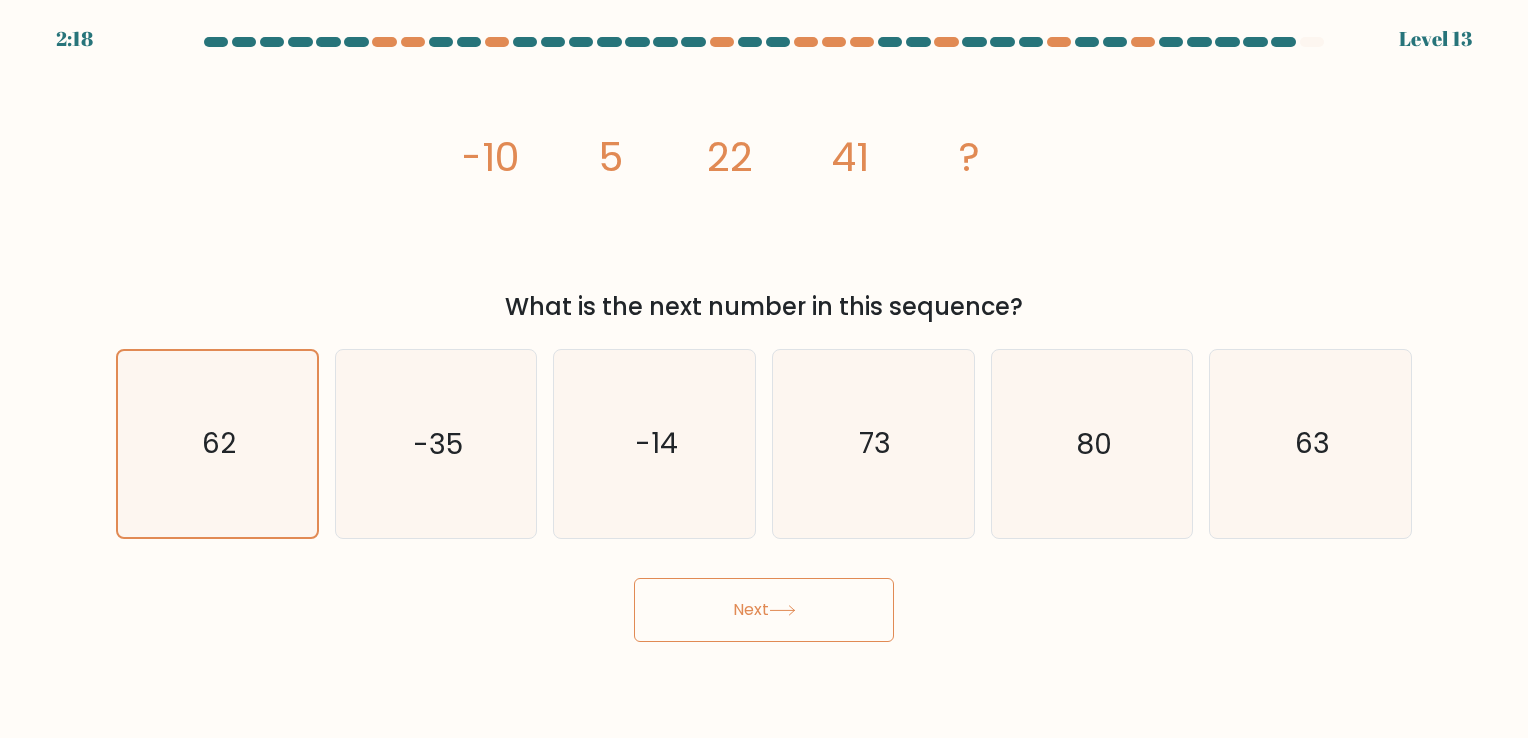 click on "Next" at bounding box center [764, 610] 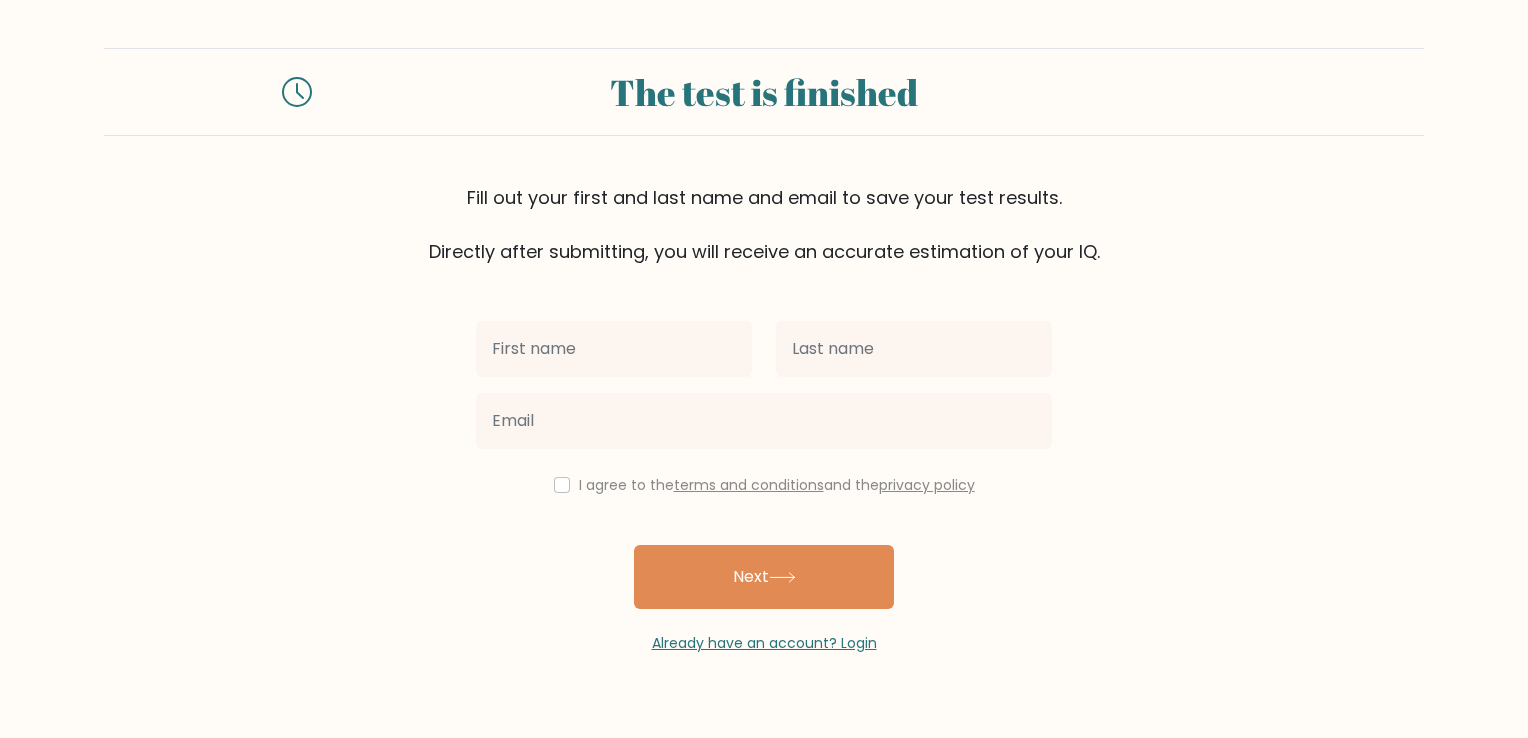 scroll, scrollTop: 0, scrollLeft: 0, axis: both 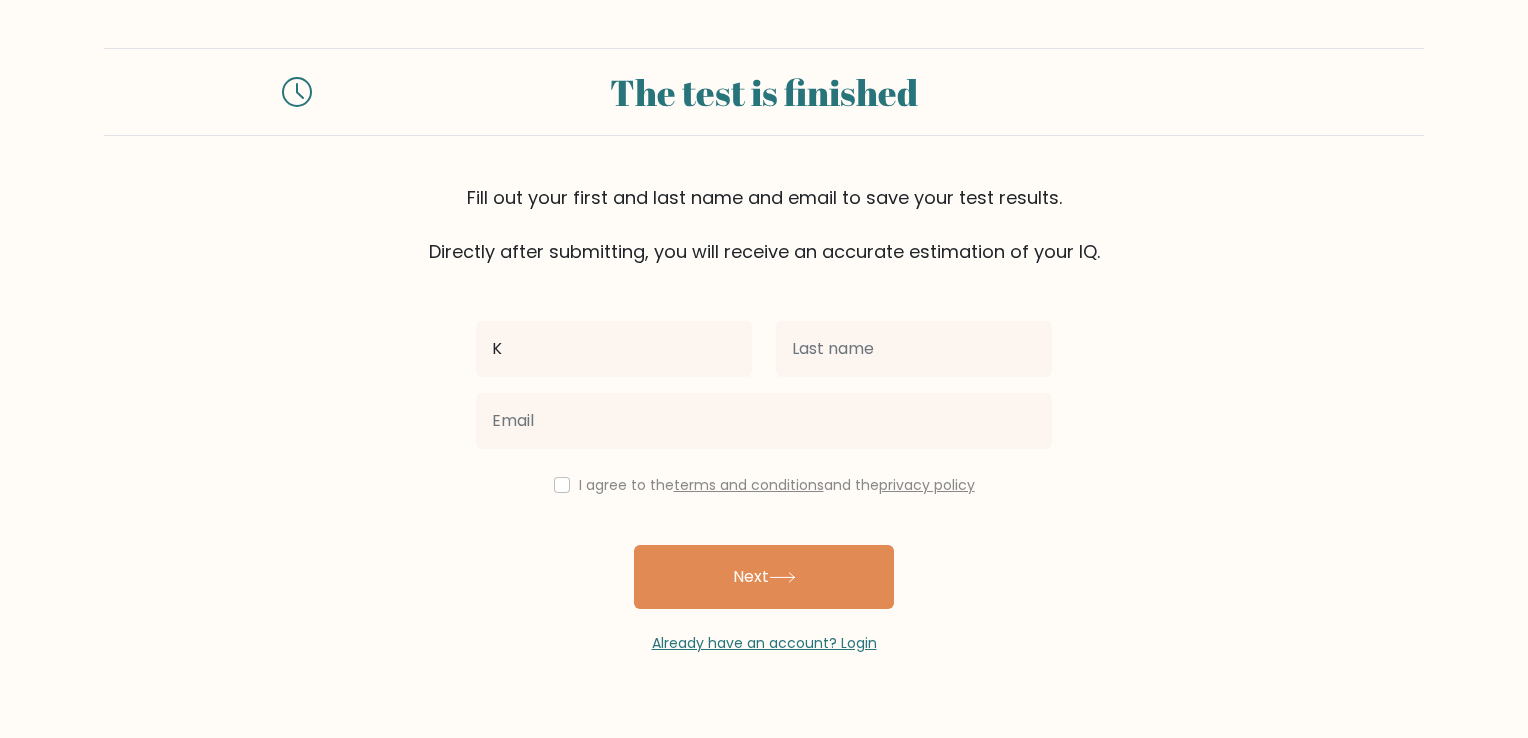 type on "K" 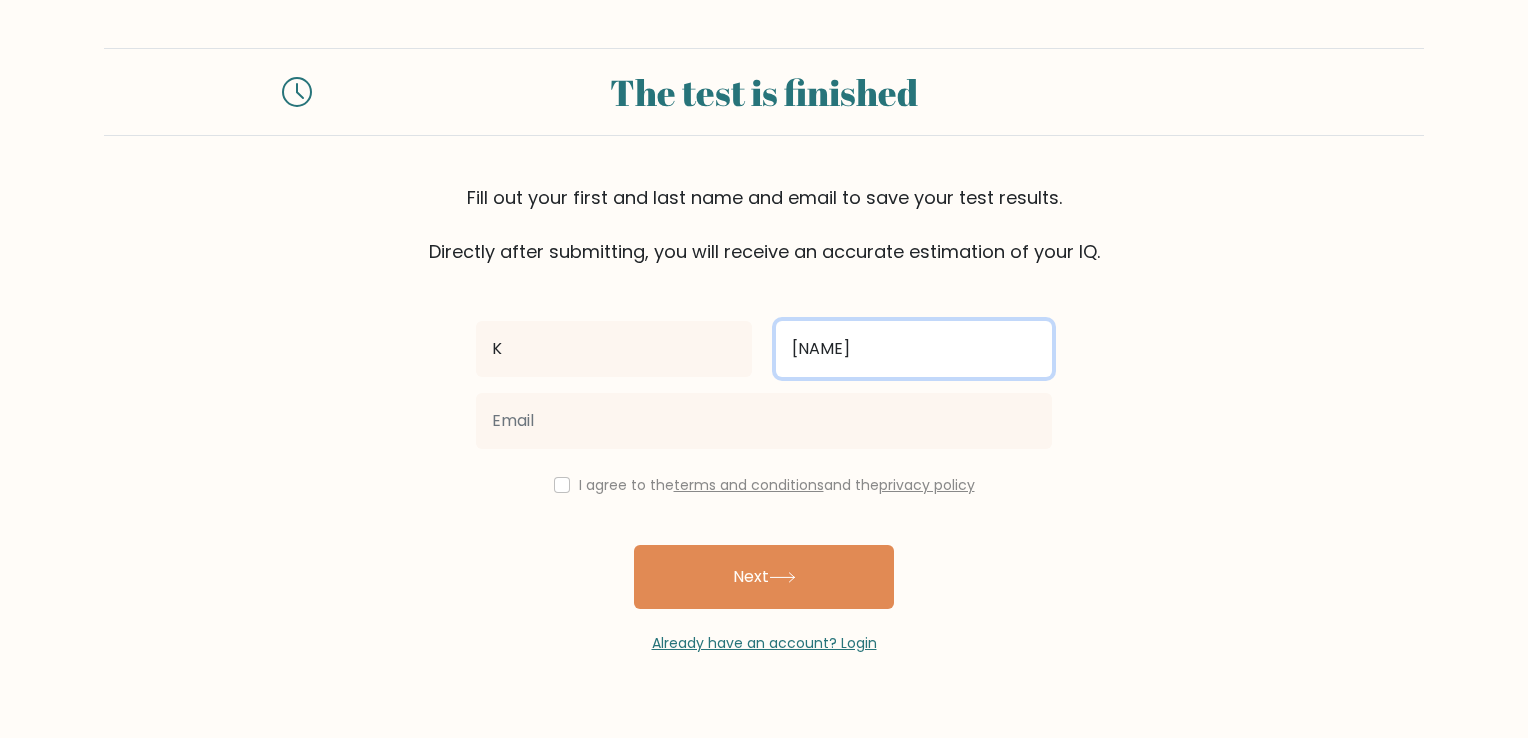 type on "[NAME]" 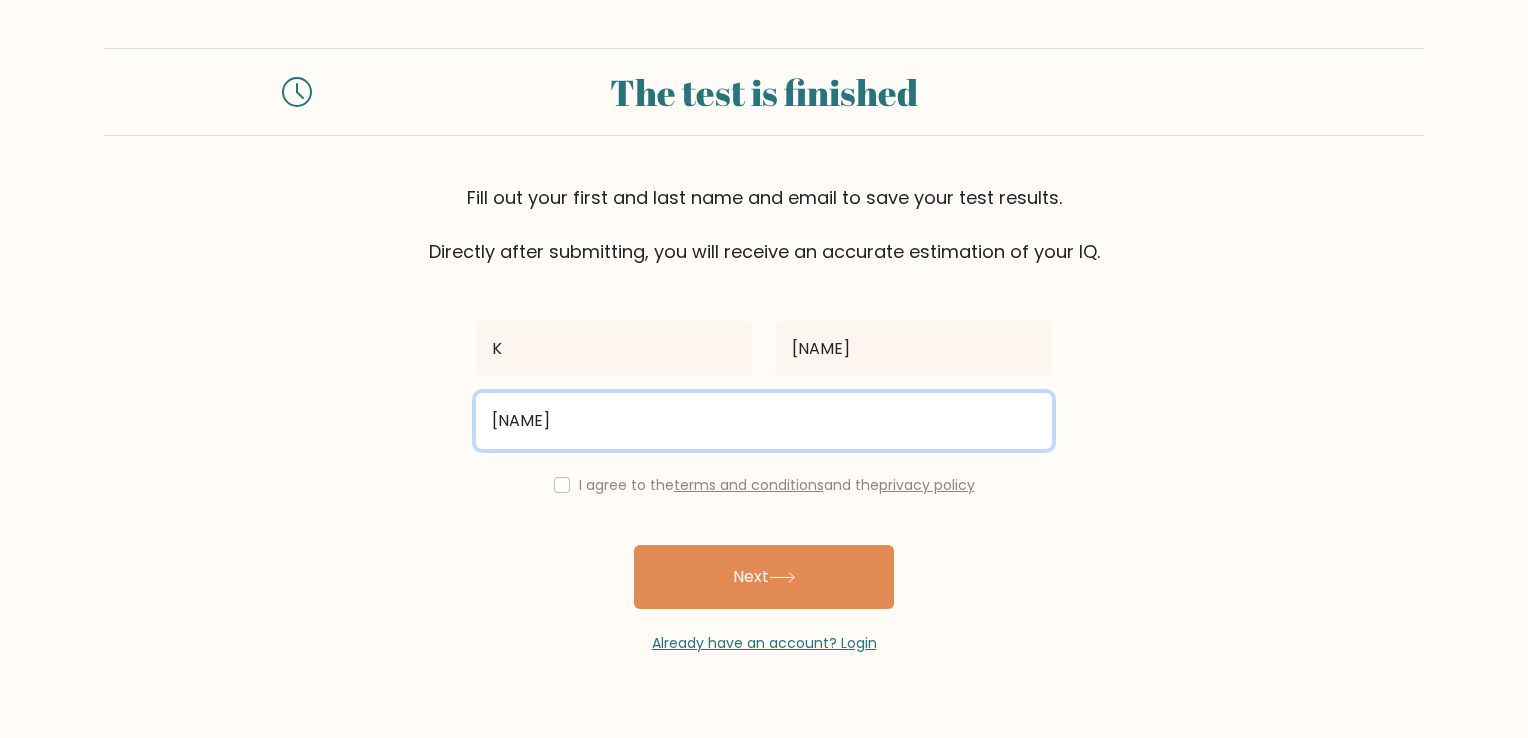 type on "[NAME]@[EXAMPLE.COM]" 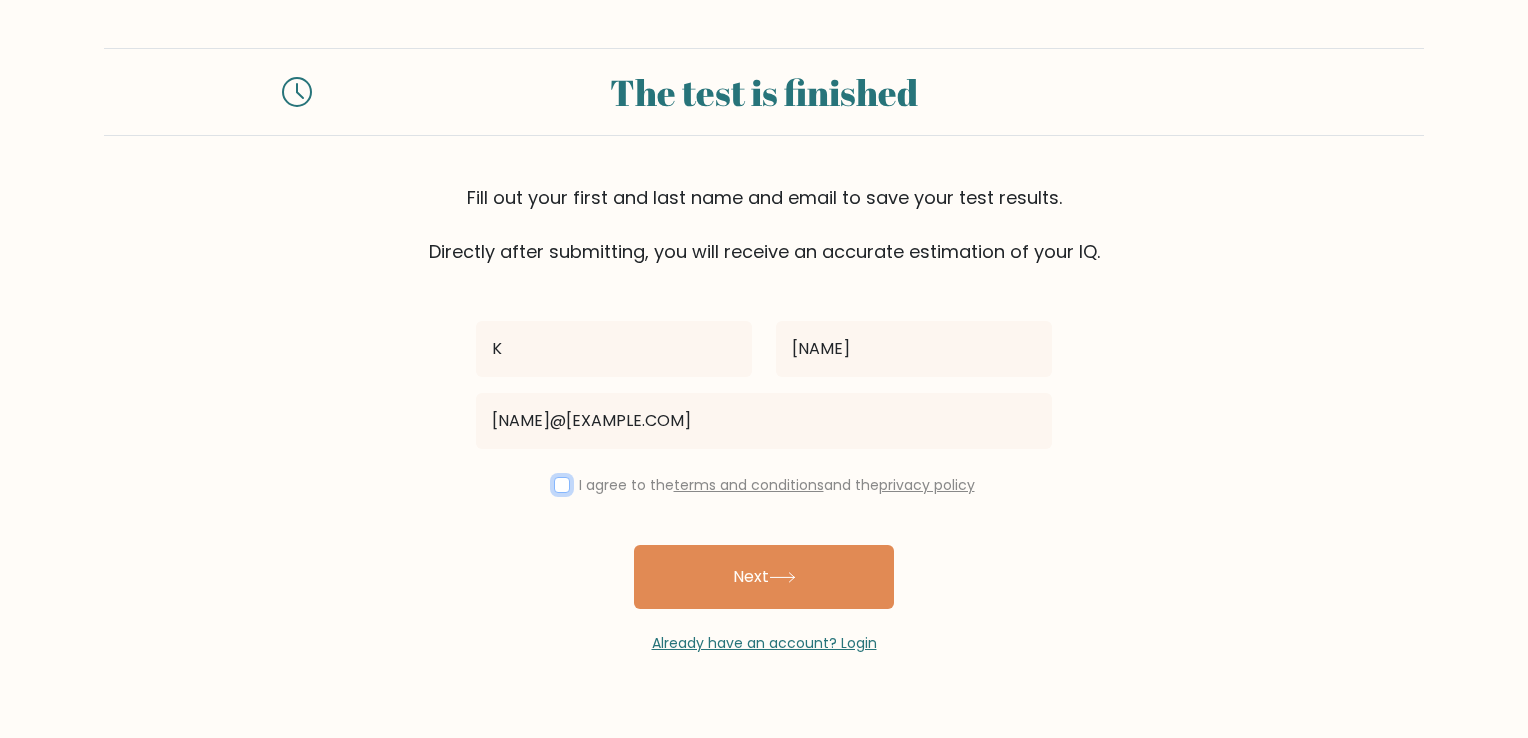 click at bounding box center [562, 485] 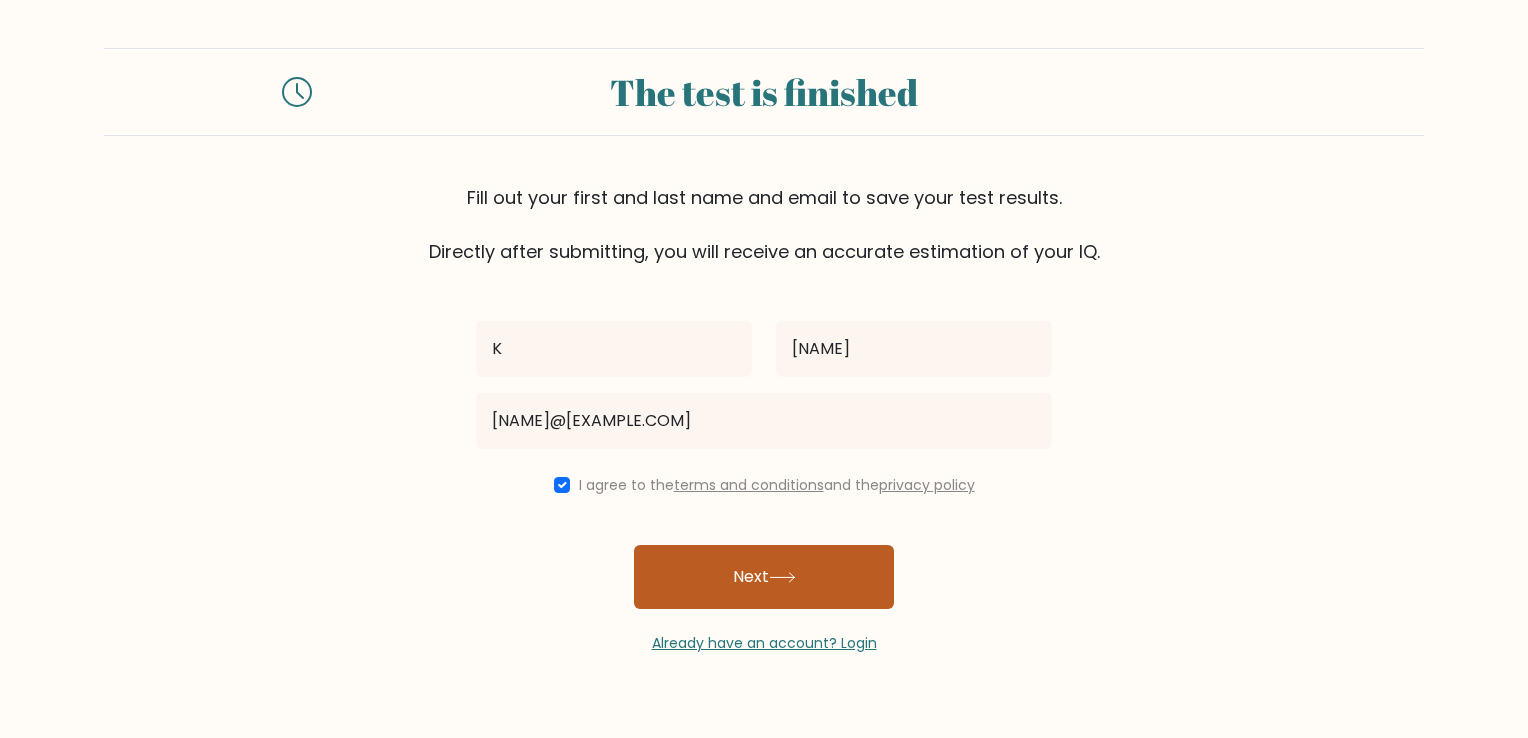 click 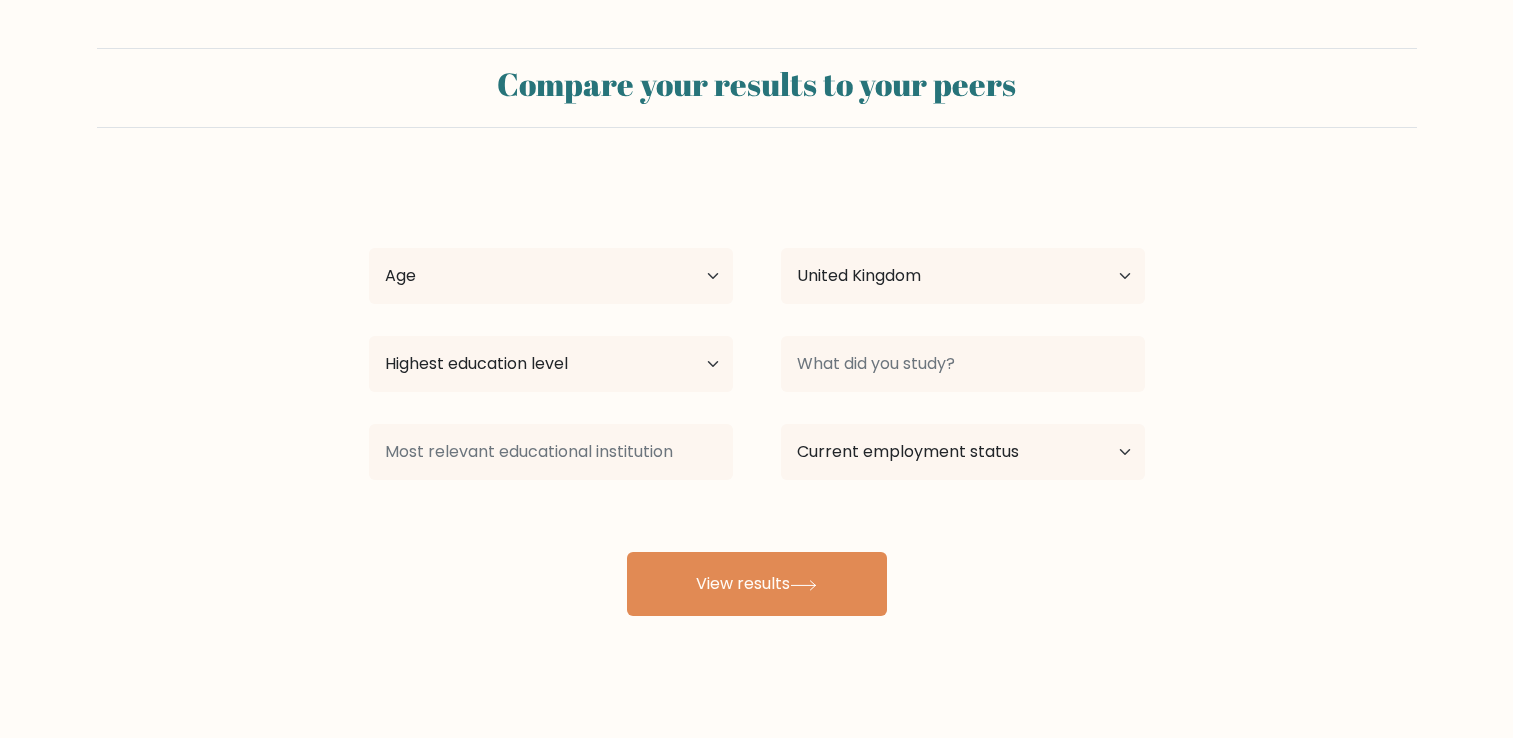 select on "GB" 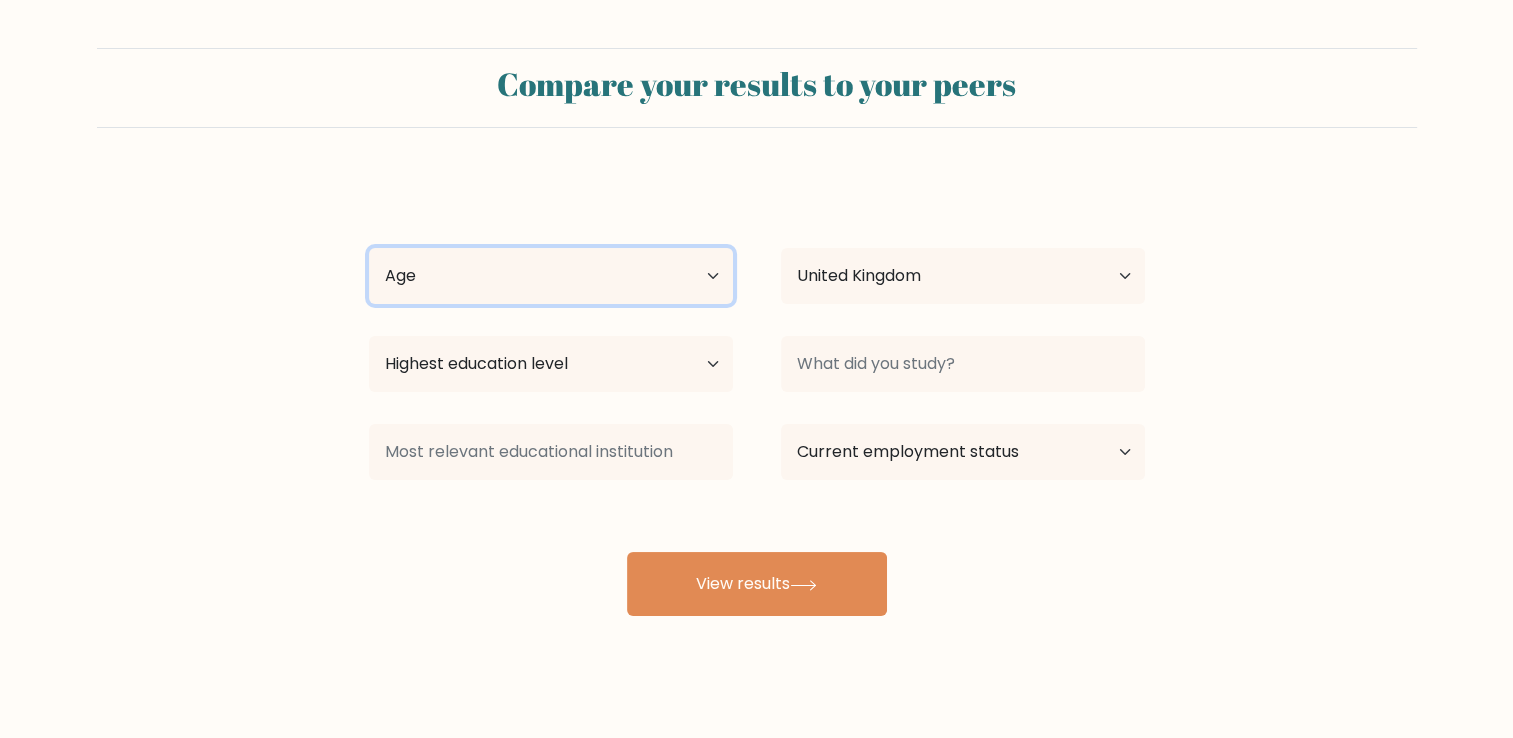 click on "Age
Under 18 years old
18-24 years old
25-34 years old
35-44 years old
45-54 years old
55-64 years old
65 years old and above" at bounding box center [551, 276] 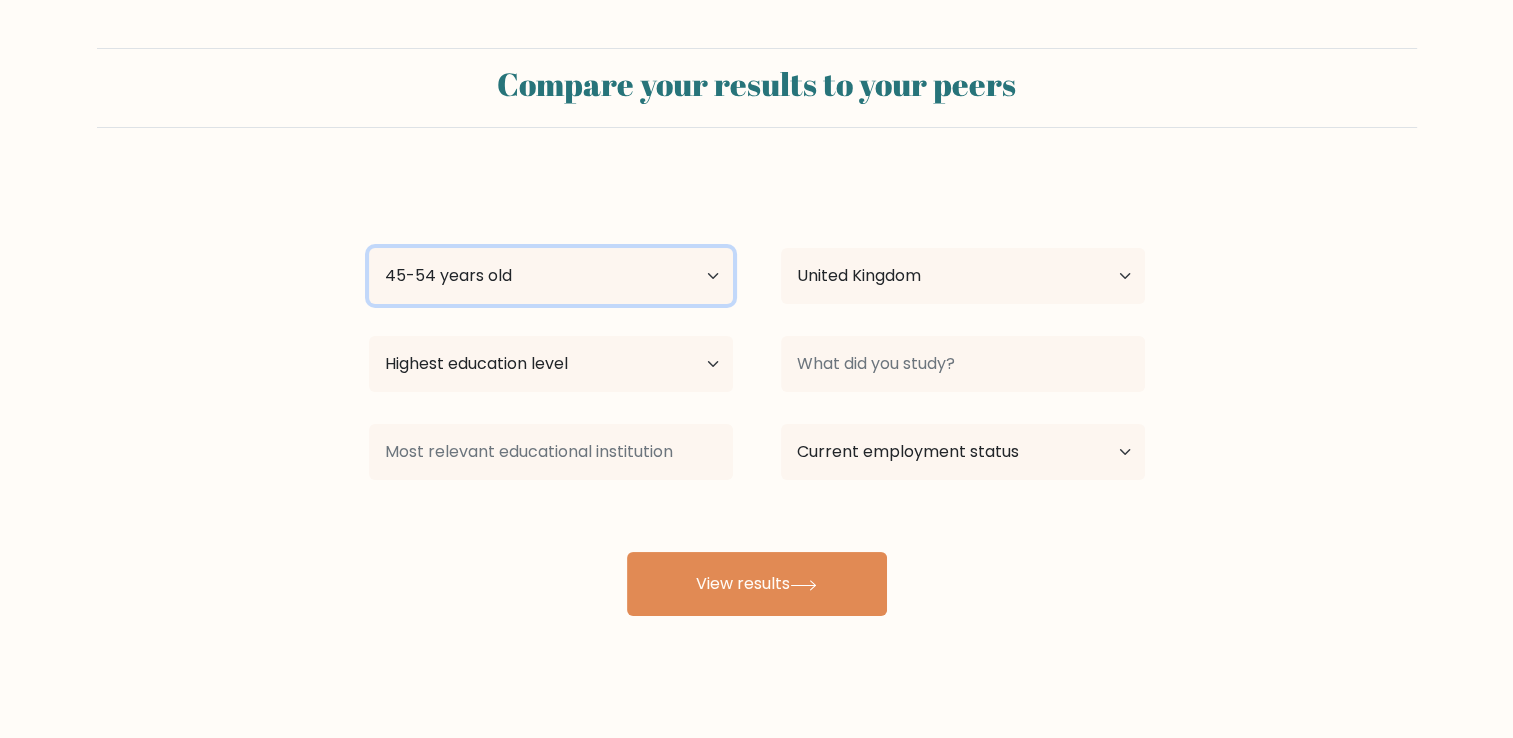 click on "Age
Under 18 years old
18-24 years old
25-34 years old
35-44 years old
45-54 years old
55-64 years old
65 years old and above" at bounding box center [551, 276] 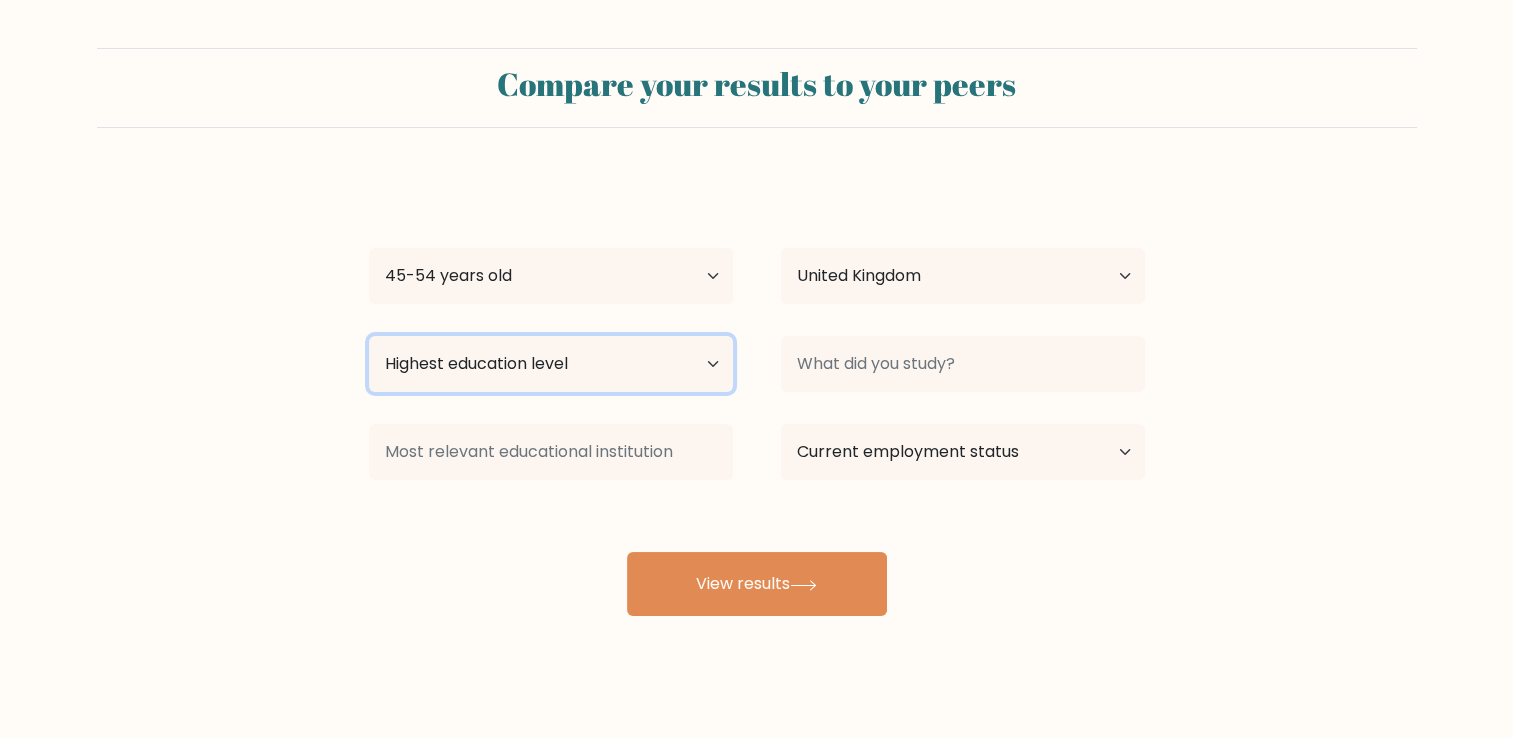 click on "Highest education level
No schooling
Primary
Lower Secondary
Upper Secondary
Occupation Specific
Bachelor's degree
Master's degree
Doctoral degree" at bounding box center (551, 364) 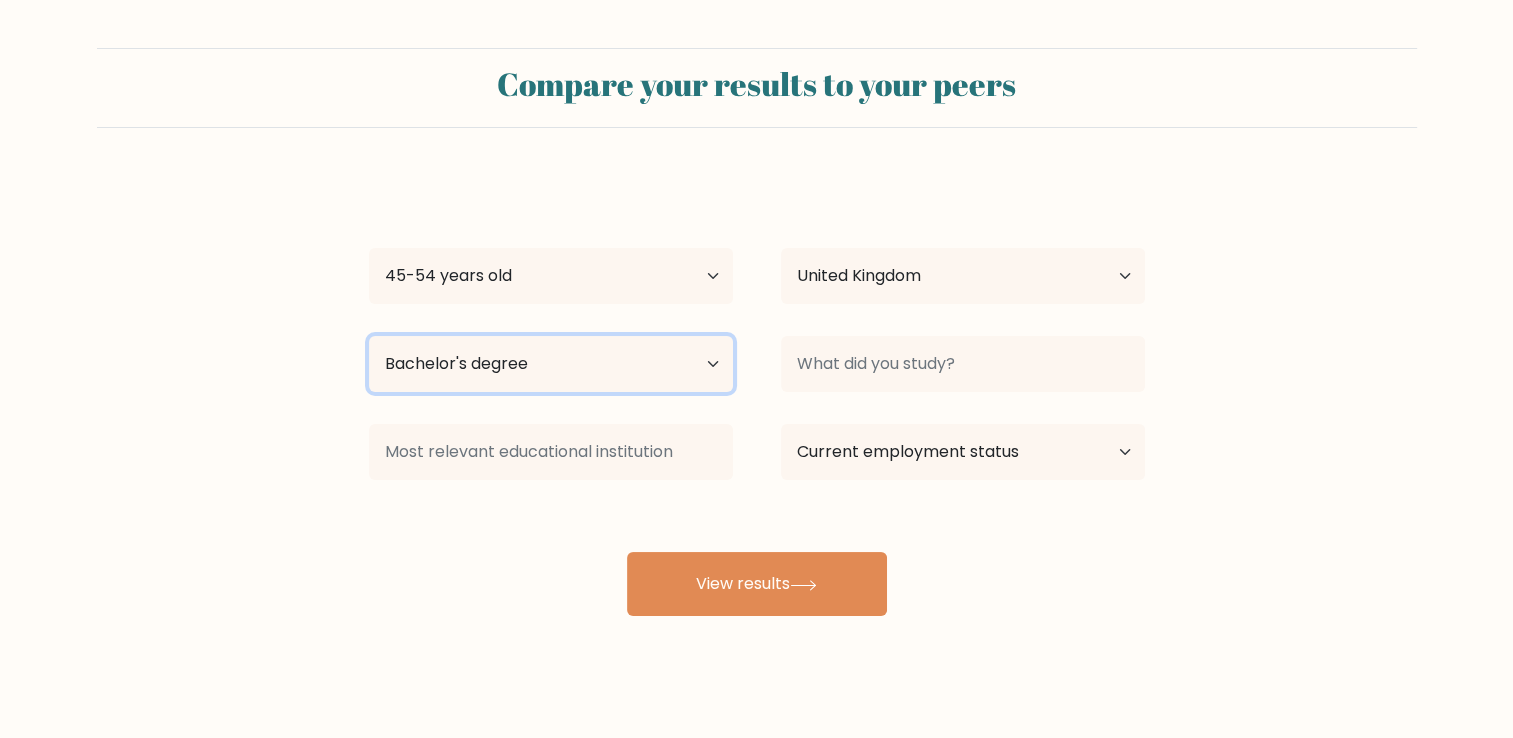 click on "Highest education level
No schooling
Primary
Lower Secondary
Upper Secondary
Occupation Specific
Bachelor's degree
Master's degree
Doctoral degree" at bounding box center [551, 364] 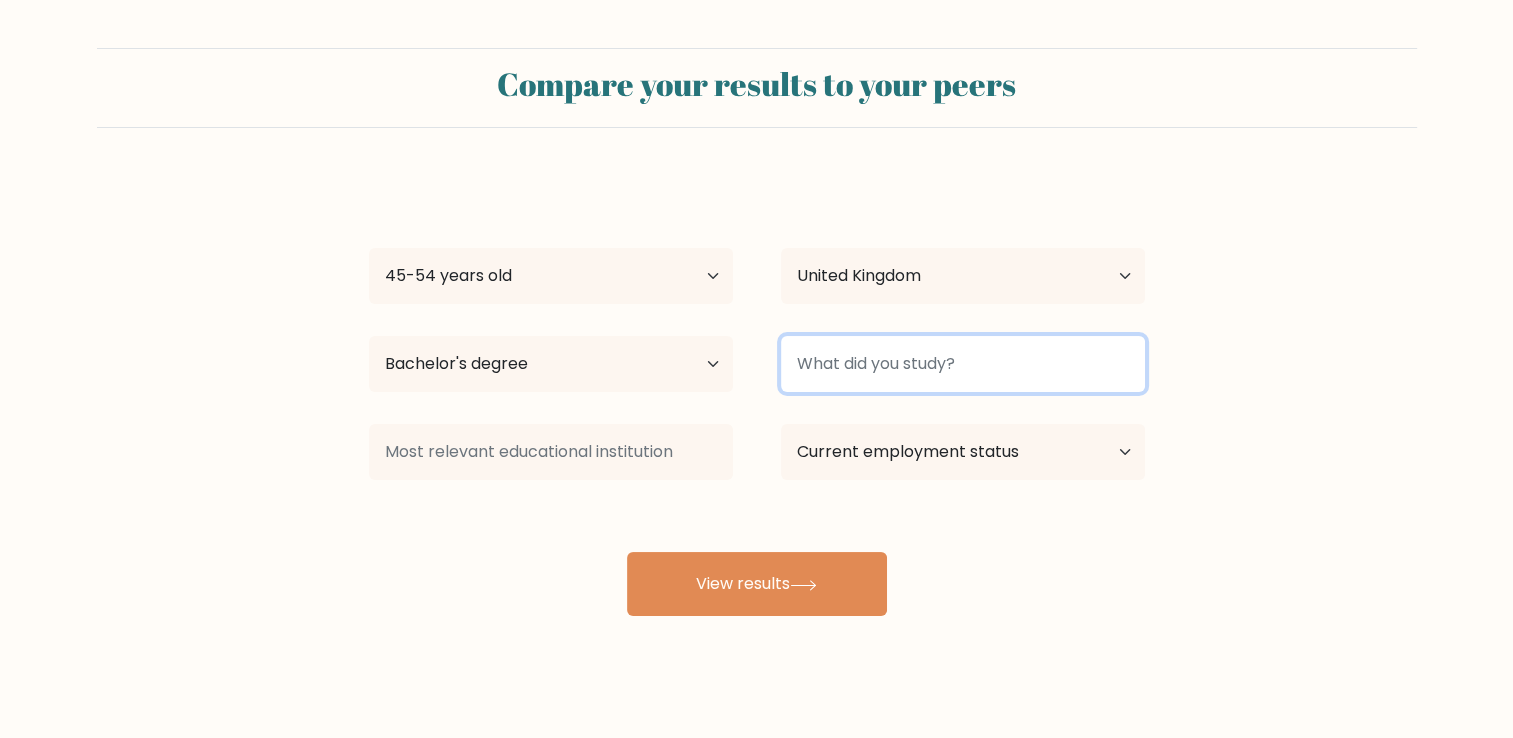 click at bounding box center (963, 364) 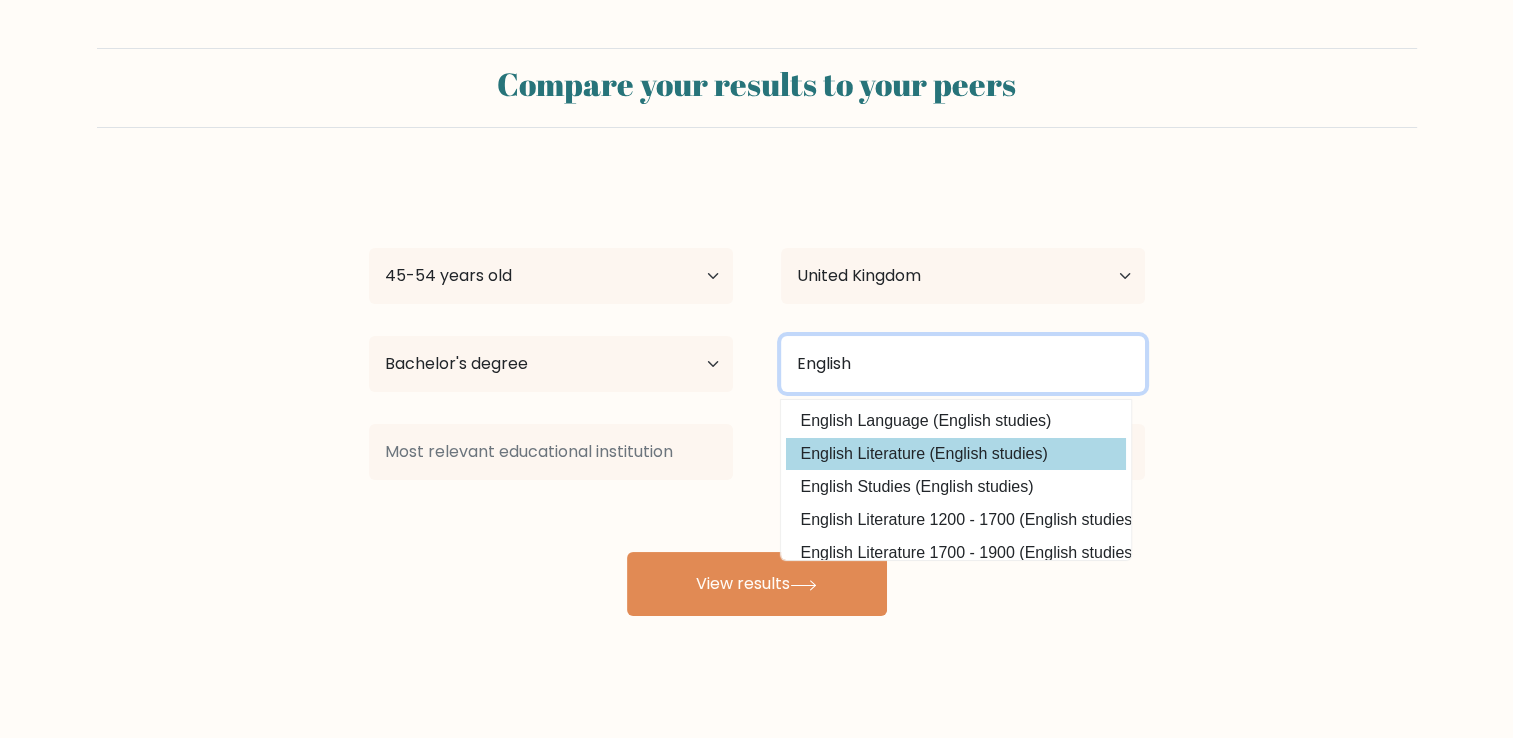 type on "English" 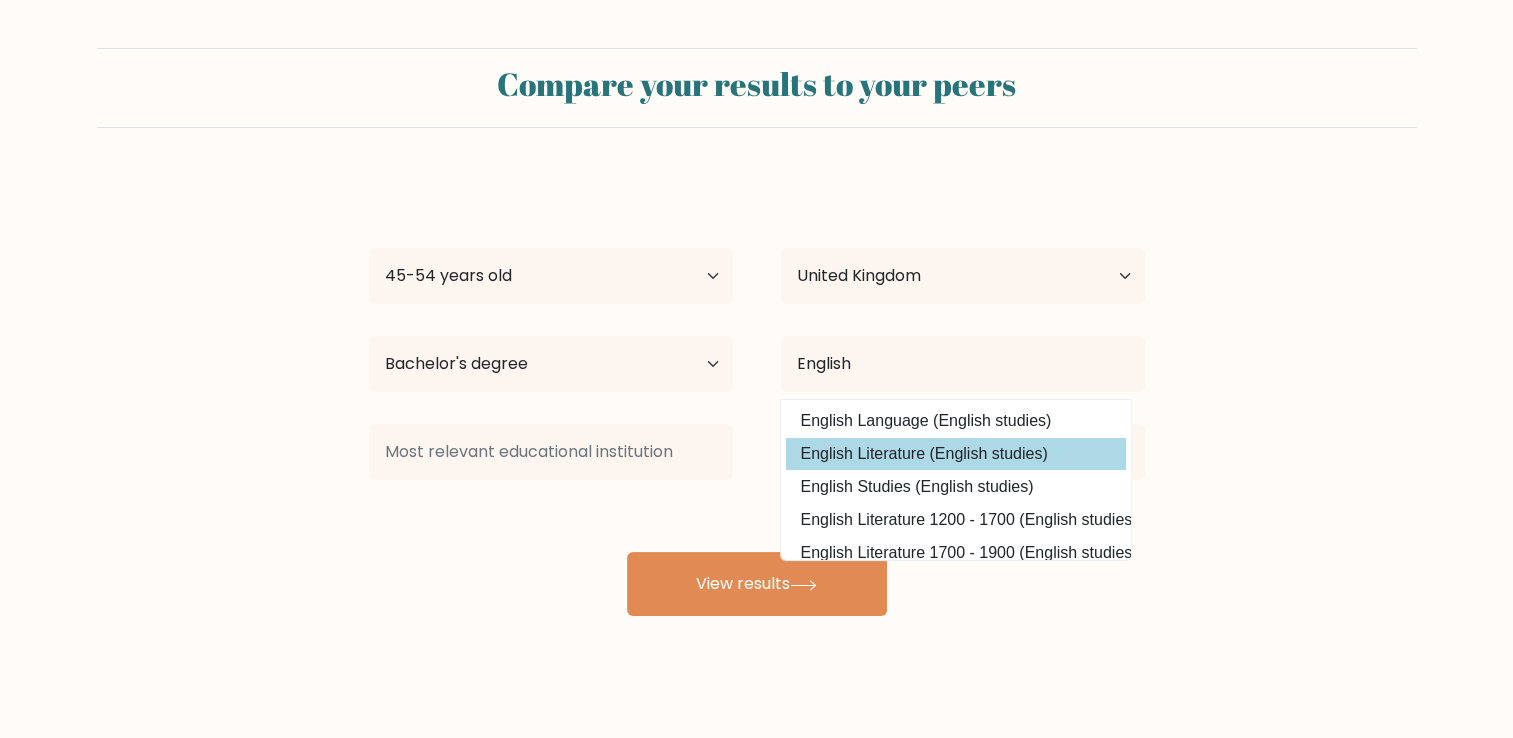 click on "K
[LAST]
Age
Under 18 years old
18-24 years old
25-34 years old
35-44 years old
45-54 years old
55-64 years old
65 years old and above
Country
Afghanistan
Albania
Algeria
American Samoa
Andorra
Angola
Anguilla
Antarctica
Antigua and Barbuda
Argentina
Armenia
Aruba
Australia
Austria
Azerbaijan
Bahamas
Bahrain
Bangladesh
Barbados
Belarus
Belgium
Belize
Benin
Bermuda
Bhutan
Bolivia
Bonaire, Sint Eustatius and Saba
Bosnia and Herzegovina
Botswana
Bouvet Island
Brazil
Brunei" at bounding box center (757, 396) 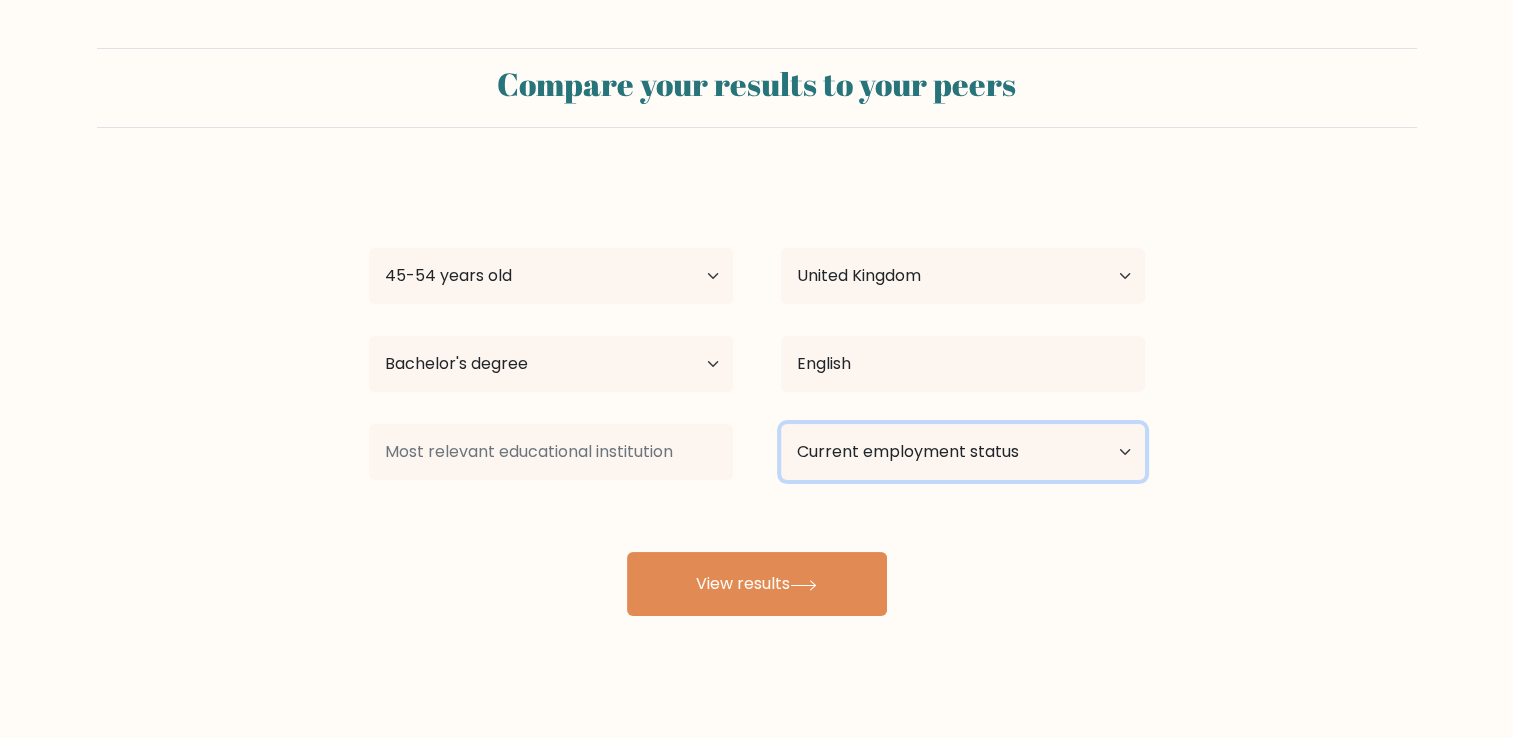 click on "Current employment status
Employed
Student
Retired
Other / prefer not to answer" at bounding box center (963, 452) 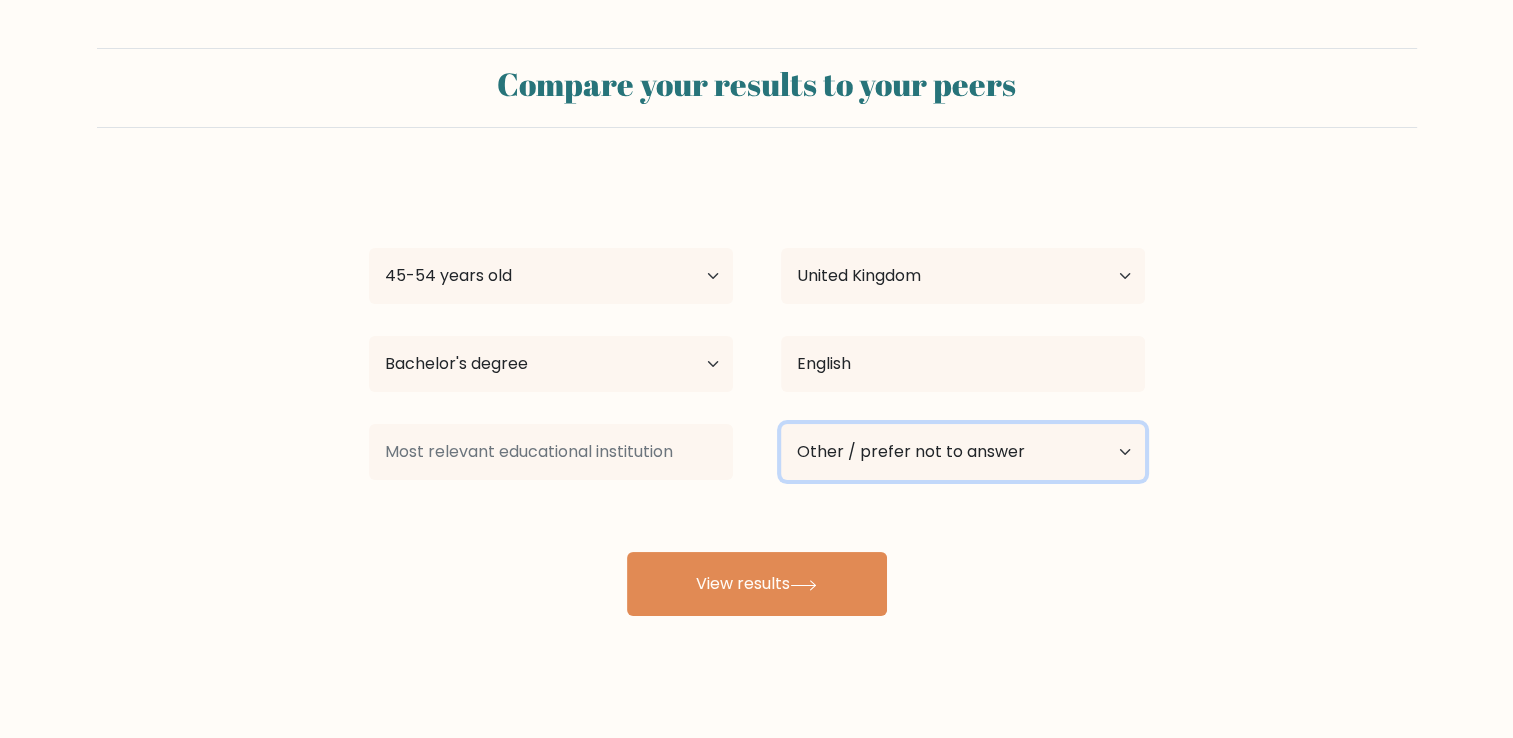 click on "Current employment status
Employed
Student
Retired
Other / prefer not to answer" at bounding box center (963, 452) 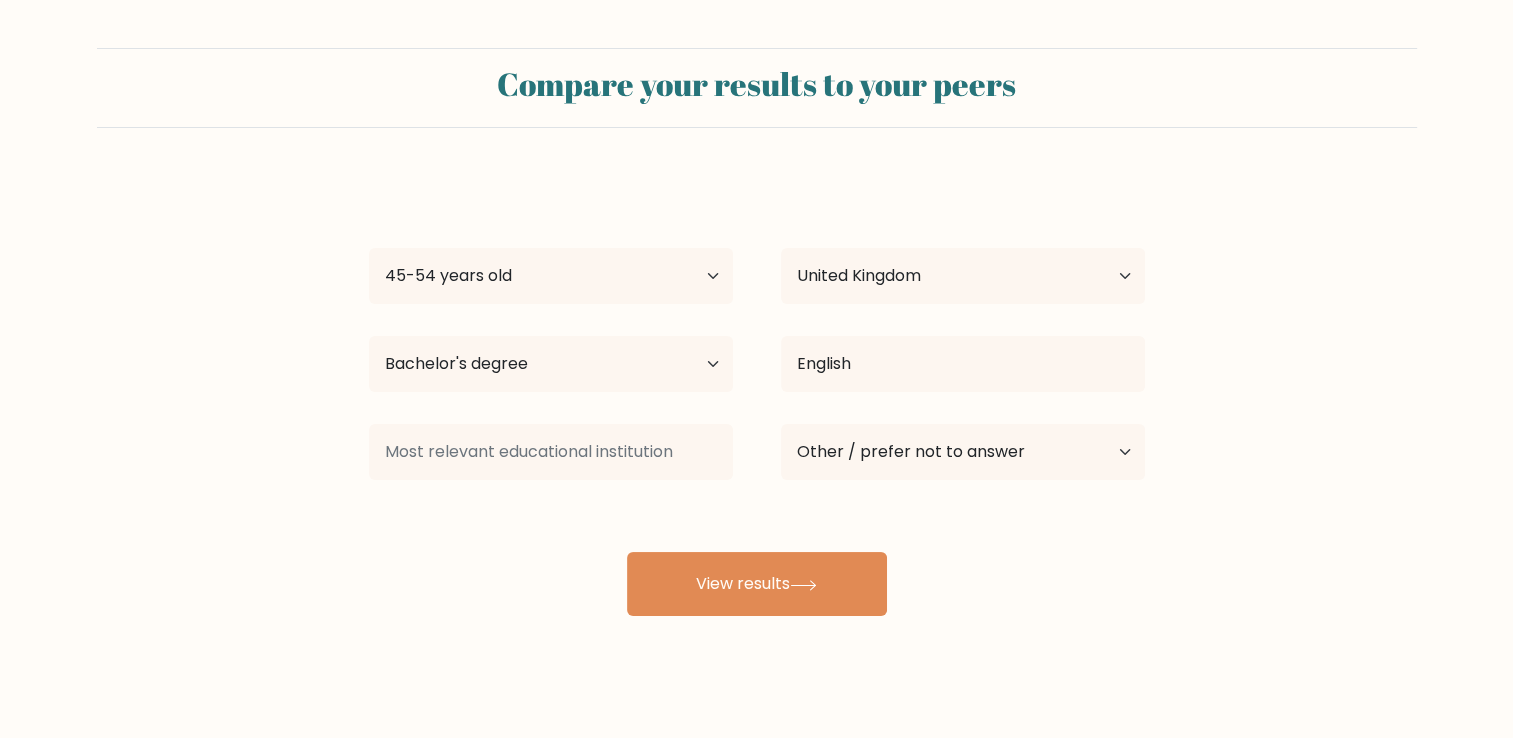 click at bounding box center (551, 452) 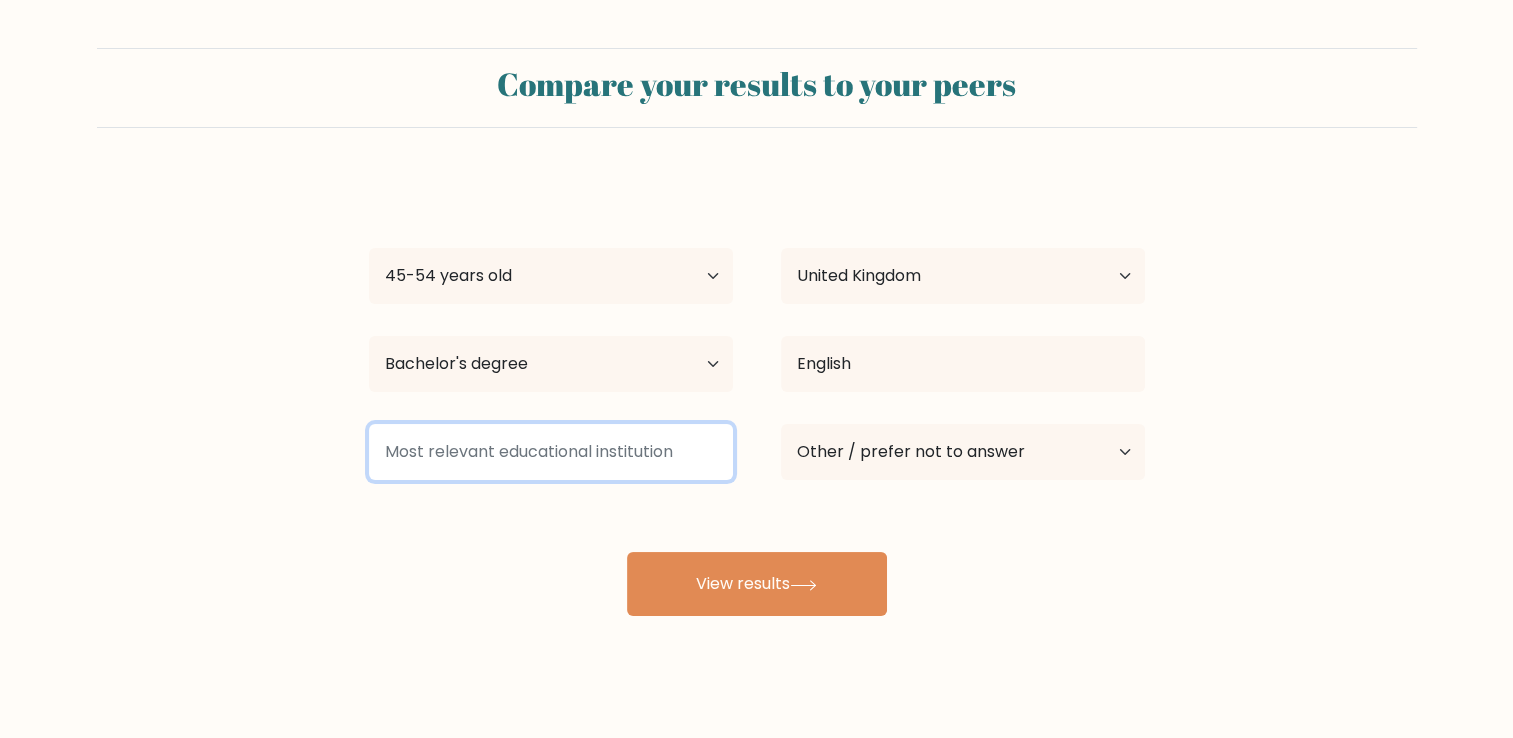 click at bounding box center (551, 452) 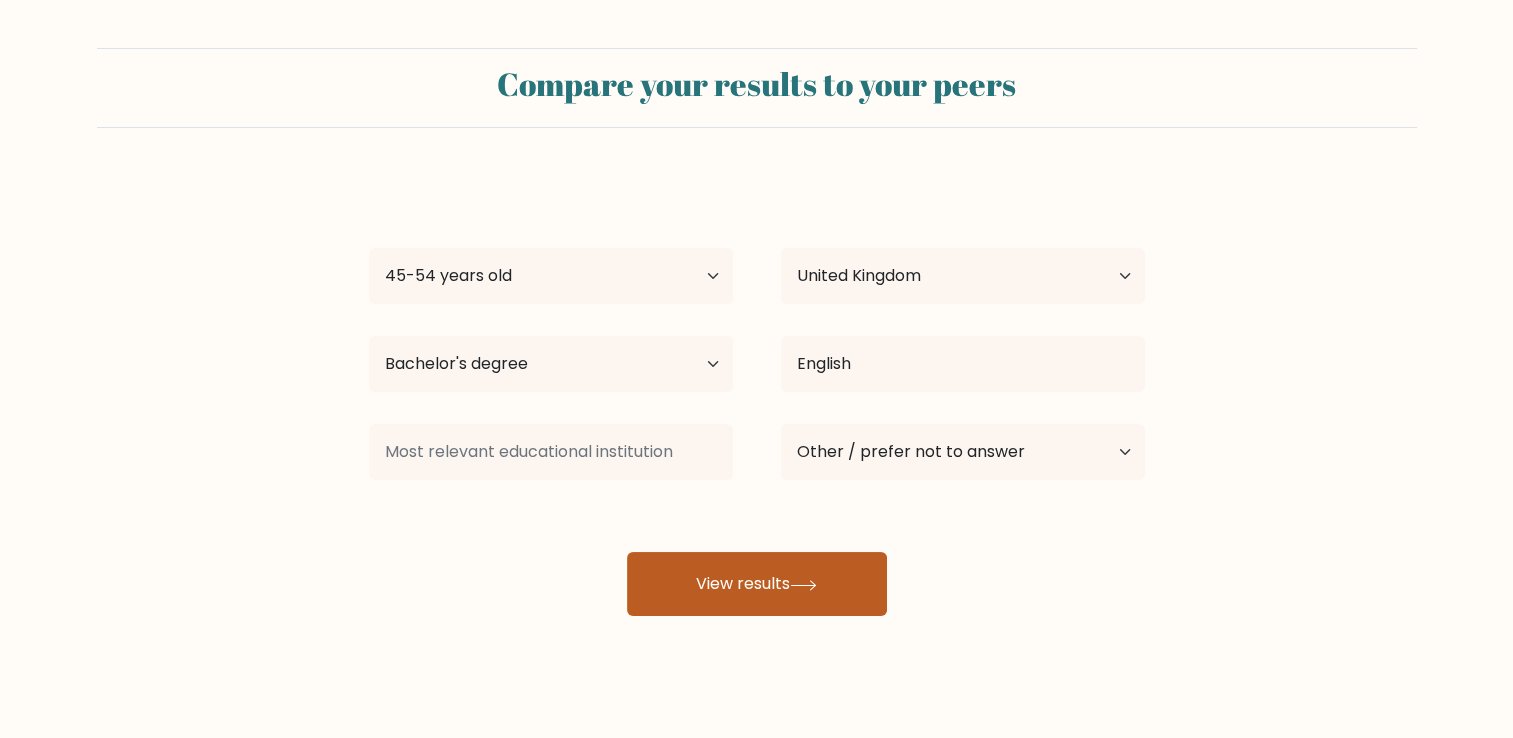 click on "View results" at bounding box center (757, 584) 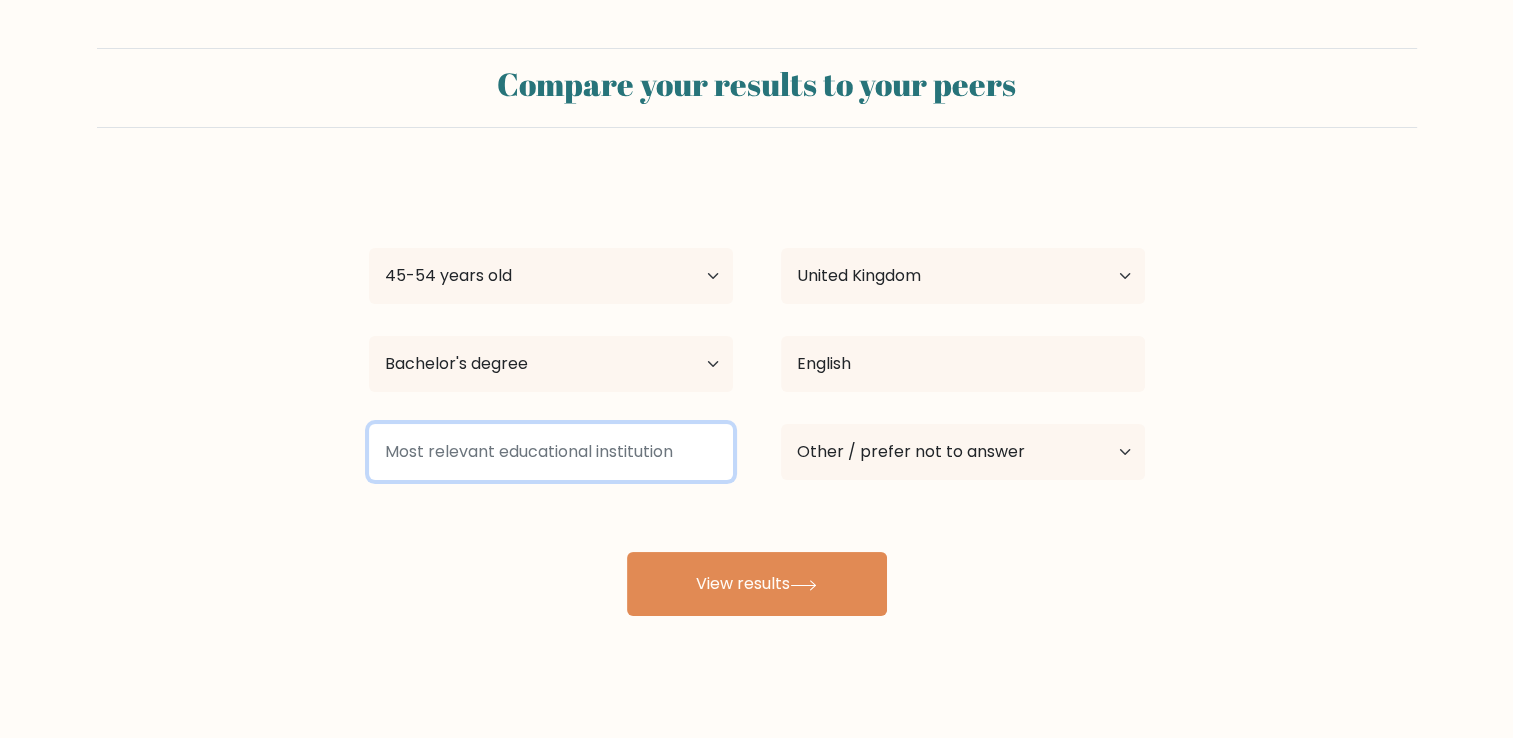 click at bounding box center [551, 452] 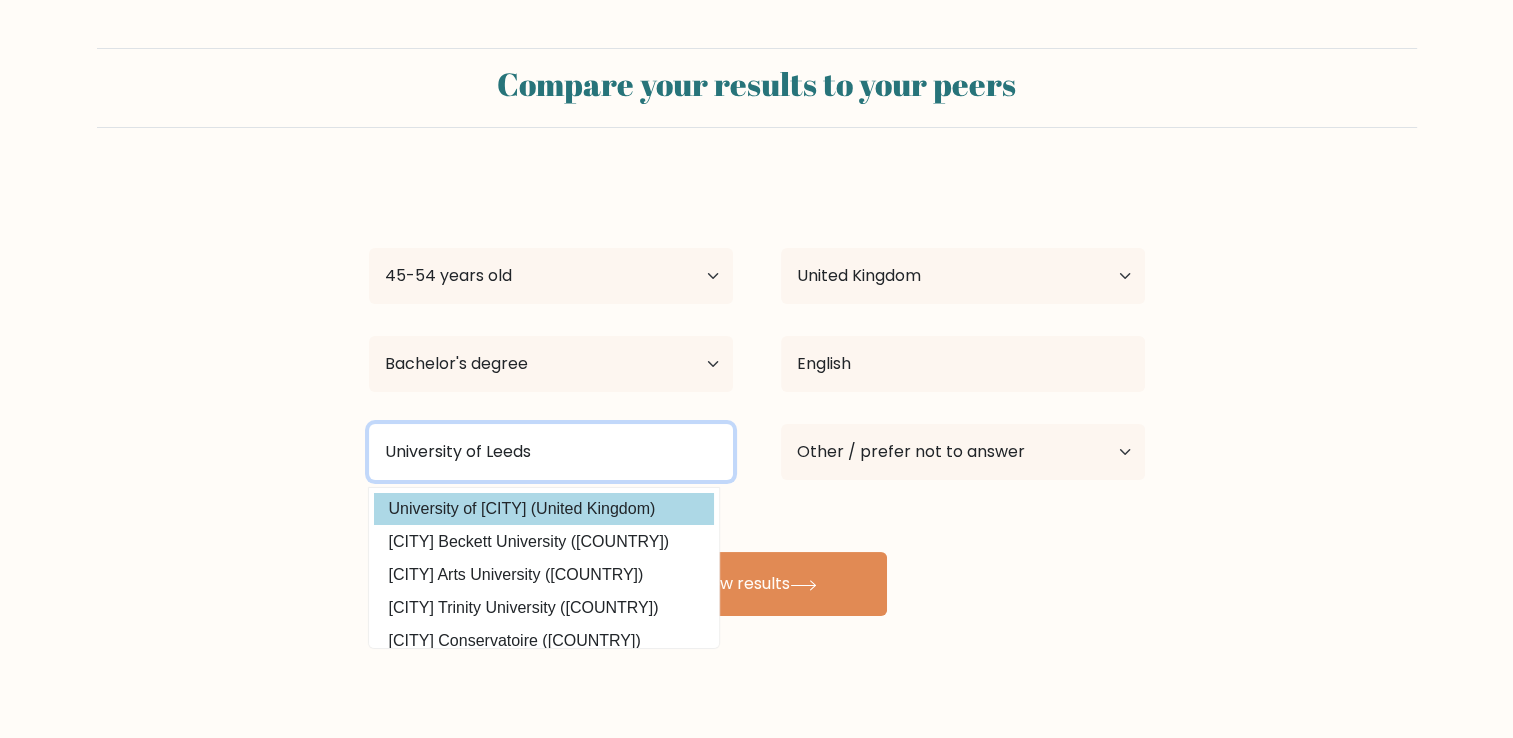 type on "University of Leeds" 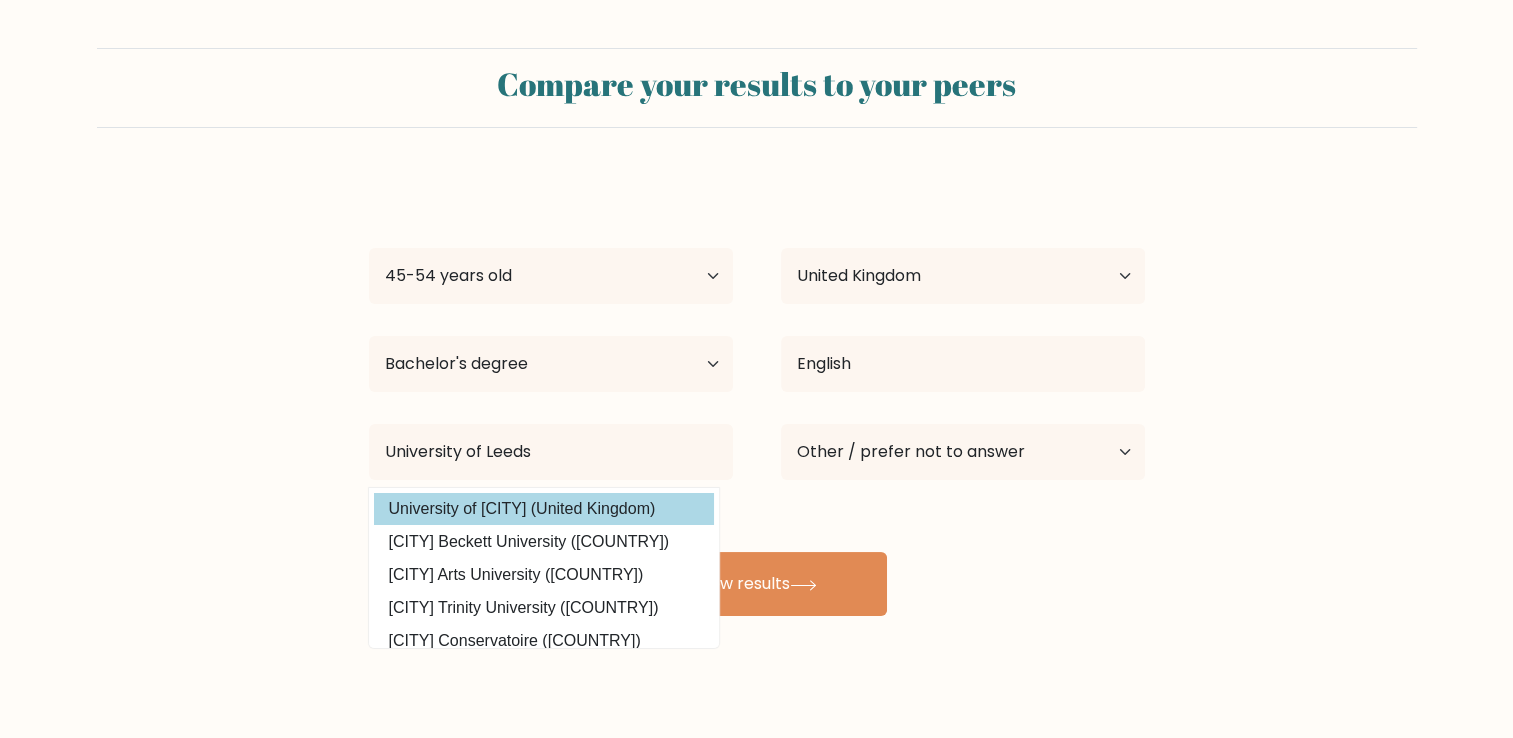 click on "K
[LAST]
Age
Under 18 years old
18-24 years old
25-34 years old
35-44 years old
45-54 years old
55-64 years old
65 years old and above
Country
Afghanistan
Albania
Algeria
American Samoa
Andorra
Angola
Anguilla
Antarctica
Antigua and Barbuda
Argentina
Armenia
Aruba
Australia
Austria
Azerbaijan
Bahamas
Bahrain
Bangladesh
Barbados
Belarus
Belgium
Belize
Benin
Bermuda
Bhutan
Bolivia
Bonaire, Sint Eustatius and Saba
Bosnia and Herzegovina
Botswana
Bouvet Island
Brazil
Brunei" at bounding box center [757, 396] 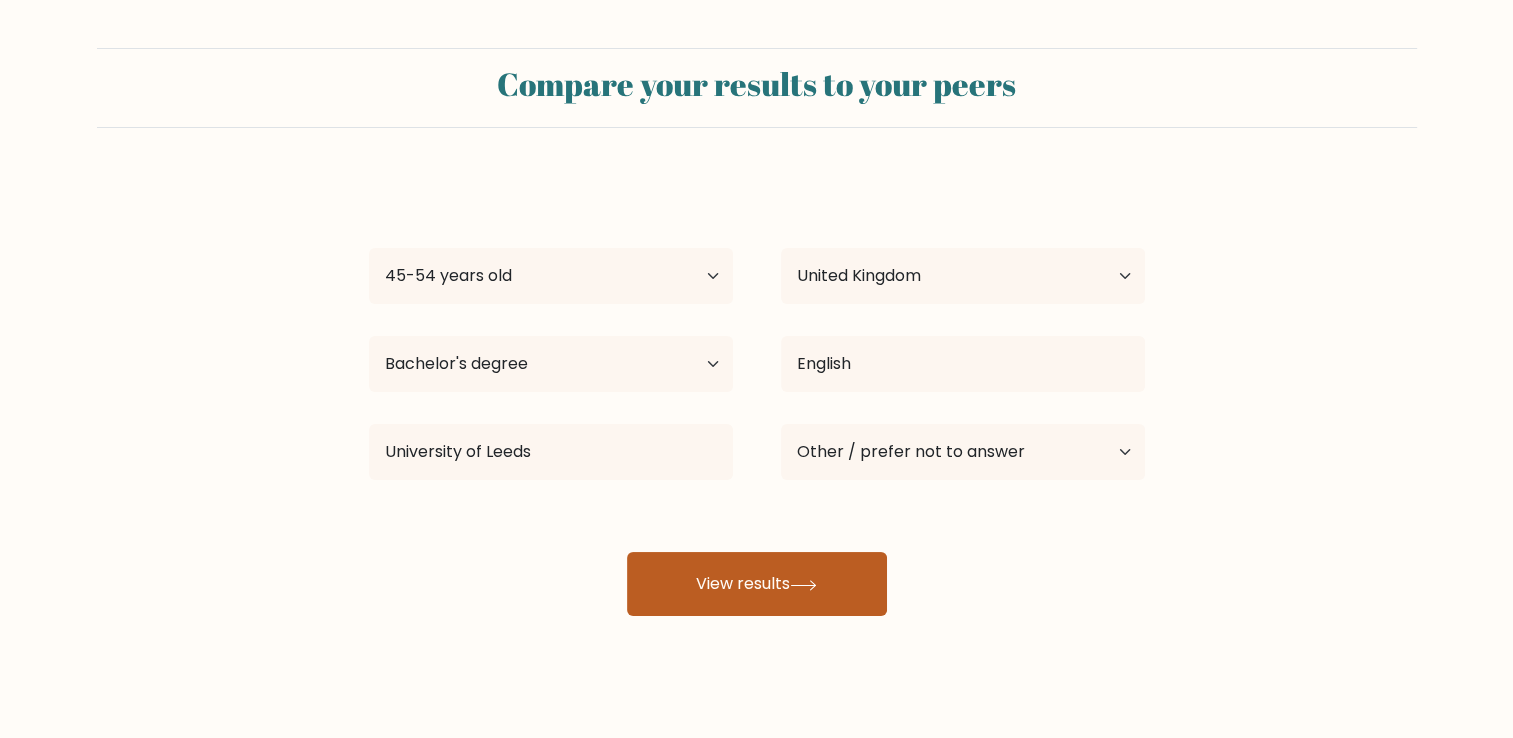 click on "View results" at bounding box center [757, 584] 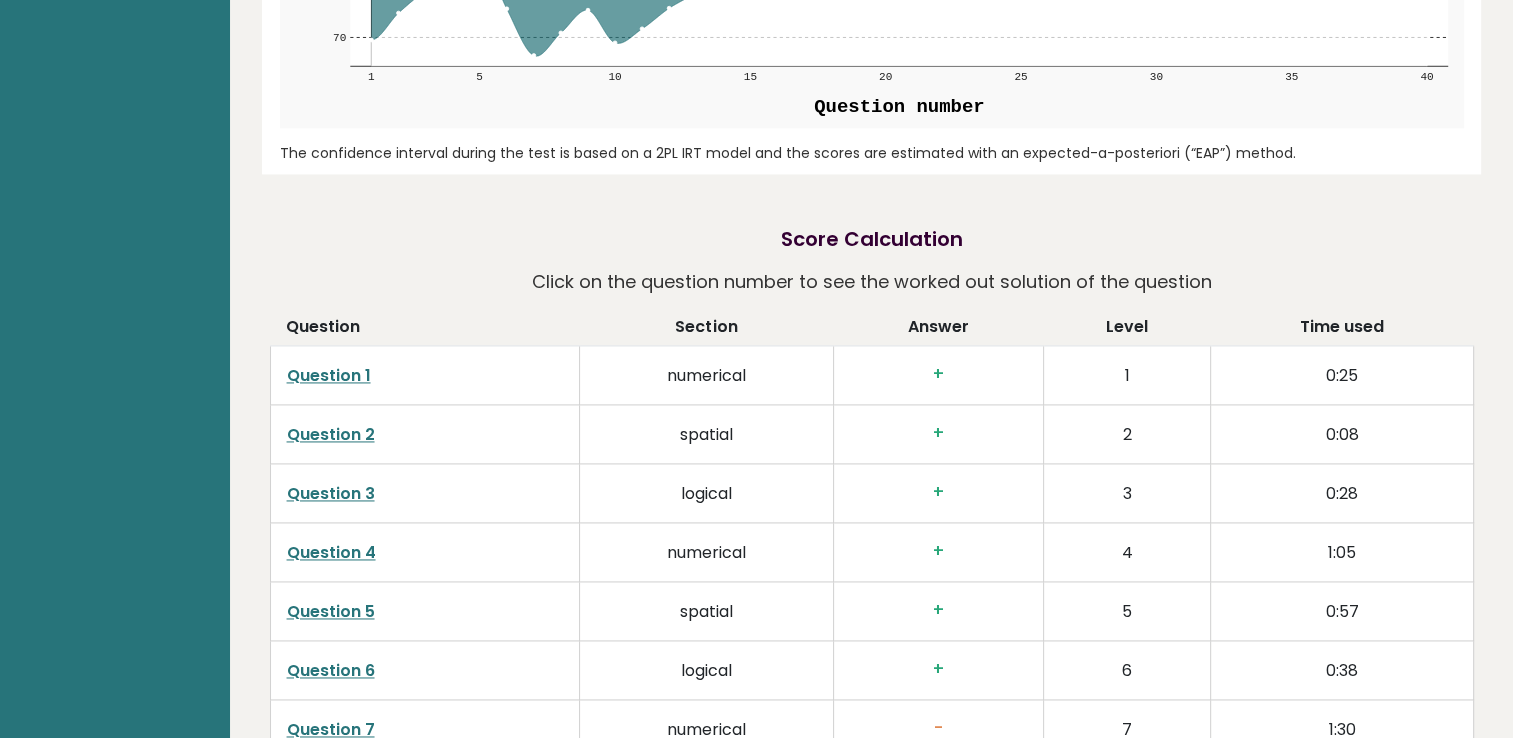 scroll, scrollTop: 3000, scrollLeft: 0, axis: vertical 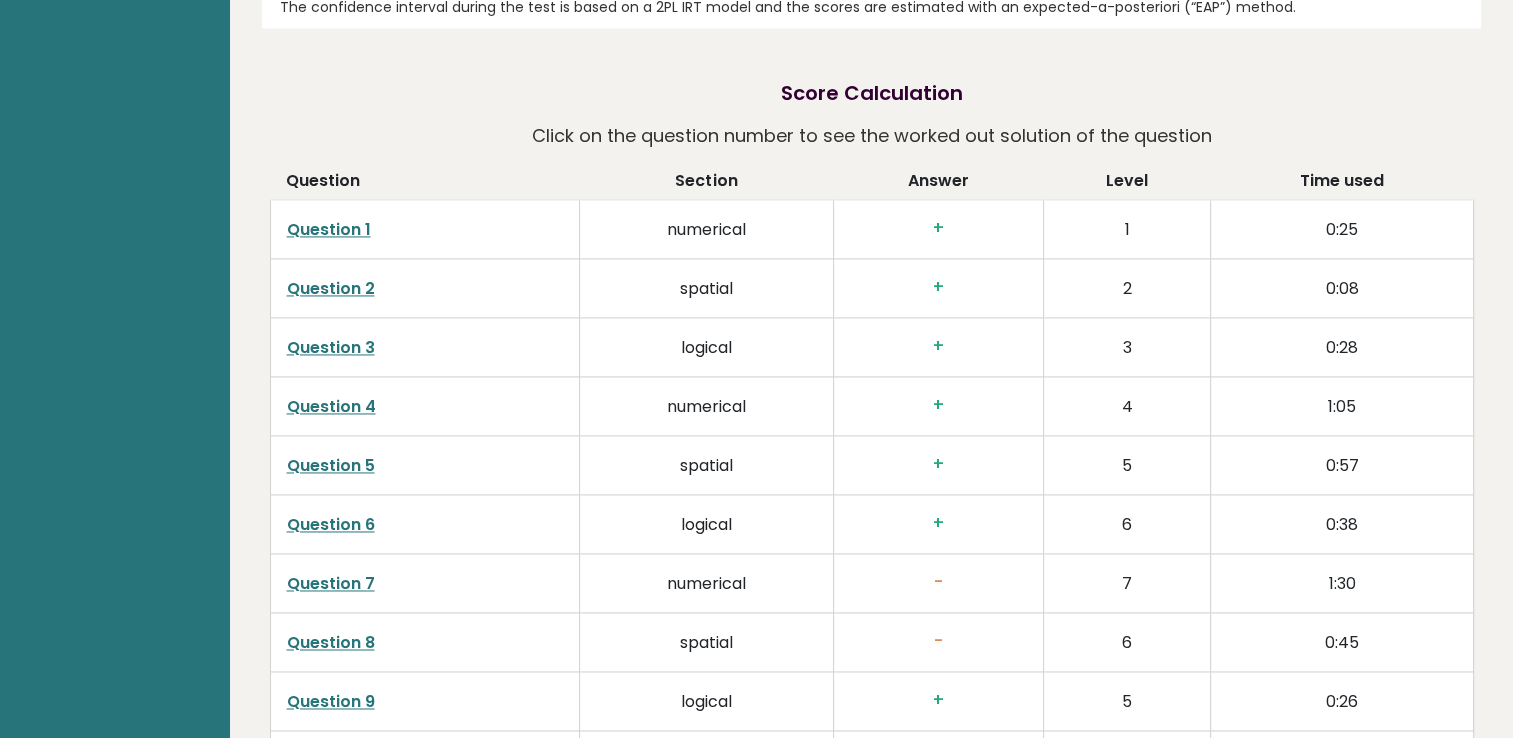 click on "Question
1" at bounding box center (329, 229) 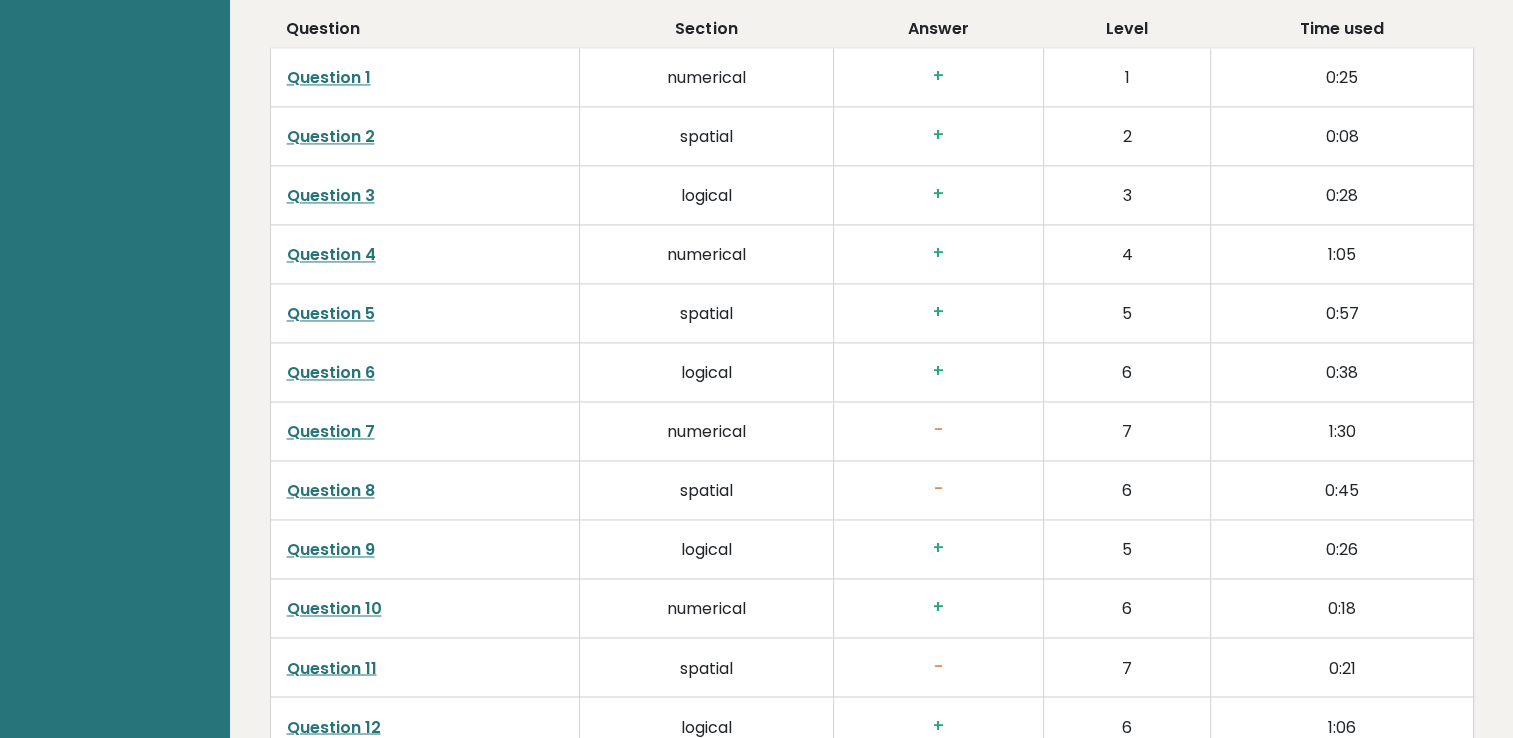 scroll, scrollTop: 3200, scrollLeft: 0, axis: vertical 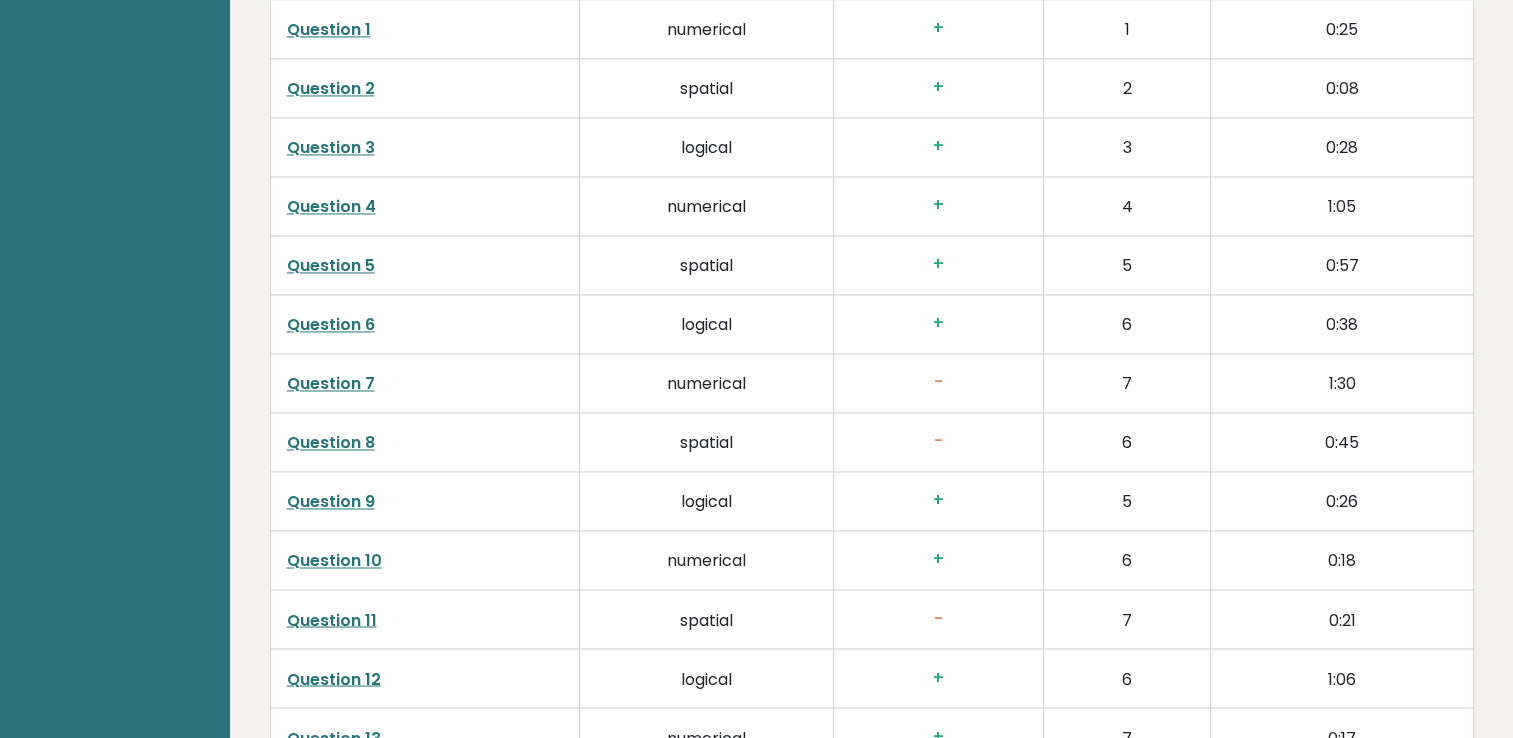 click on "Question
7" at bounding box center [331, 383] 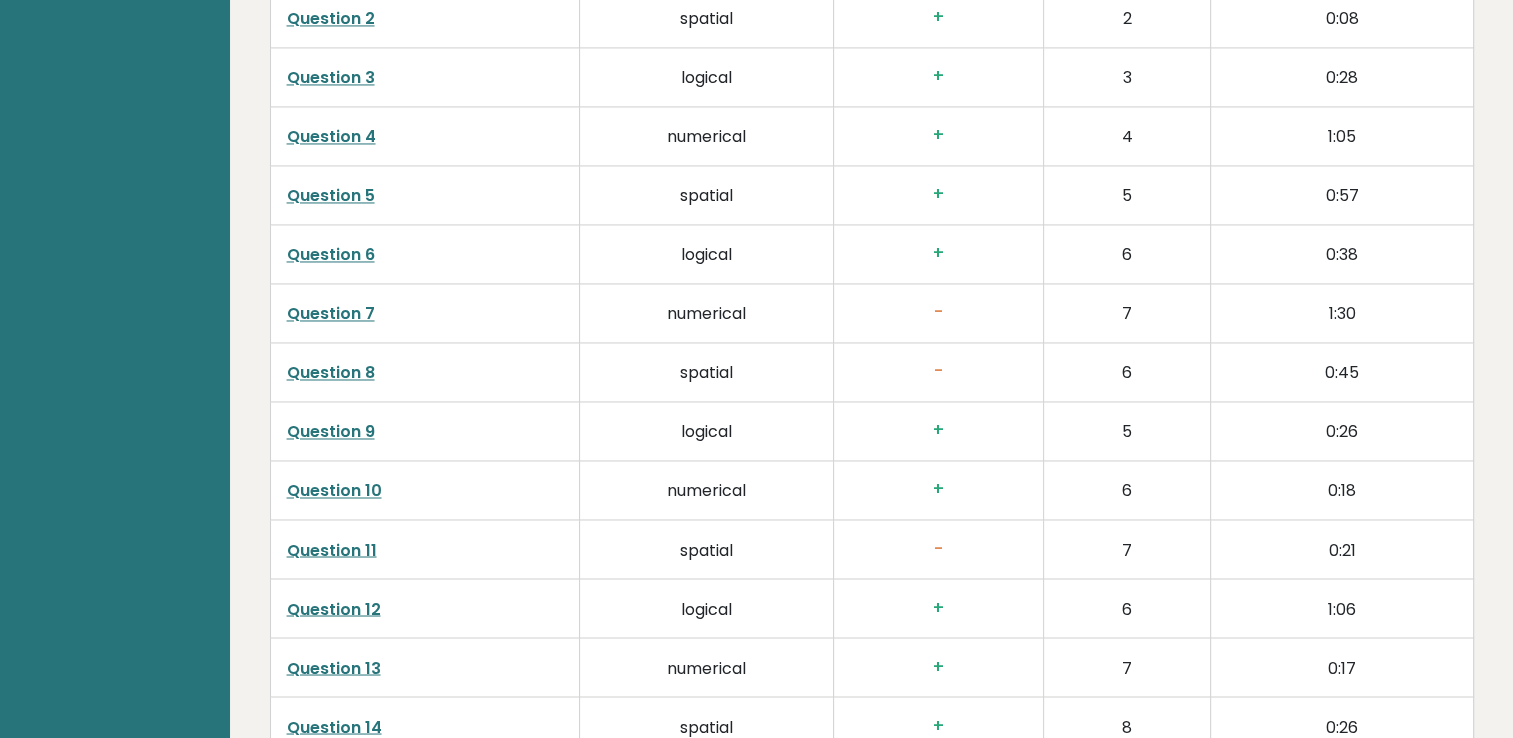 scroll, scrollTop: 3300, scrollLeft: 0, axis: vertical 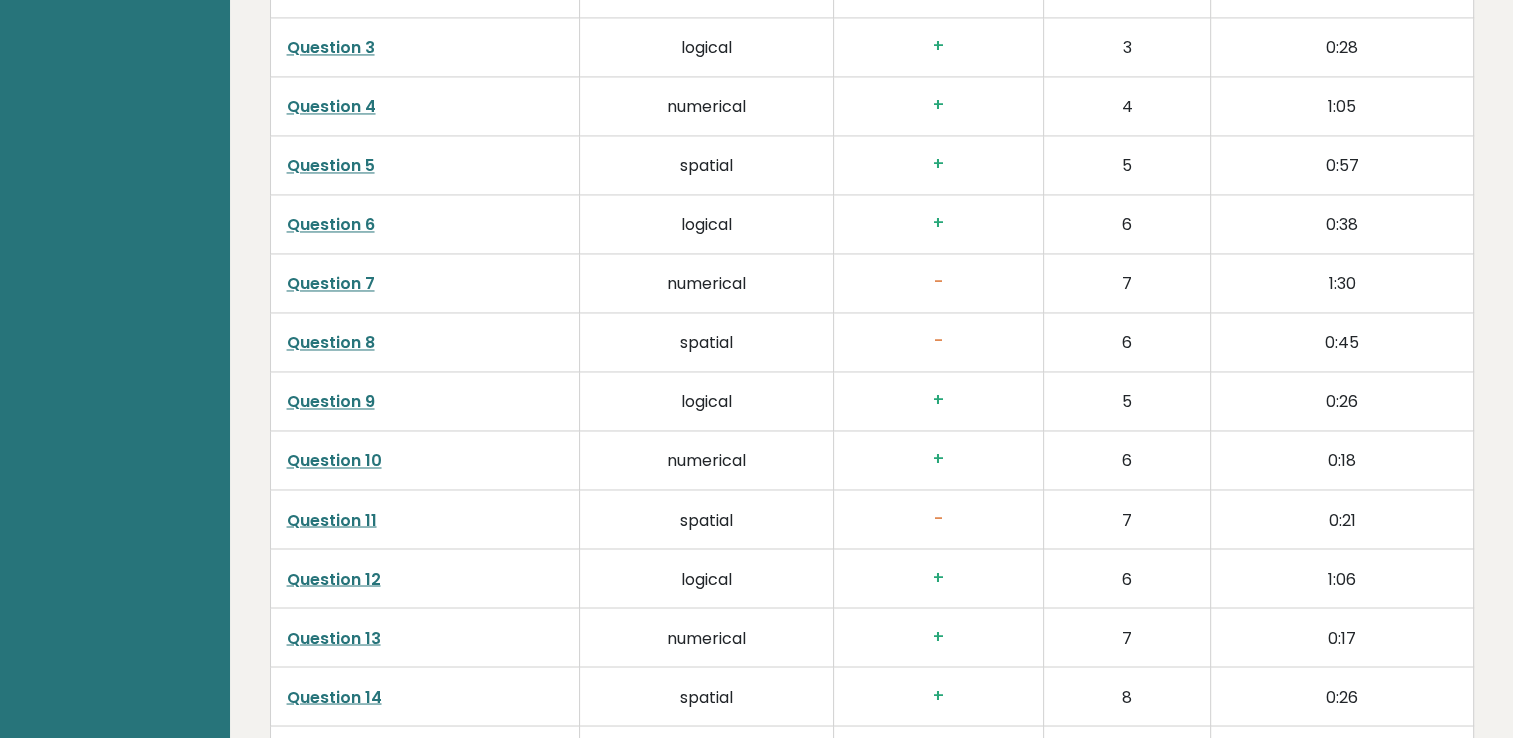 click on "Question
8" at bounding box center [331, 342] 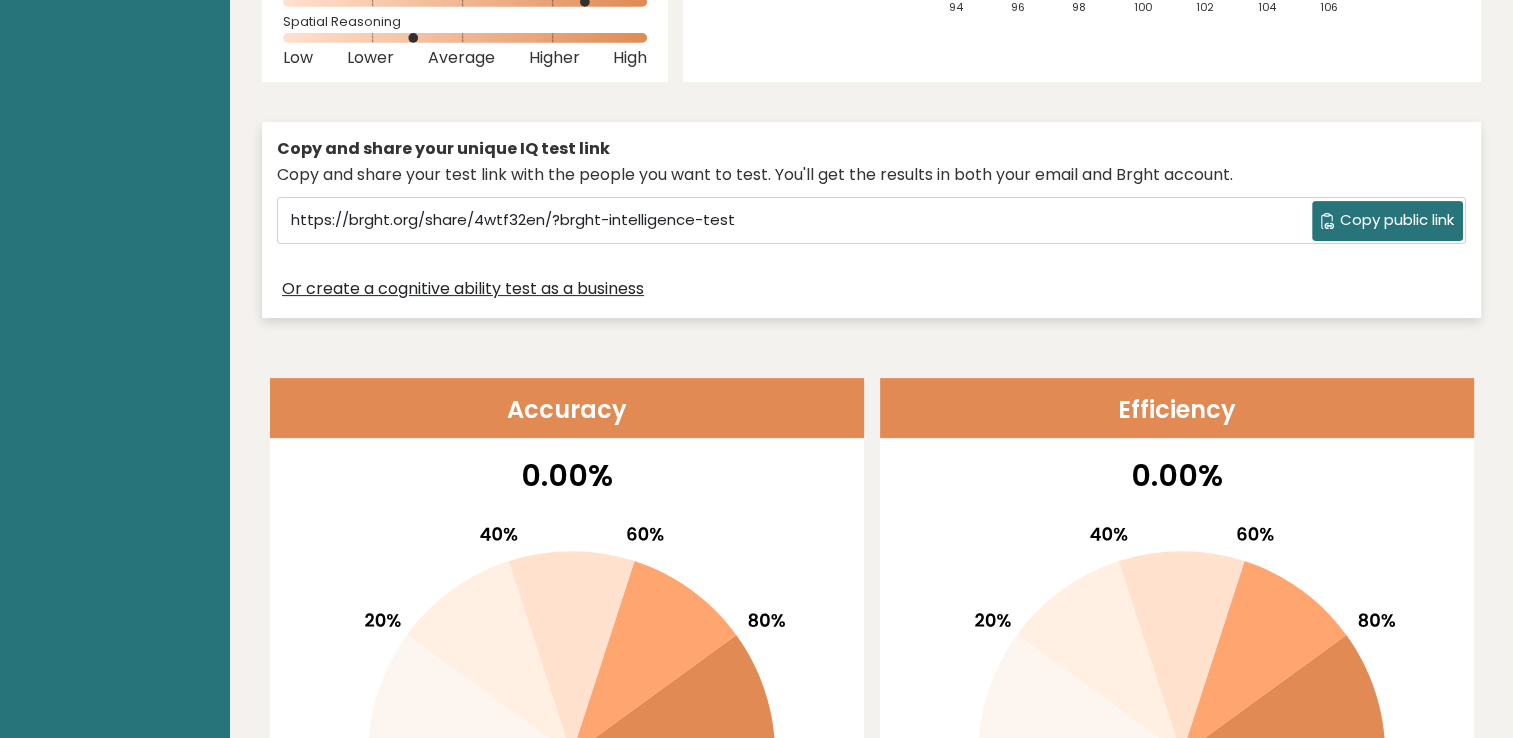 scroll, scrollTop: 0, scrollLeft: 0, axis: both 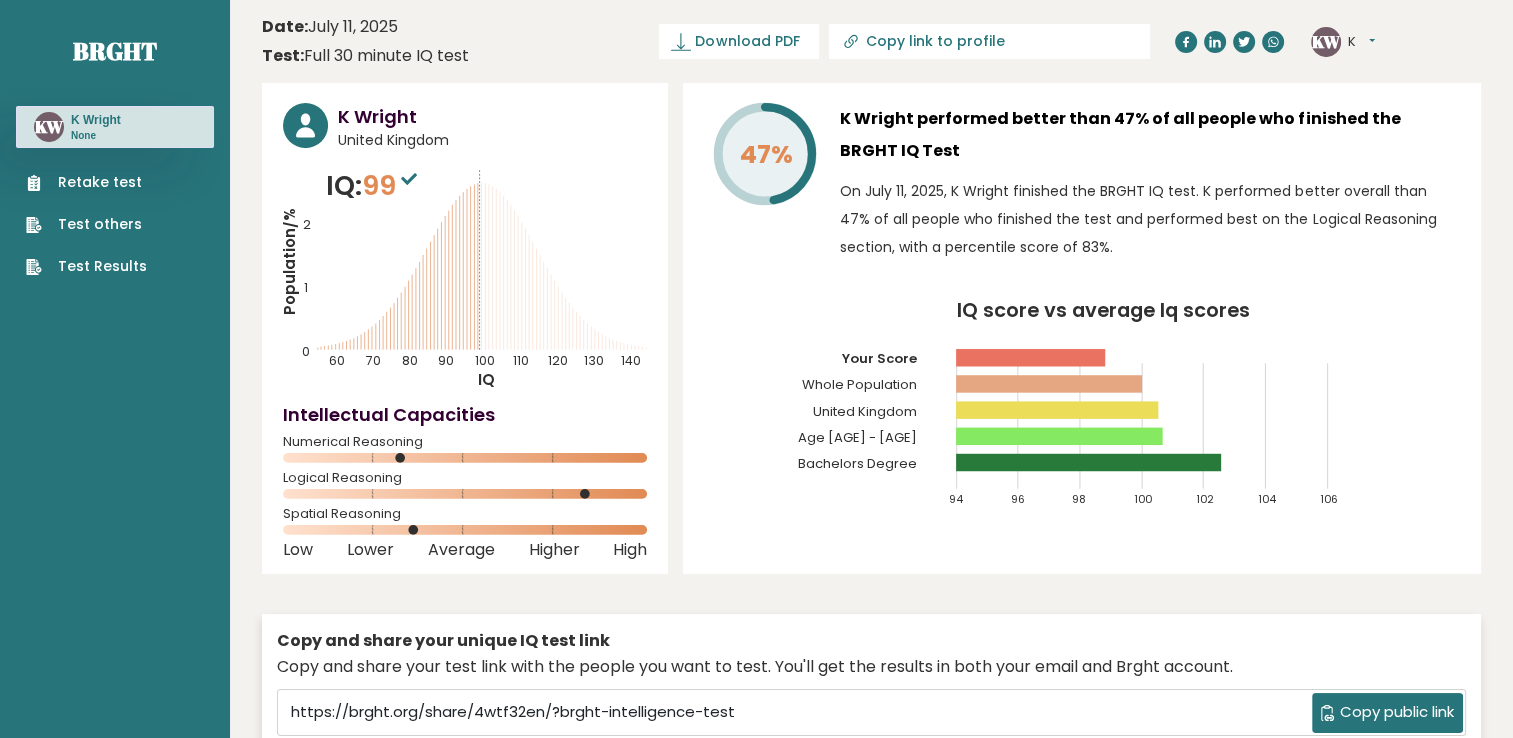 click on "Retake test" at bounding box center [86, 182] 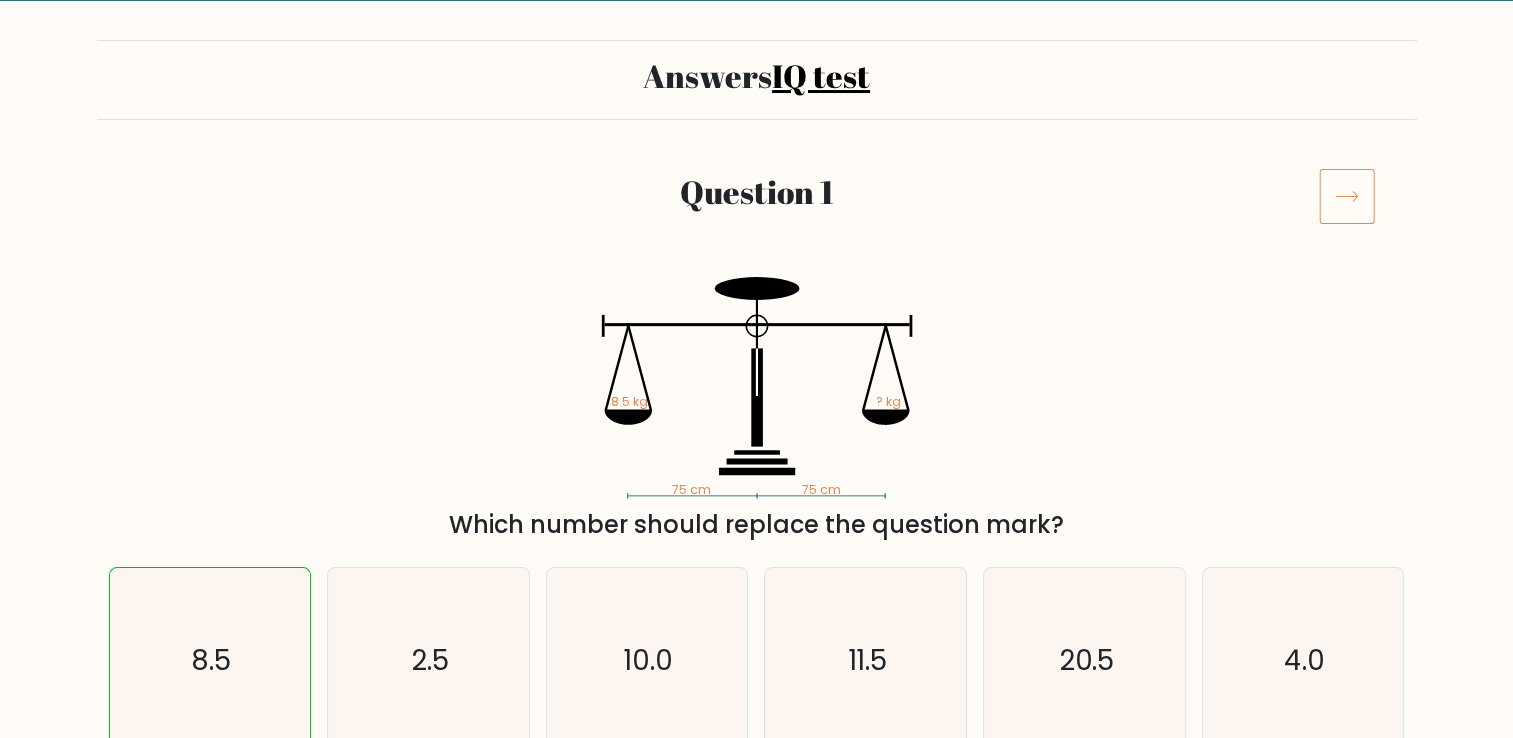 scroll, scrollTop: 100, scrollLeft: 0, axis: vertical 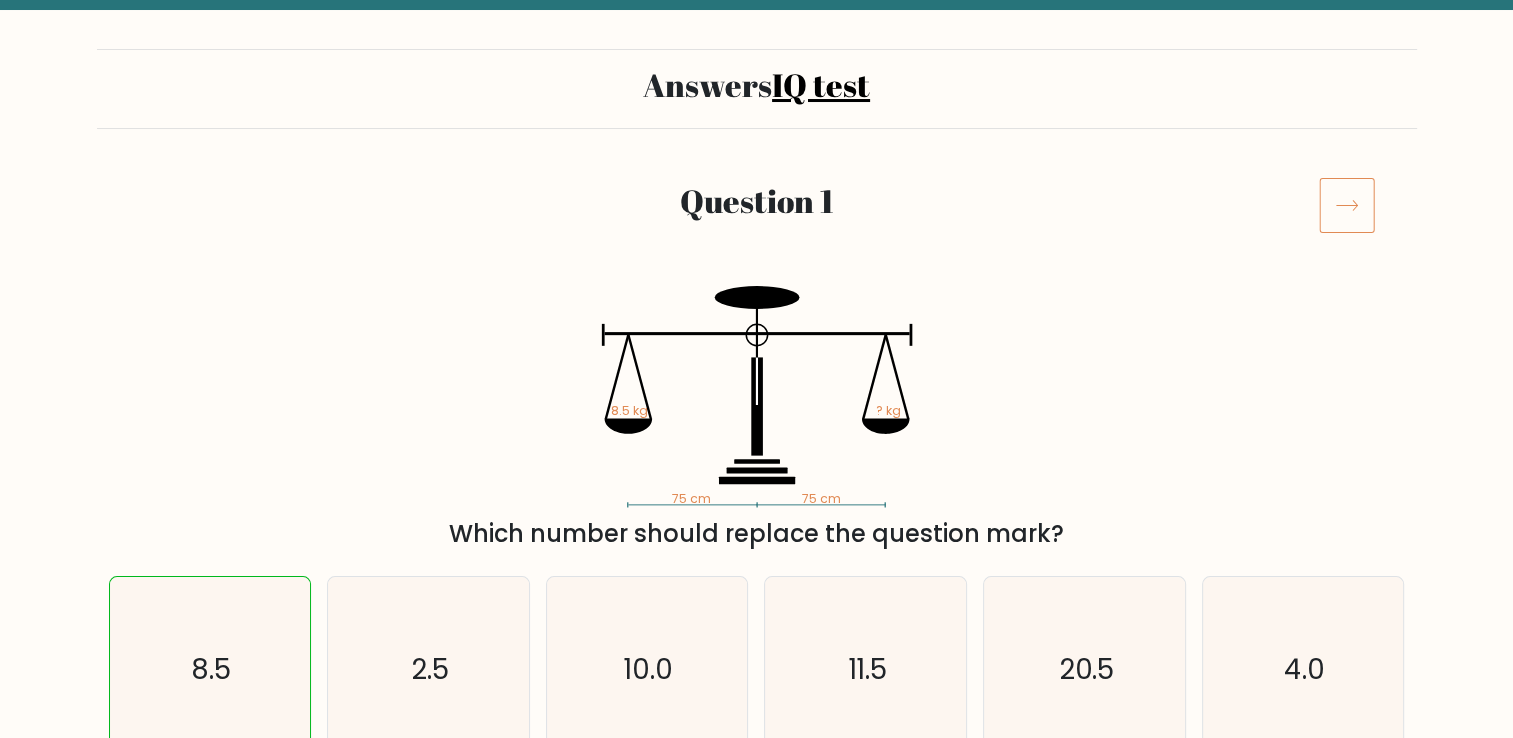 click 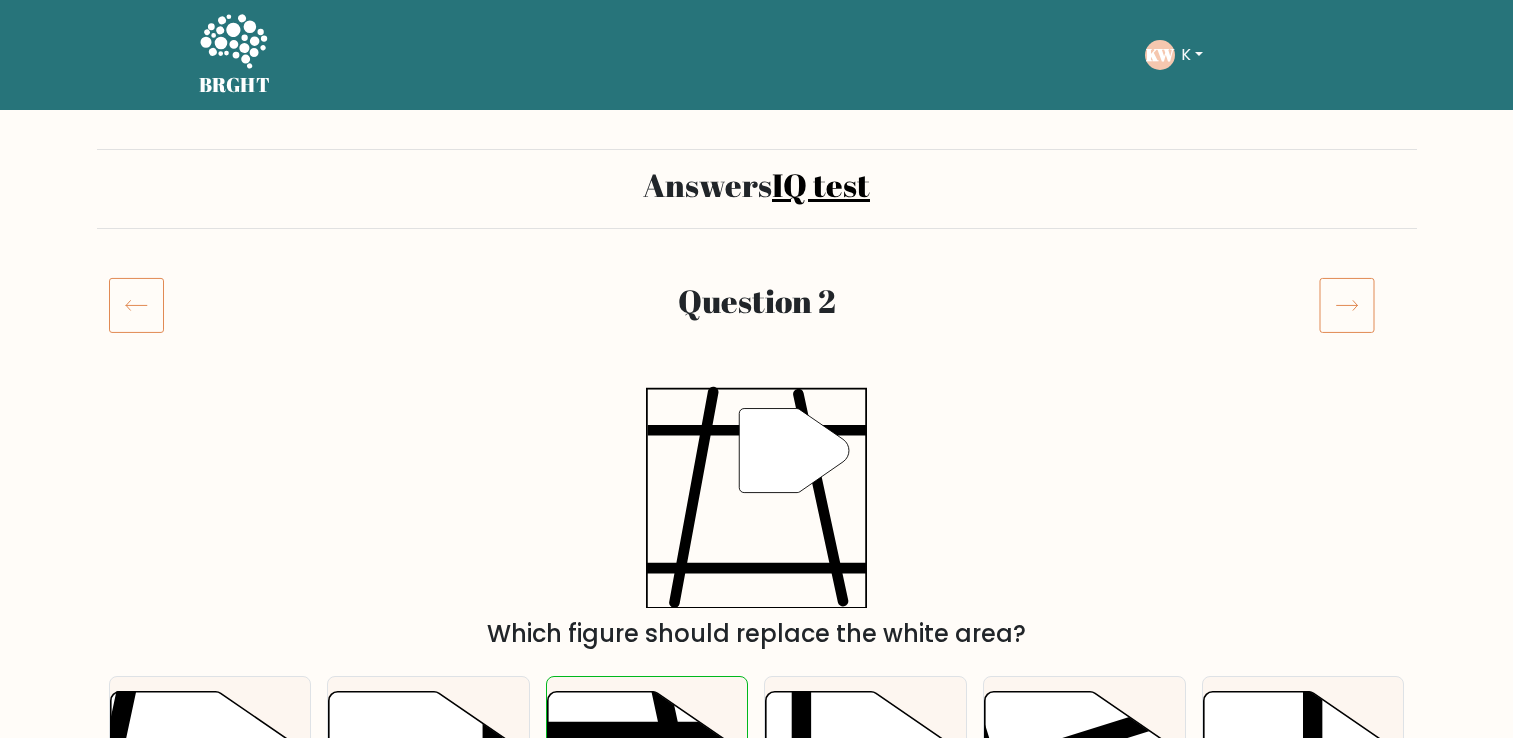 scroll, scrollTop: 0, scrollLeft: 0, axis: both 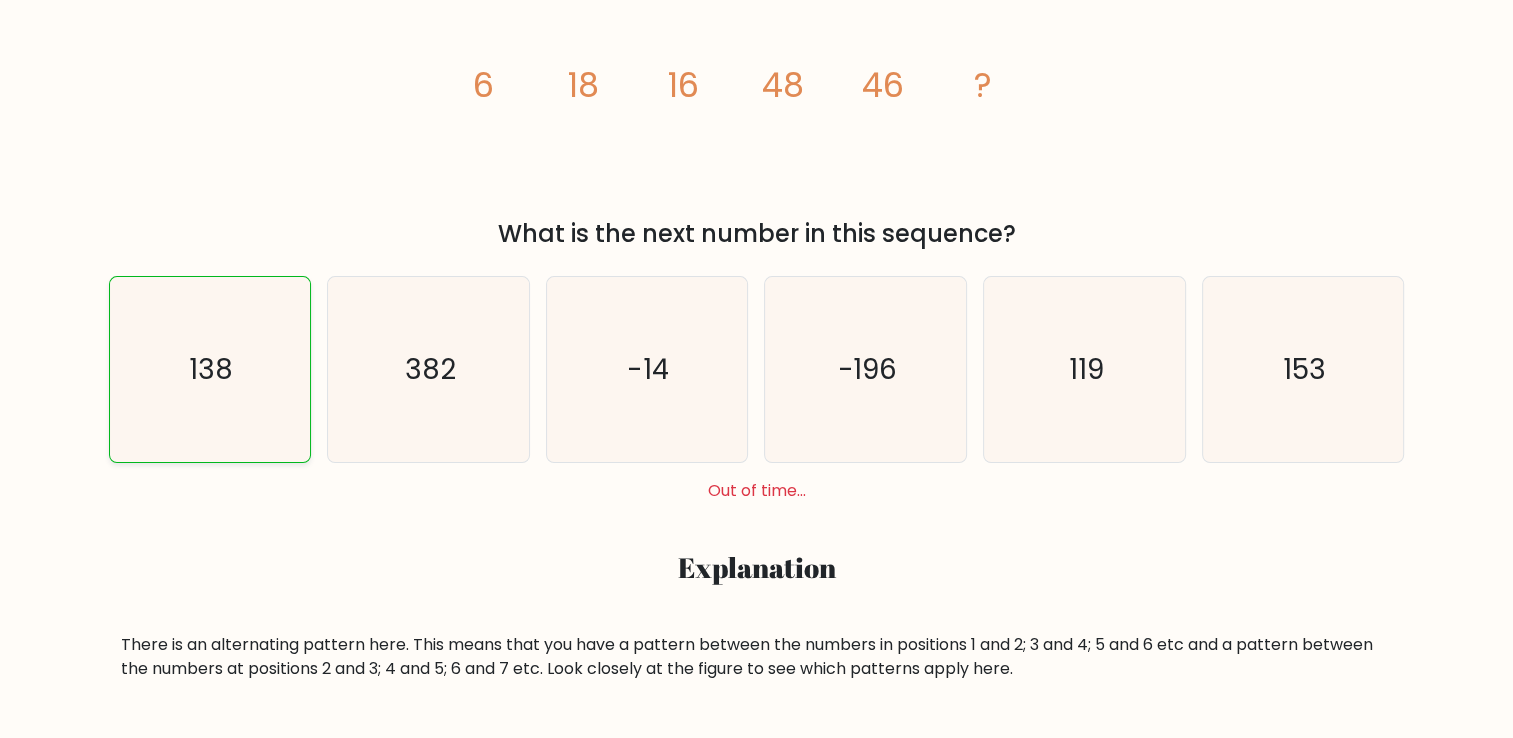 click on "138" 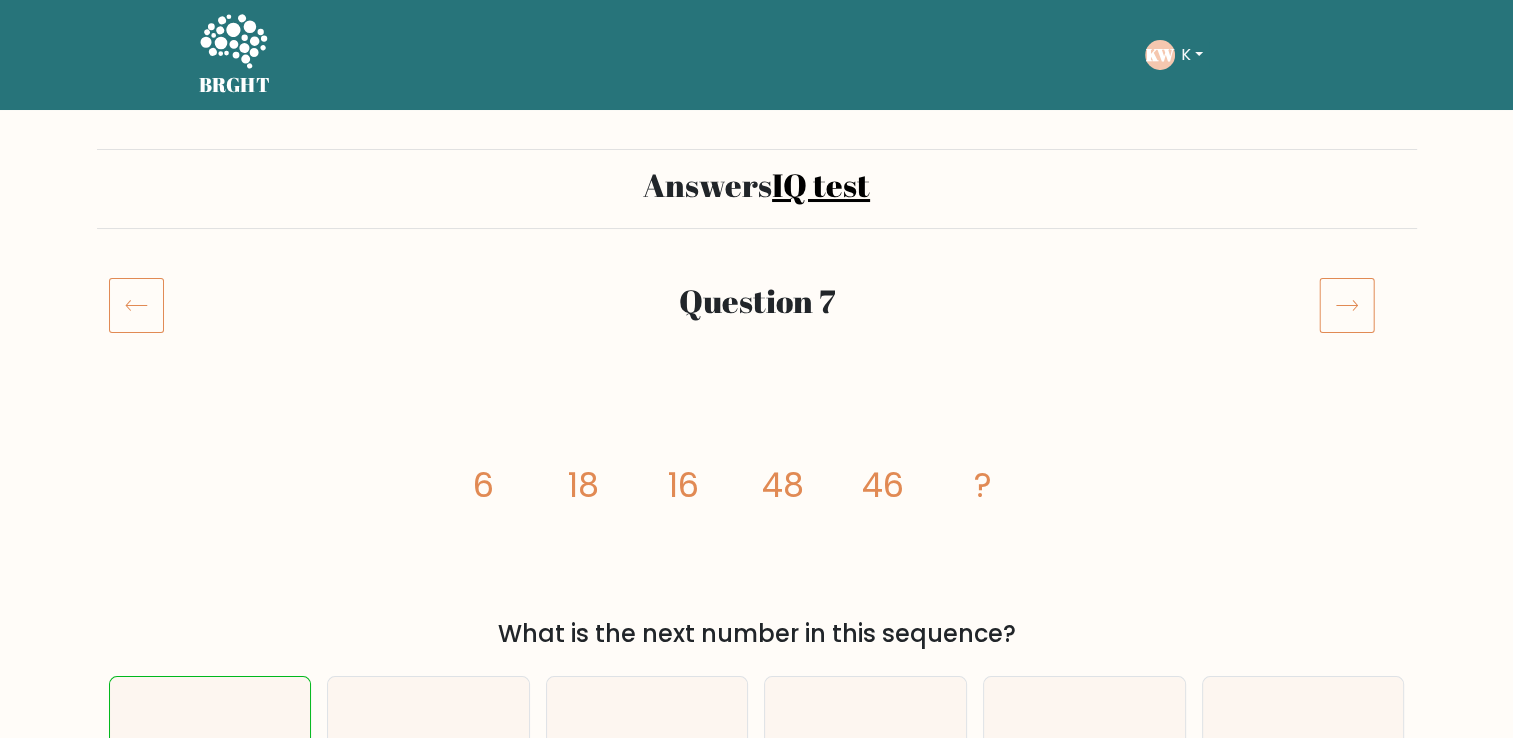 scroll, scrollTop: 0, scrollLeft: 0, axis: both 